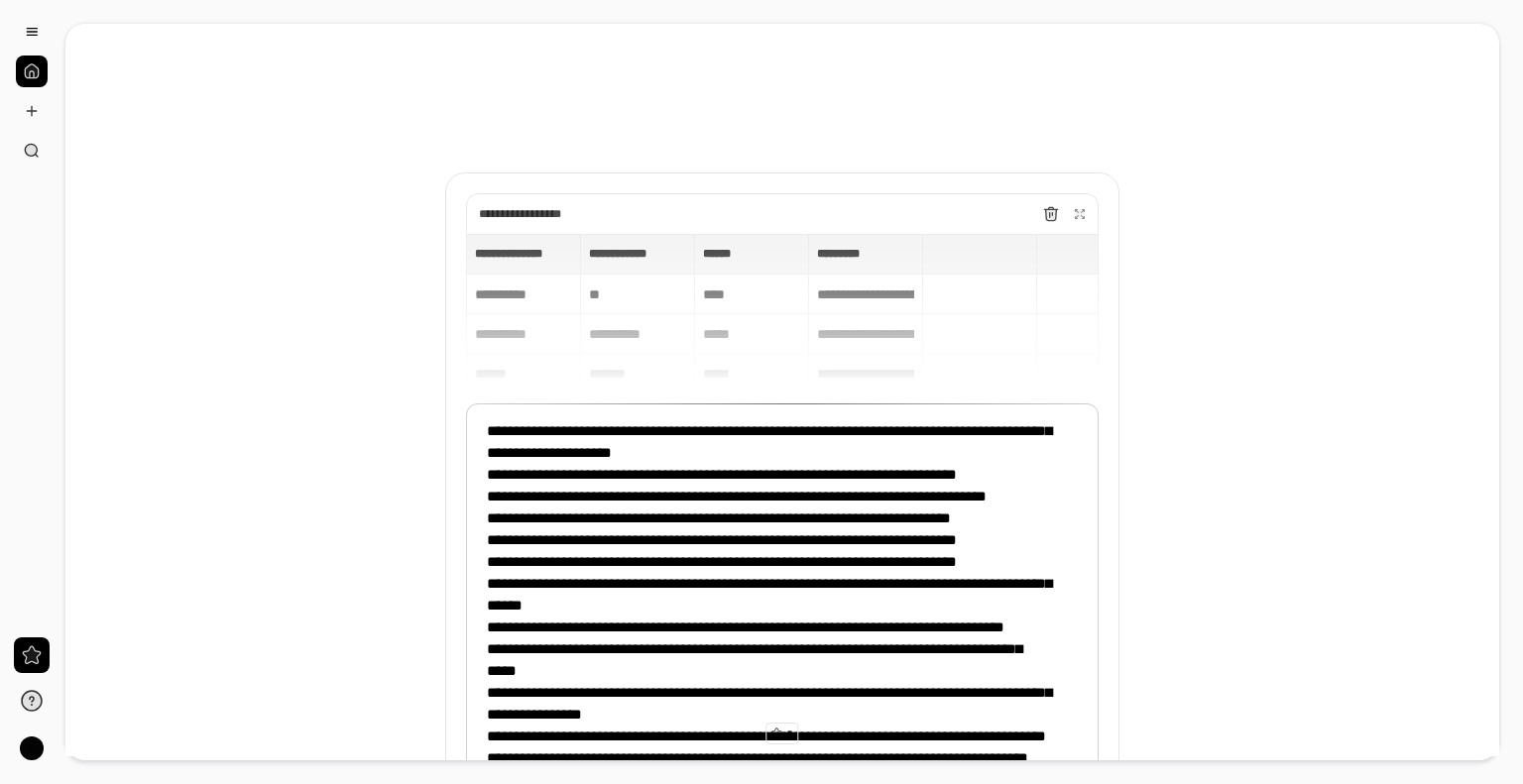 scroll, scrollTop: 0, scrollLeft: 0, axis: both 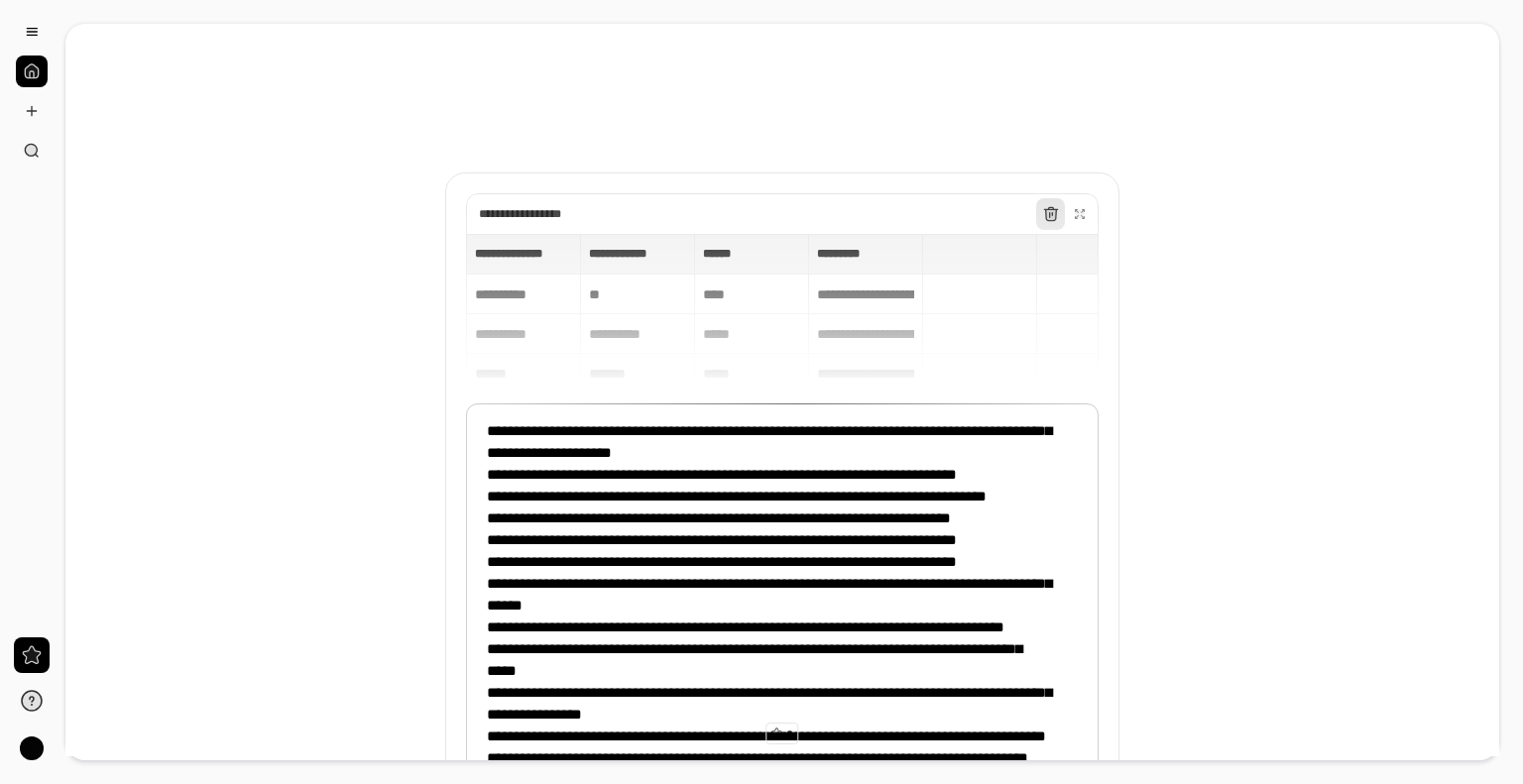 click 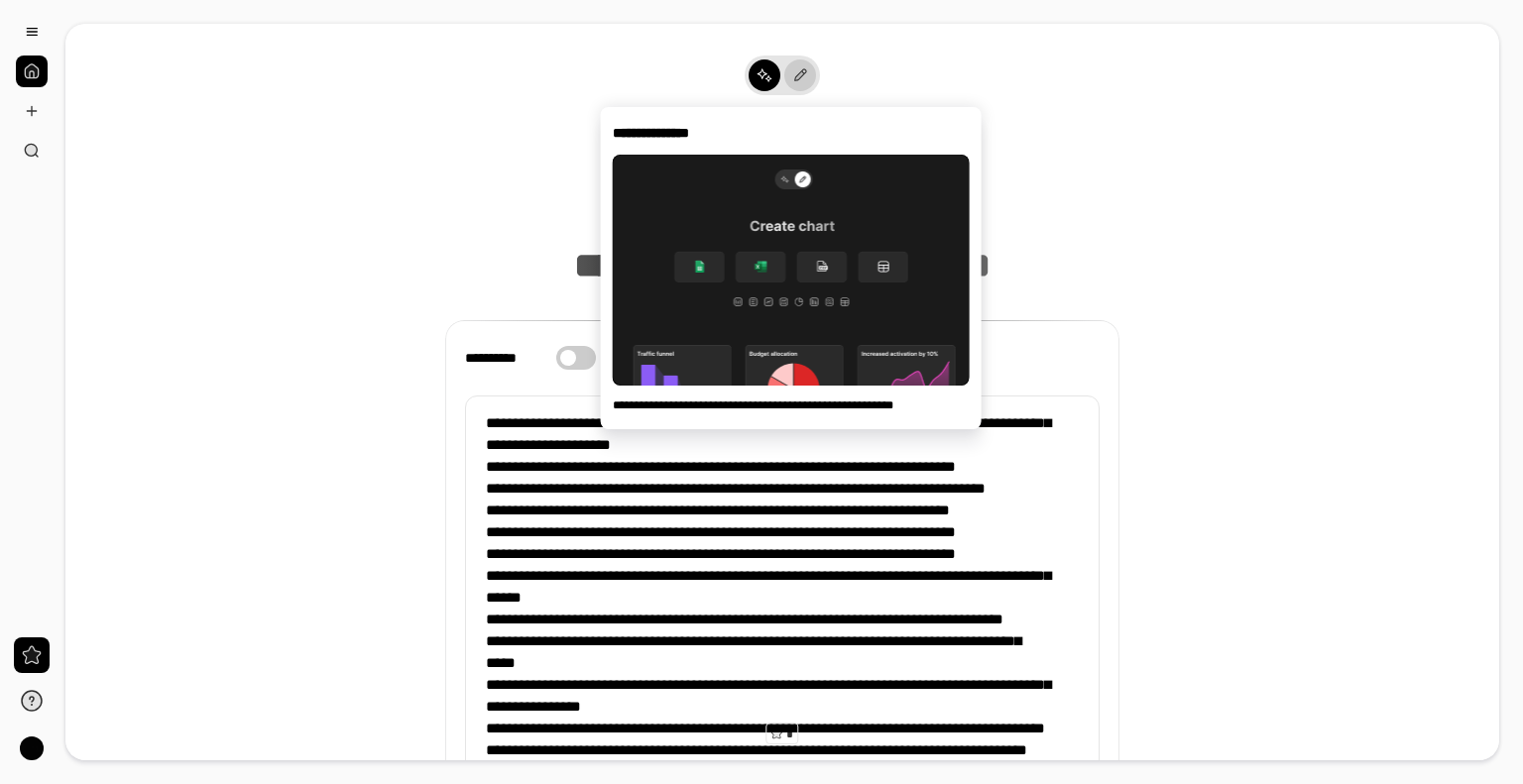 click at bounding box center [800, 75] 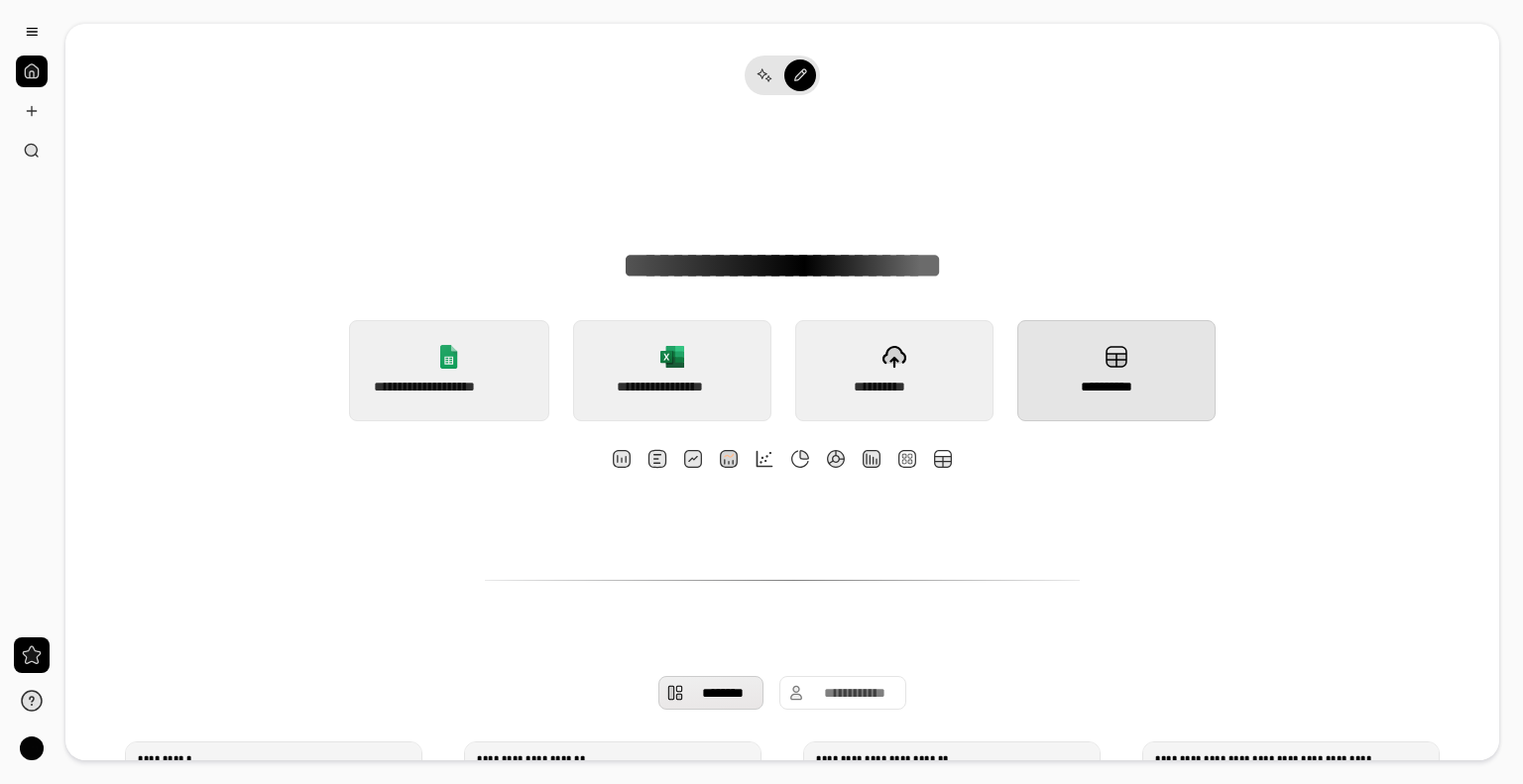 click on "[REDACTED]" at bounding box center (1116, 371) 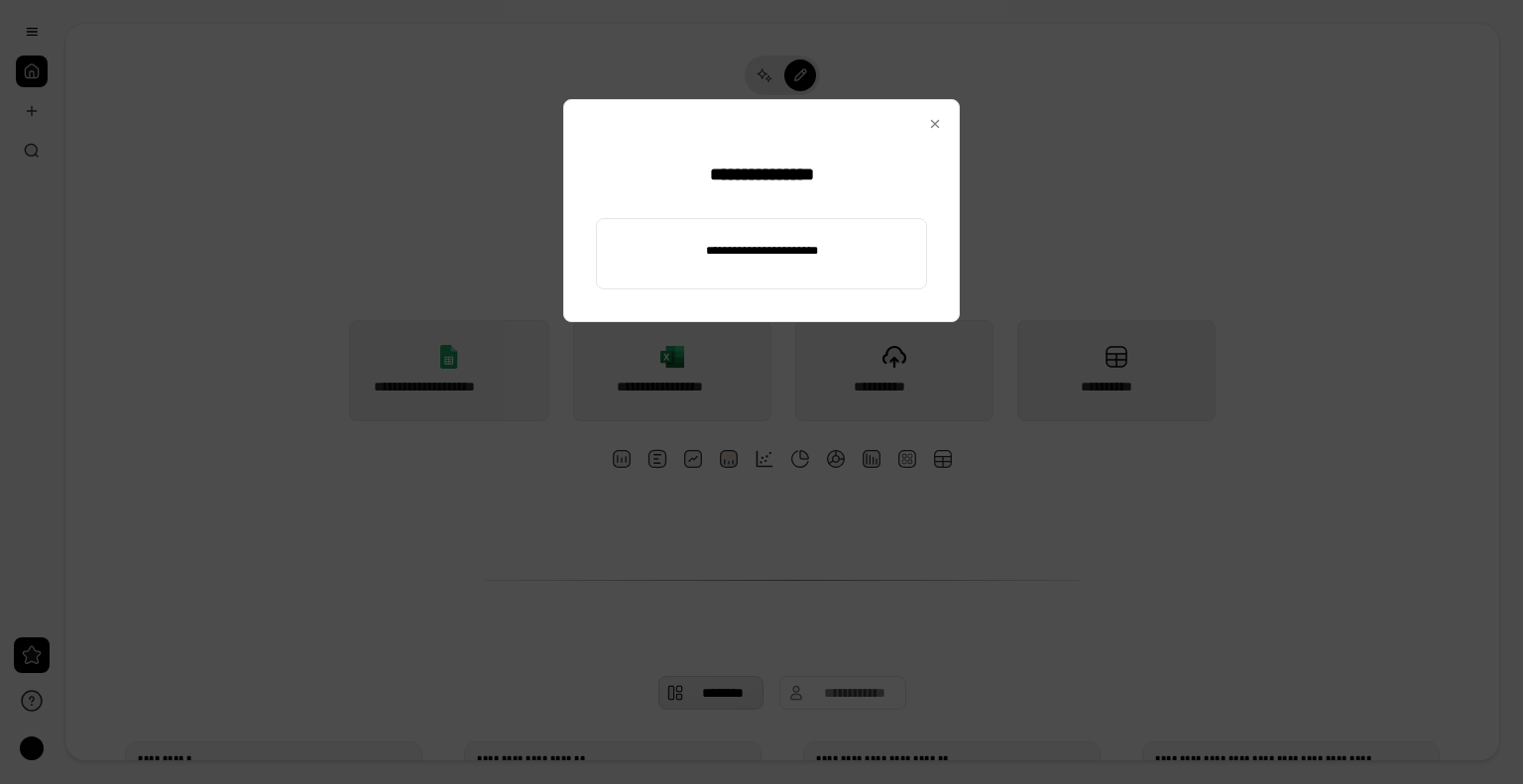 click at bounding box center [762, 251] 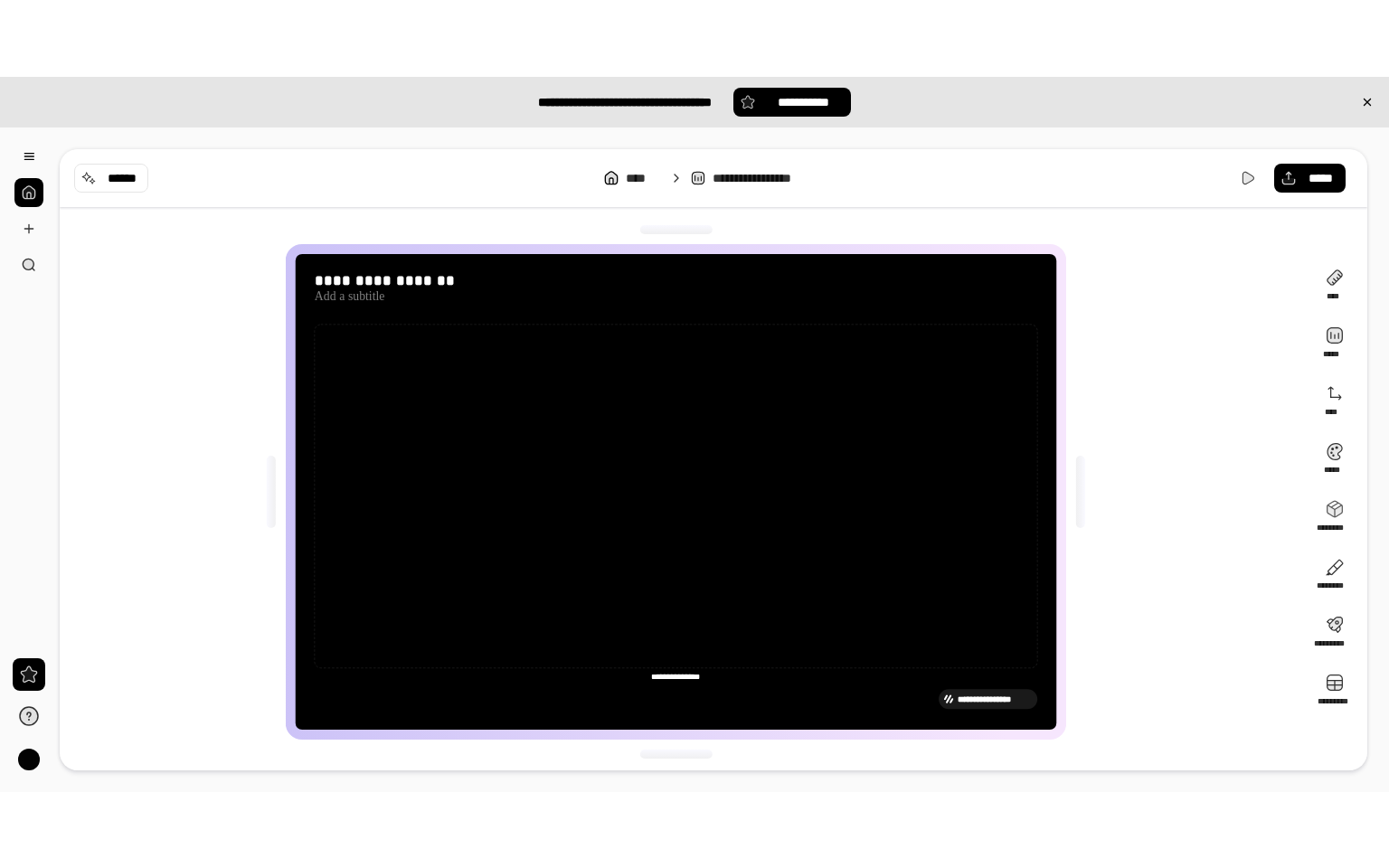 scroll, scrollTop: 5, scrollLeft: 0, axis: vertical 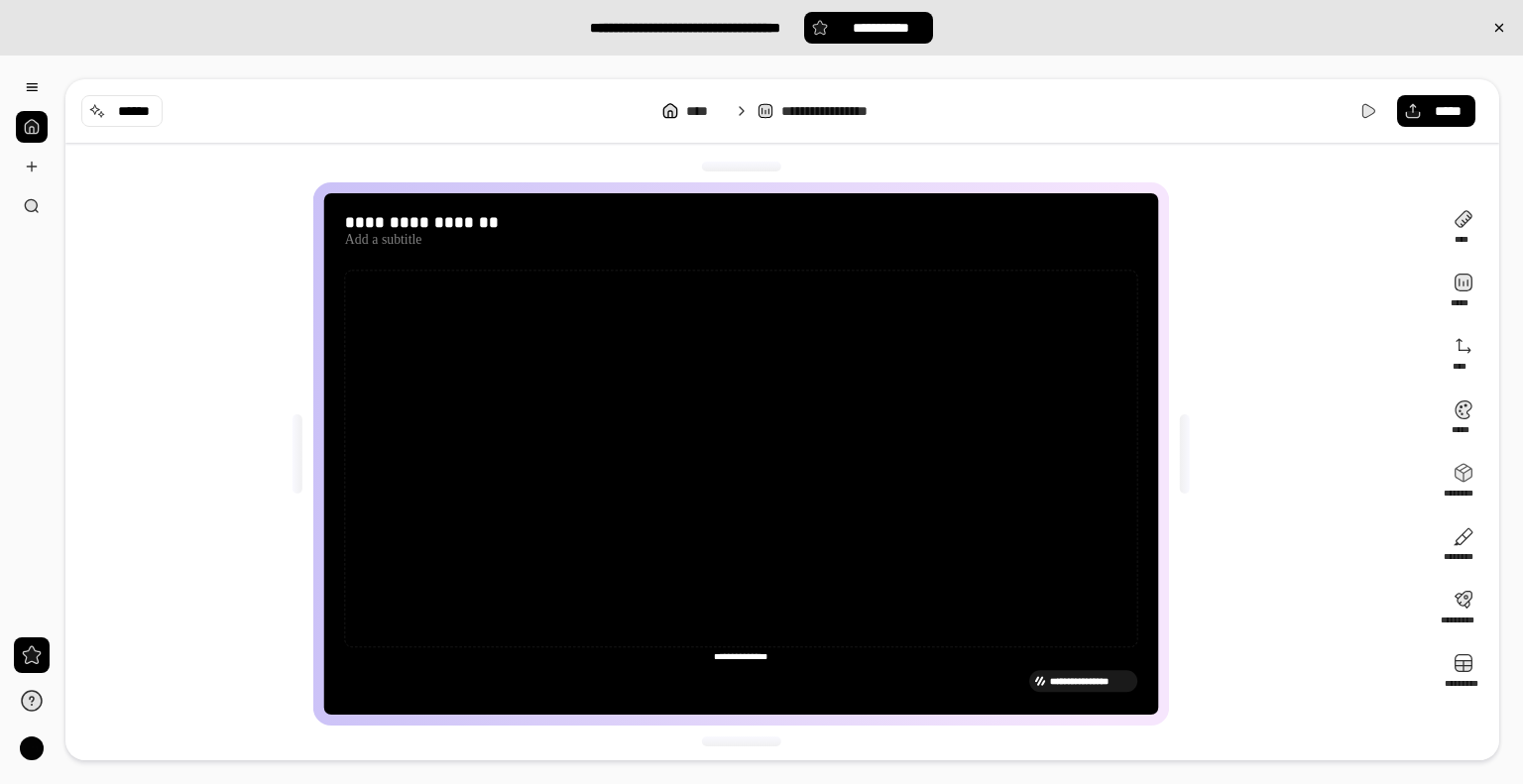 click at bounding box center [741, 741] 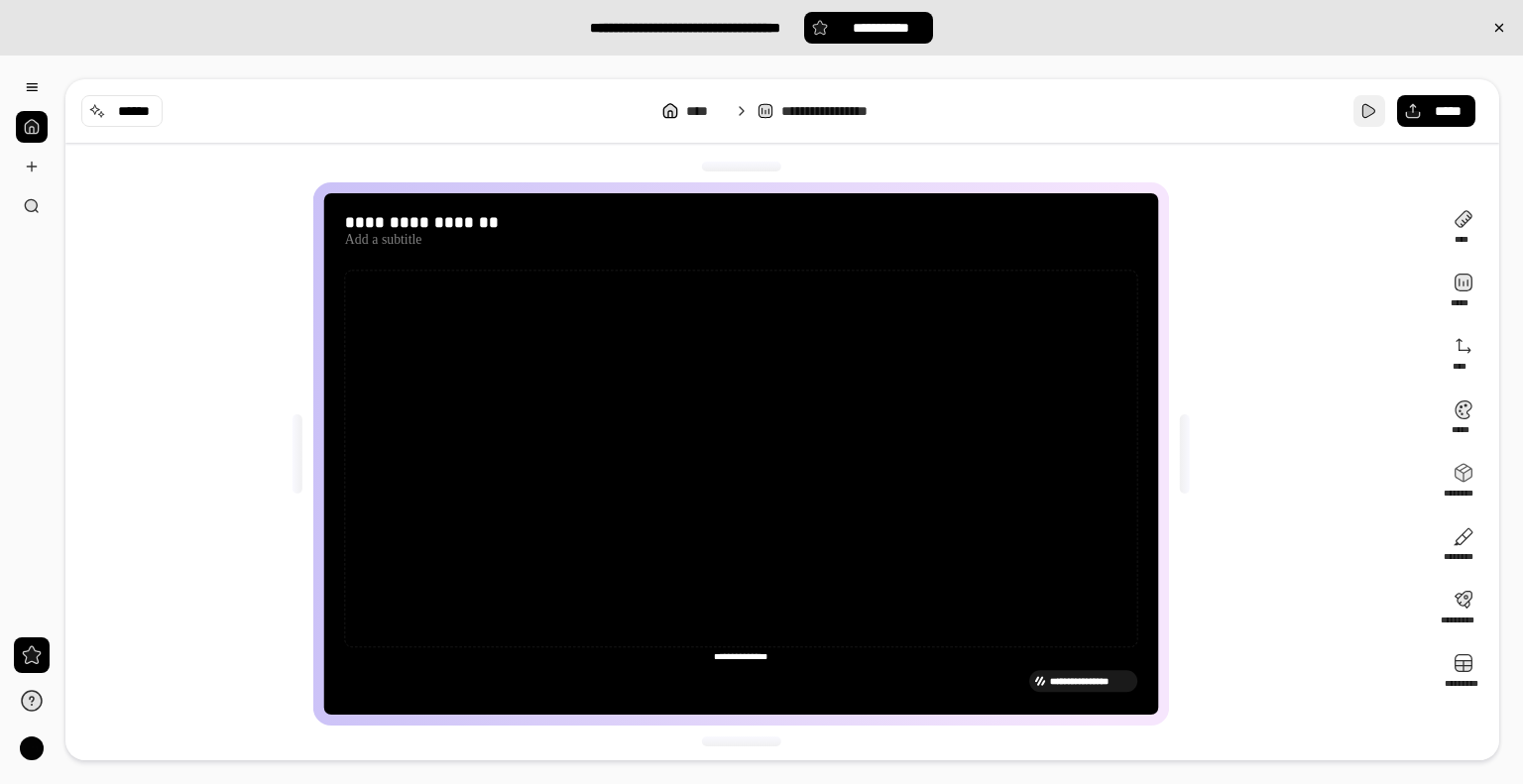 click at bounding box center [1369, 111] 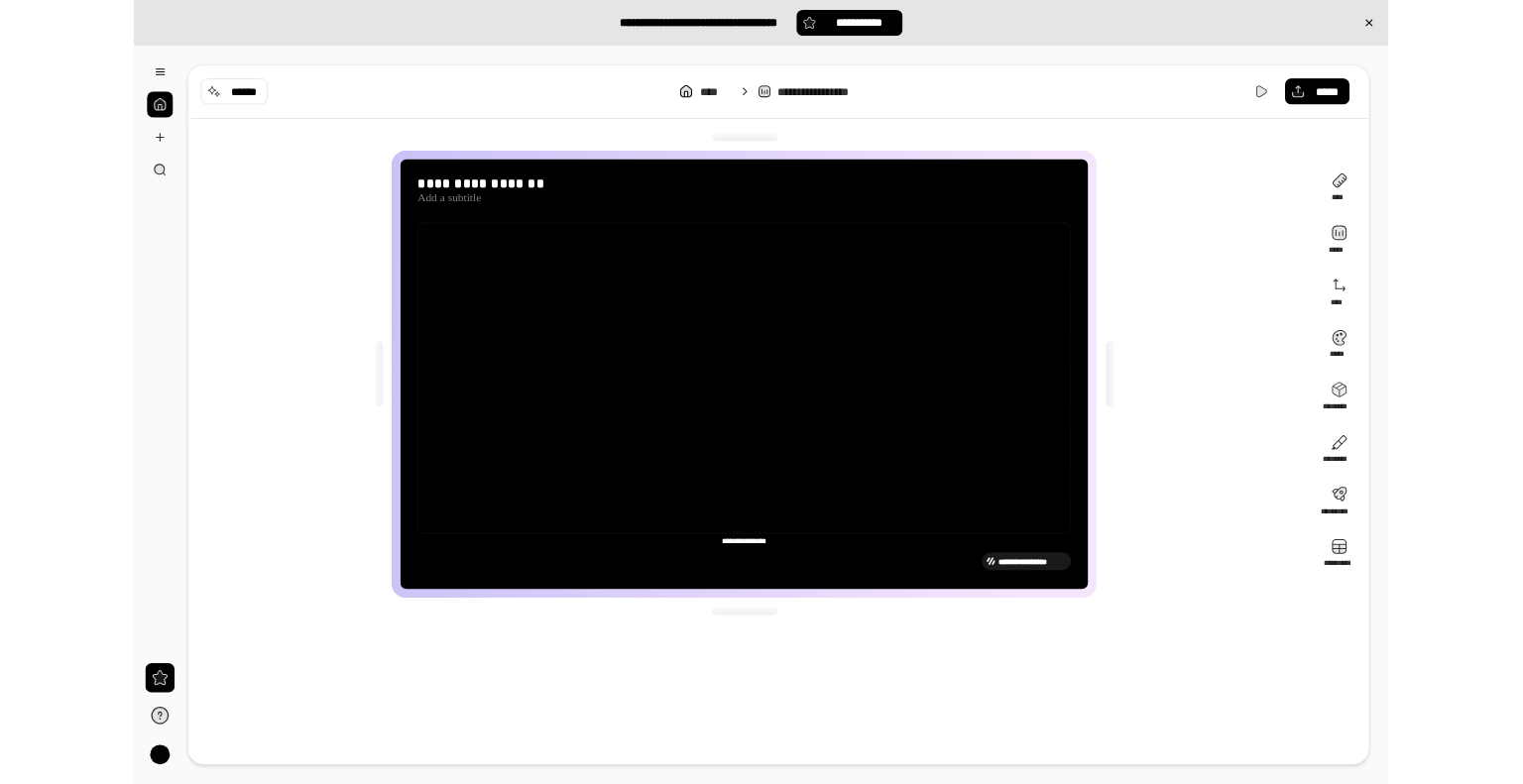 scroll, scrollTop: 0, scrollLeft: 0, axis: both 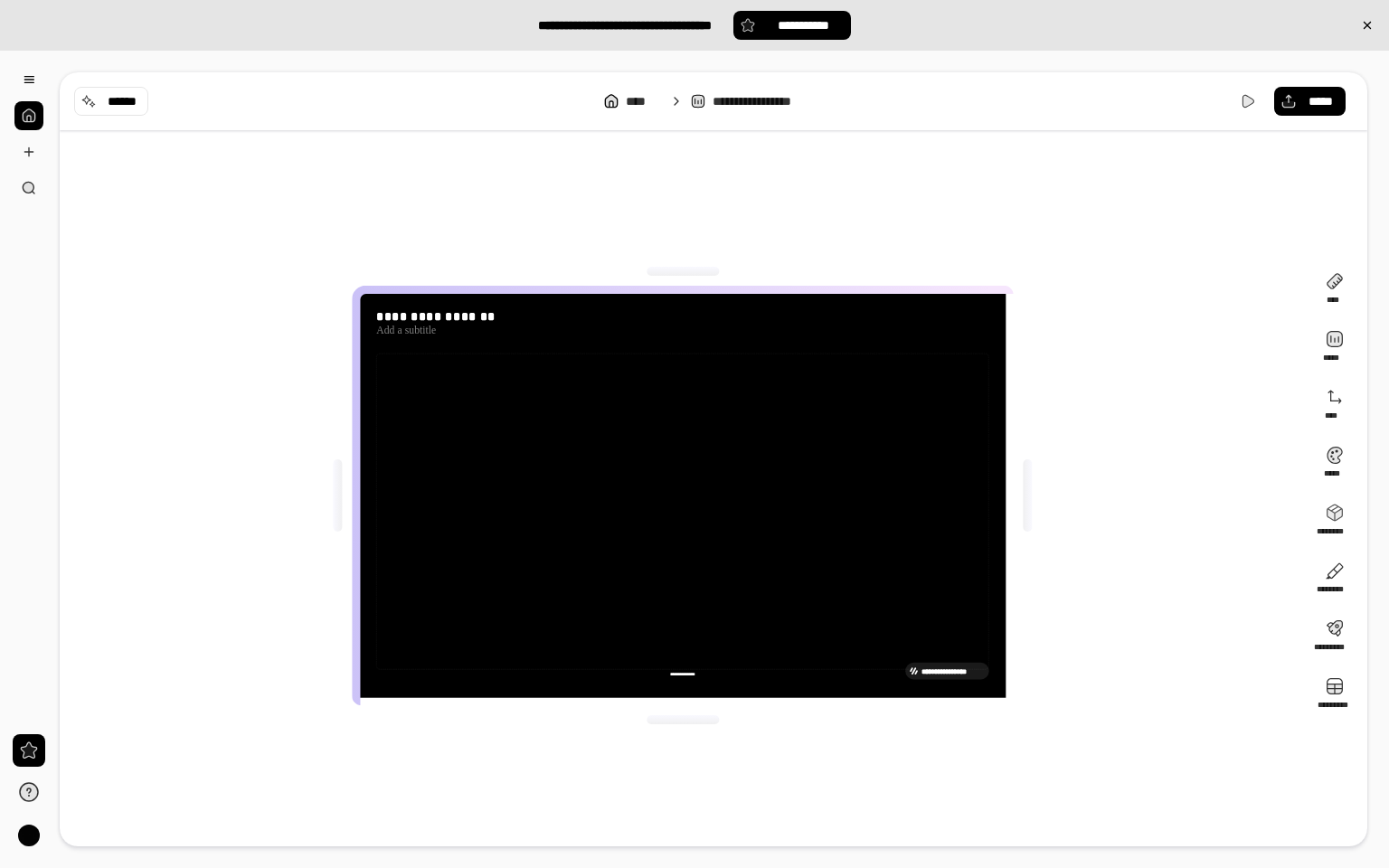 click 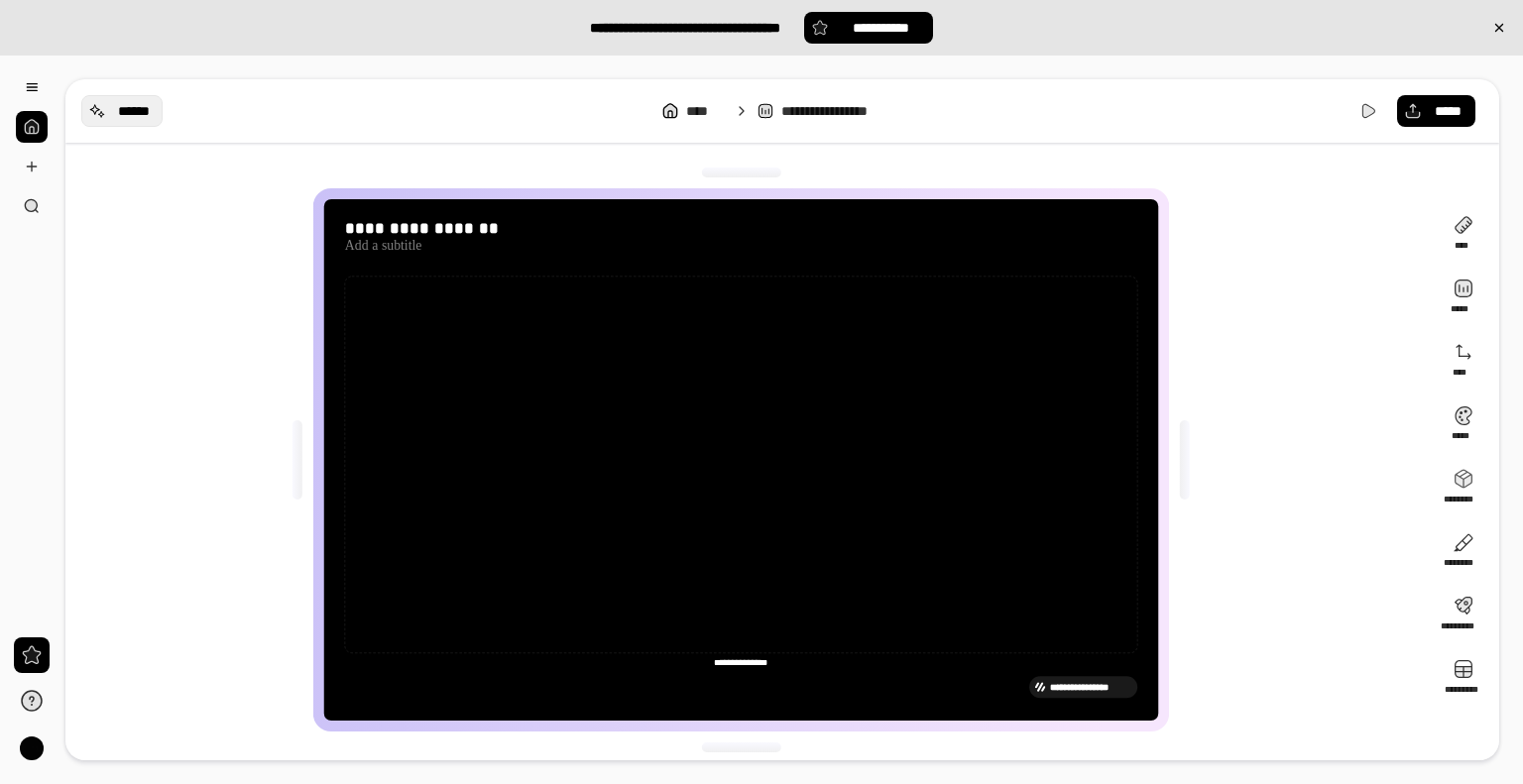 click on "[REDACTED]" at bounding box center [122, 111] 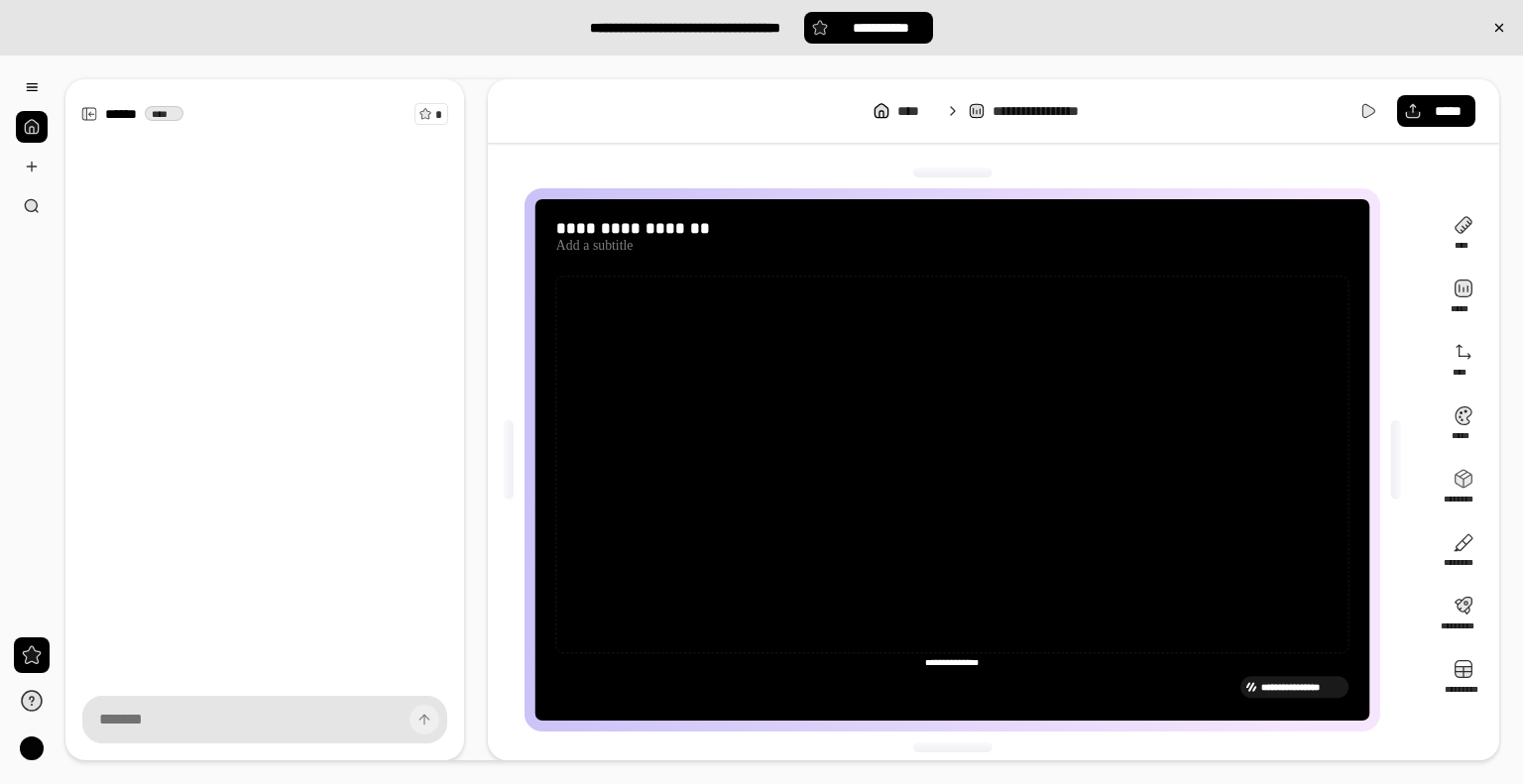 click at bounding box center (265, 720) 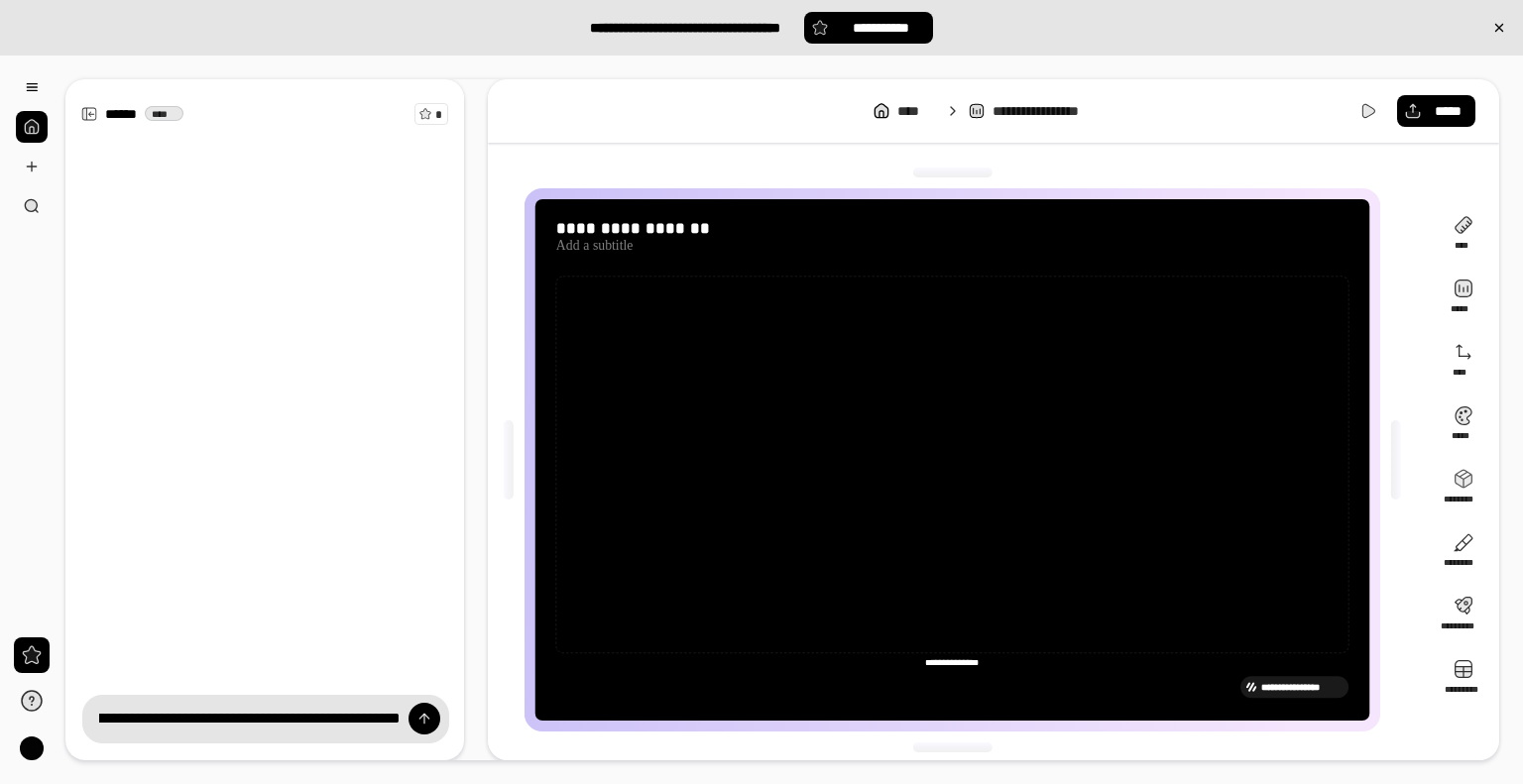 scroll, scrollTop: 0, scrollLeft: 966, axis: horizontal 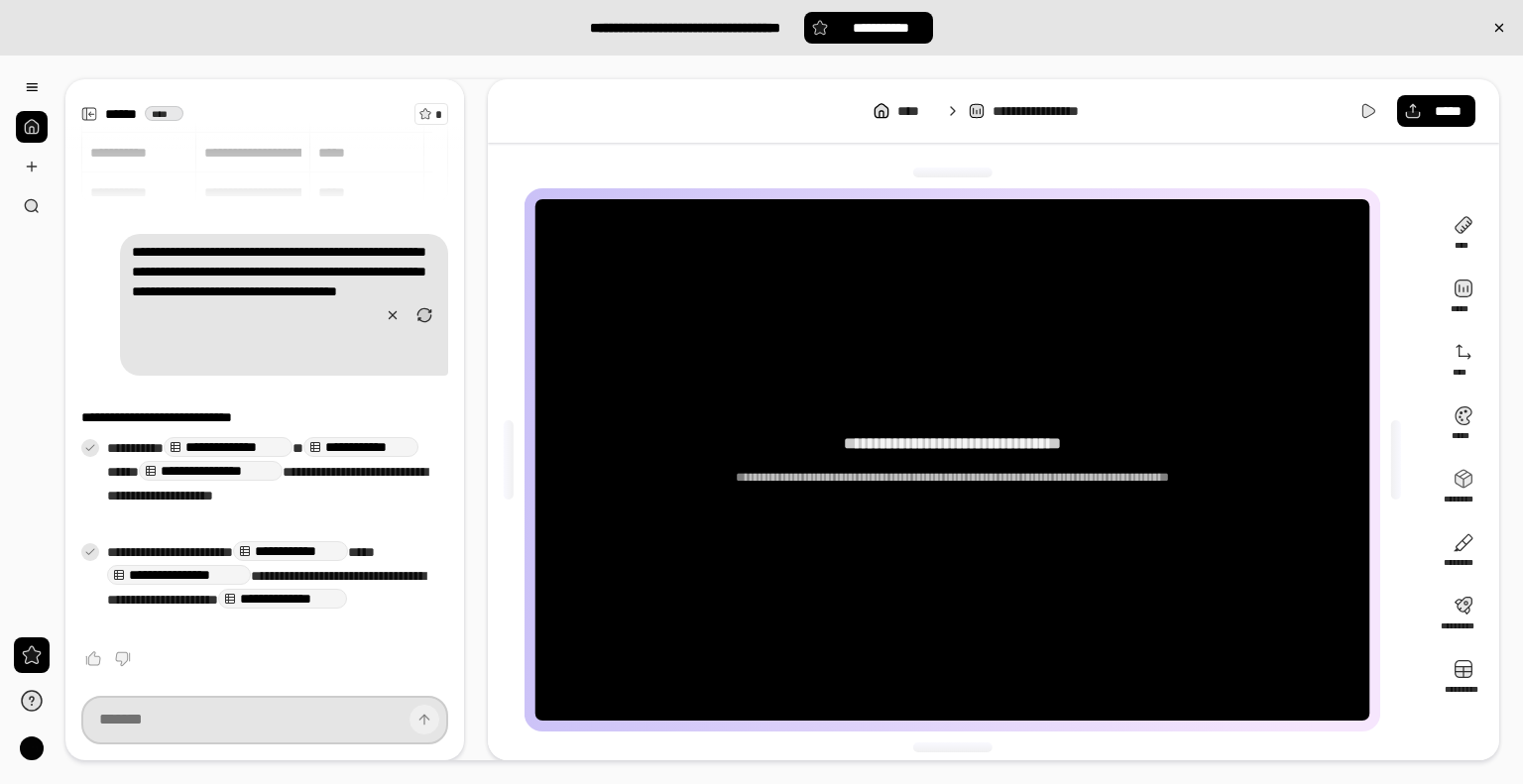 click at bounding box center (265, 720) 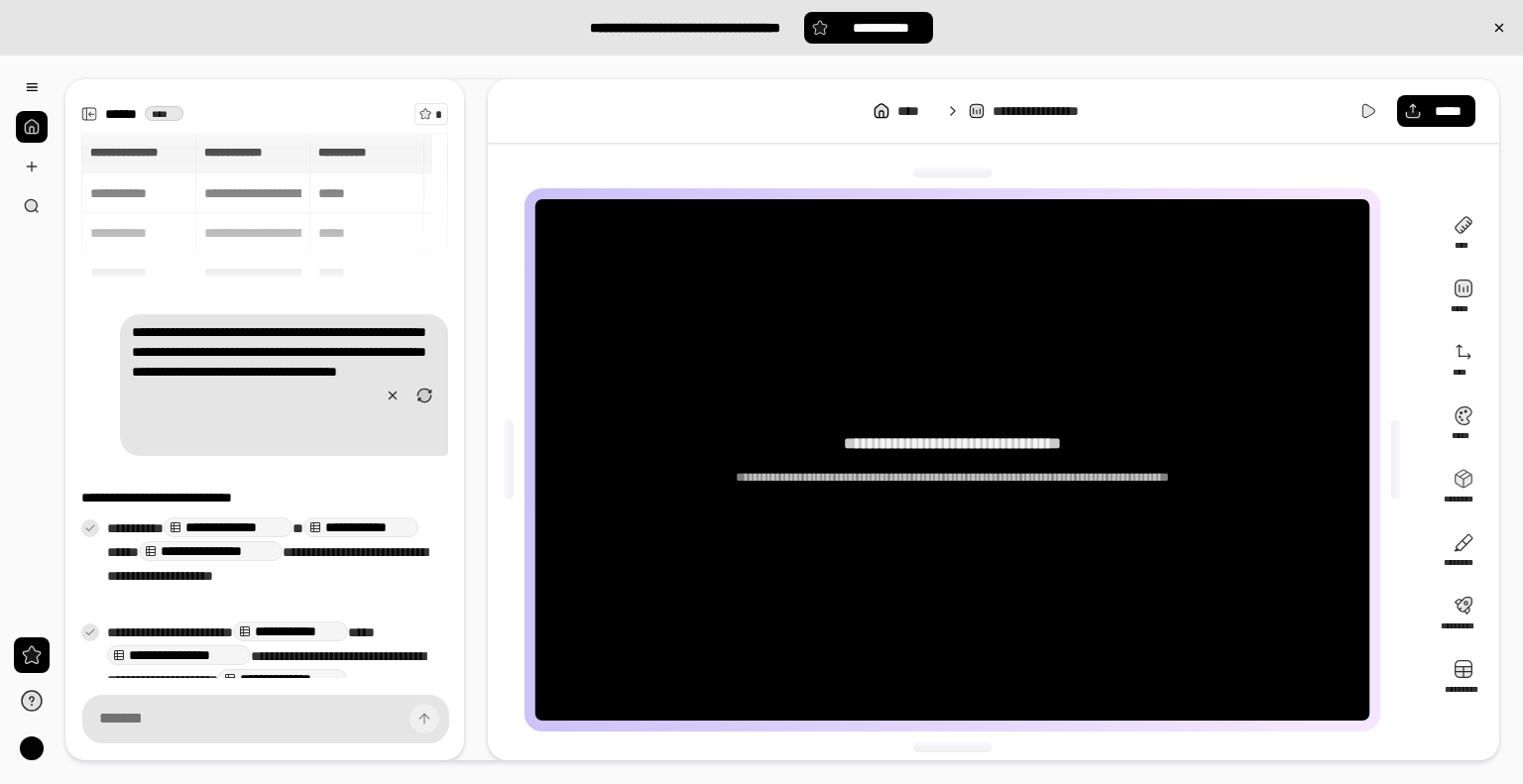 click on "[REDACTED]" at bounding box center (265, 208) 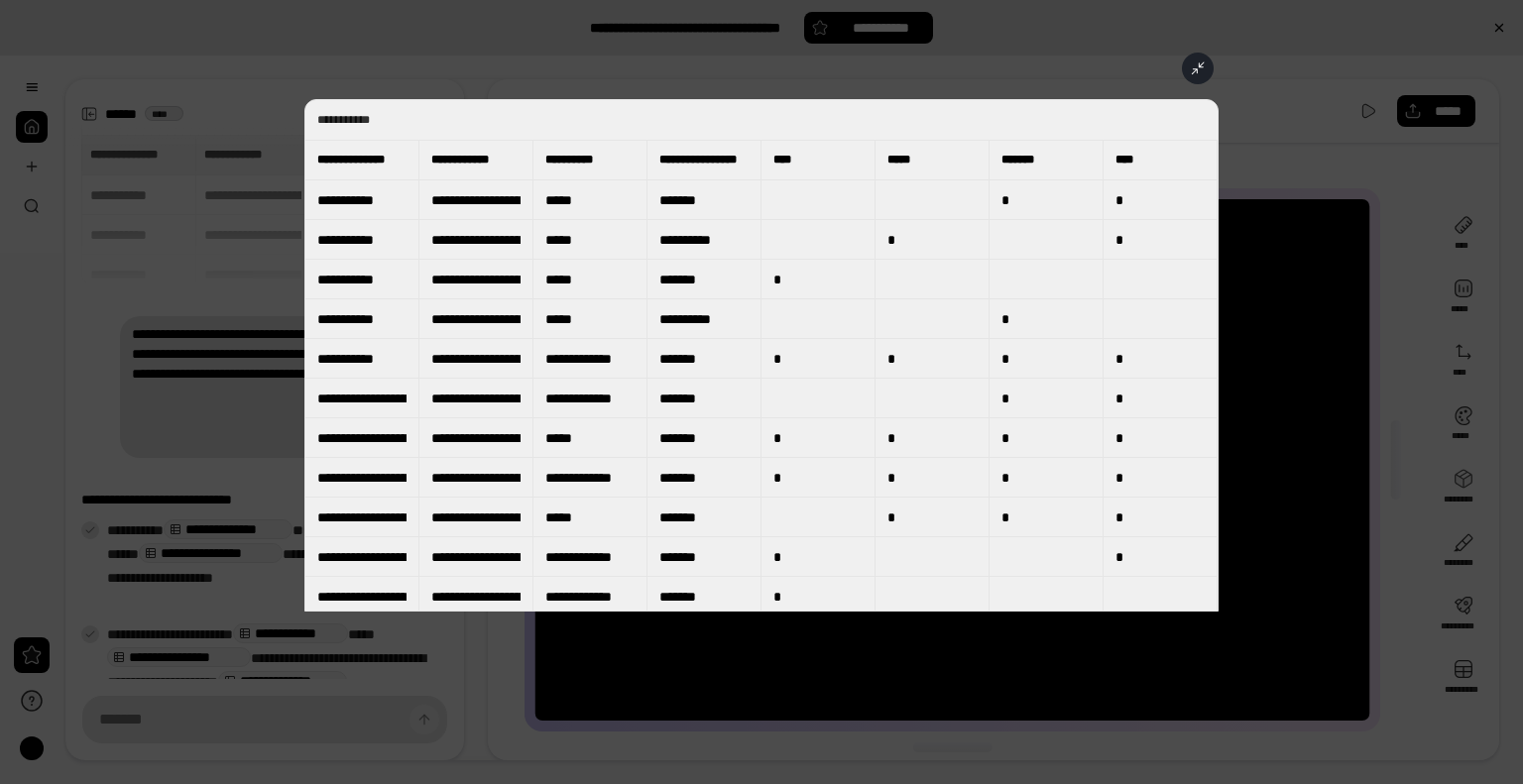 click on "[REDACTED]" at bounding box center [762, 355] 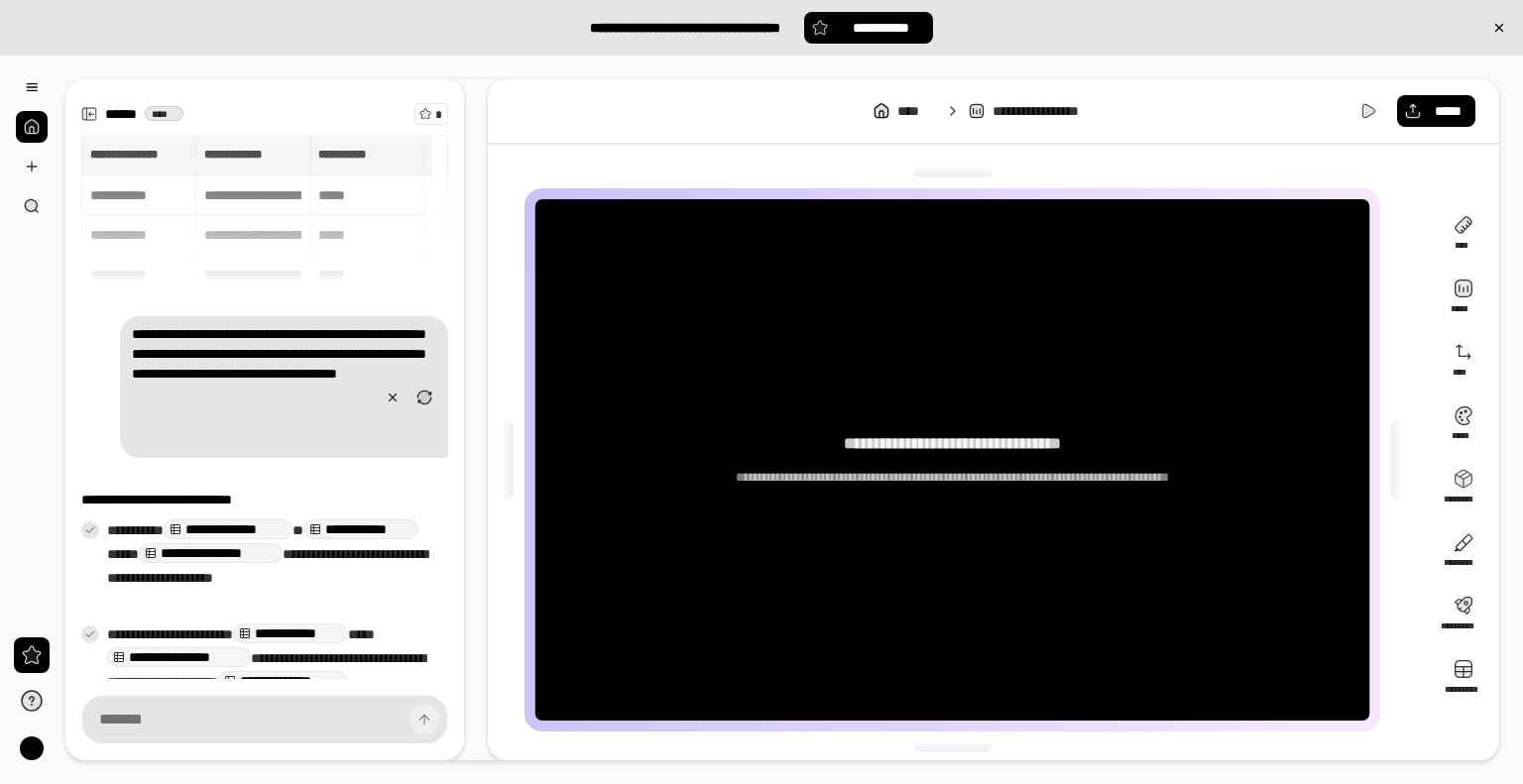 click at bounding box center (32, 127) 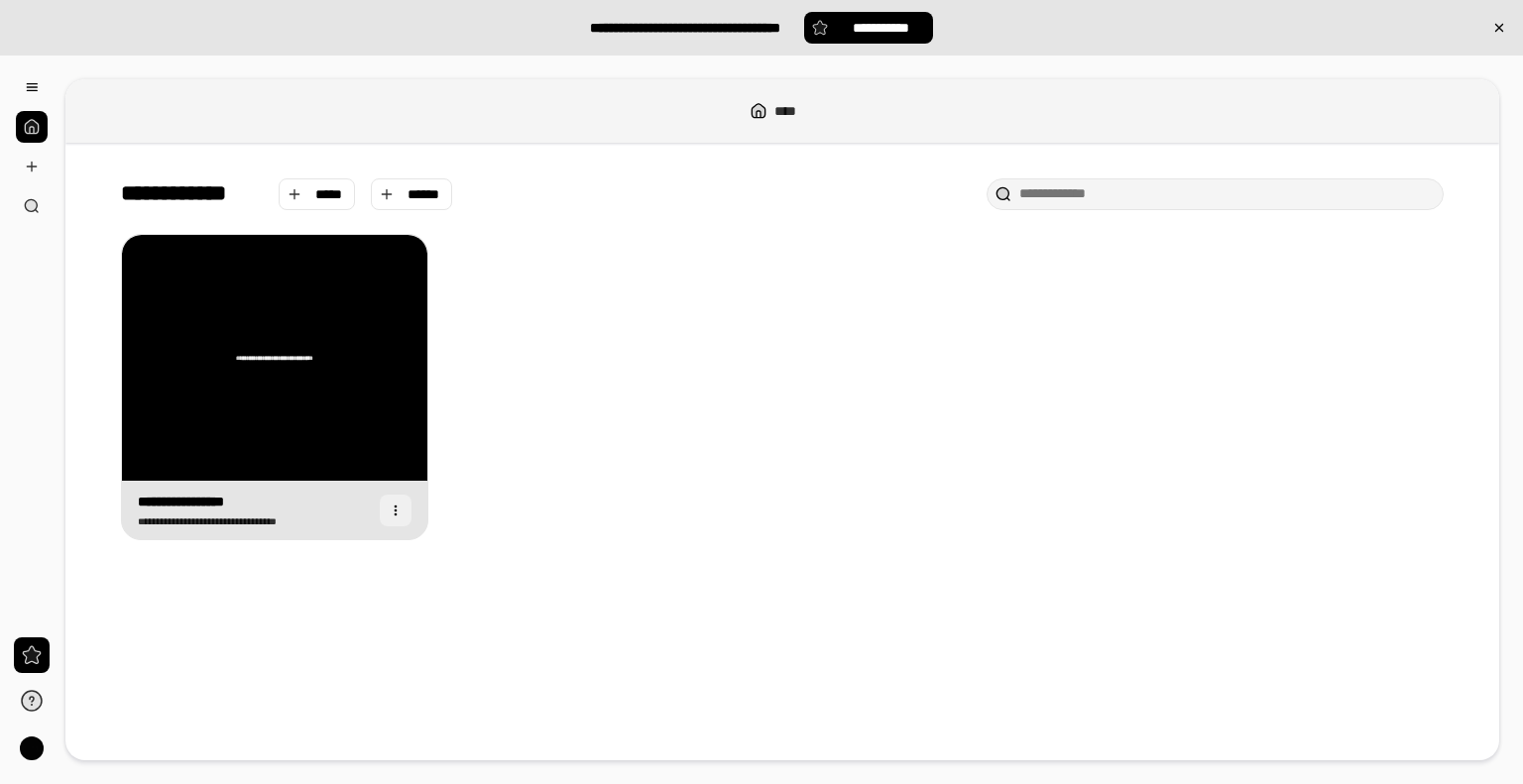 click at bounding box center (396, 510) 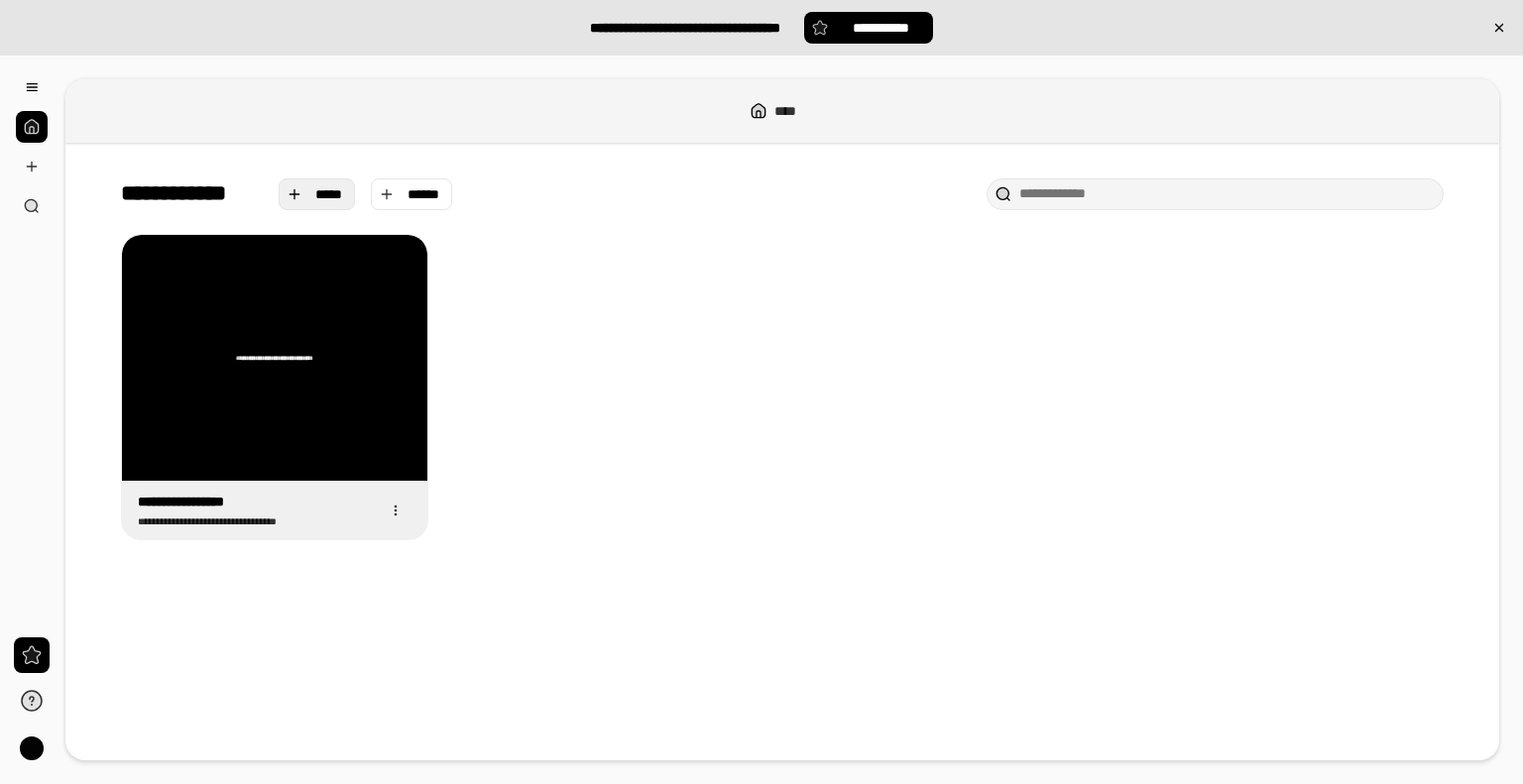 click on "[REDACTED]" at bounding box center (329, 194) 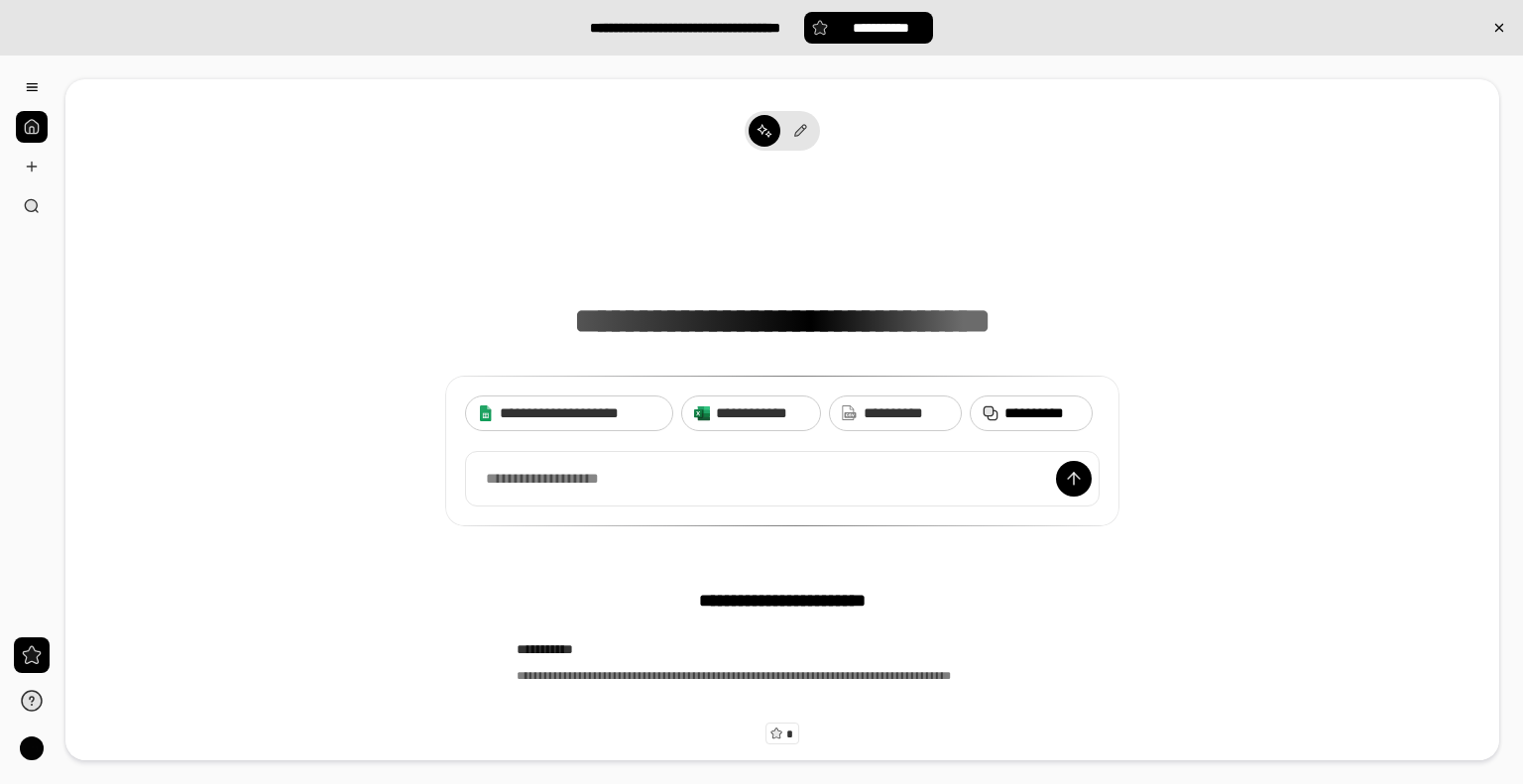 click on "[REDACTED]" at bounding box center (1031, 413) 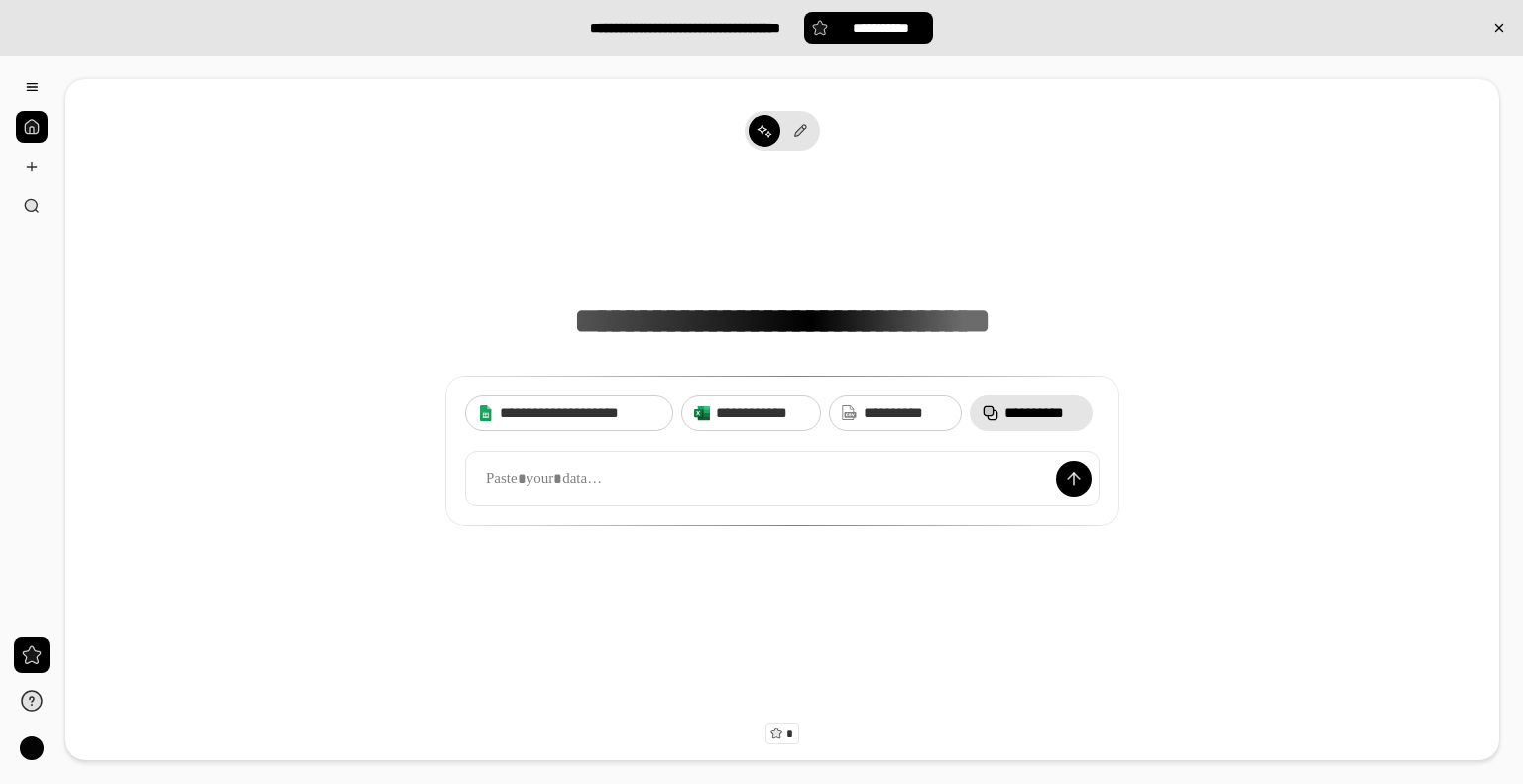 click on "[REDACTED]" at bounding box center (1042, 413) 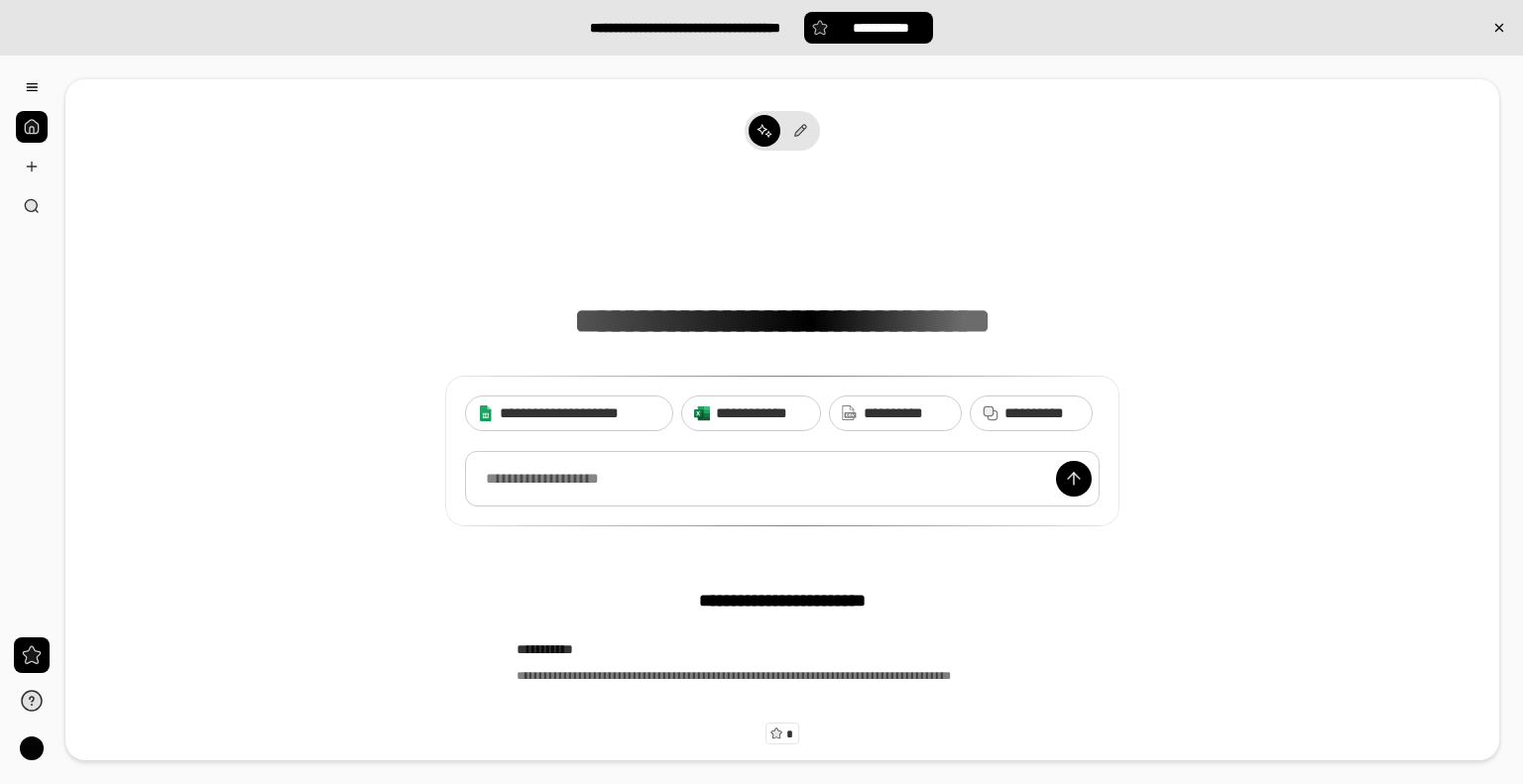 click at bounding box center (782, 479) 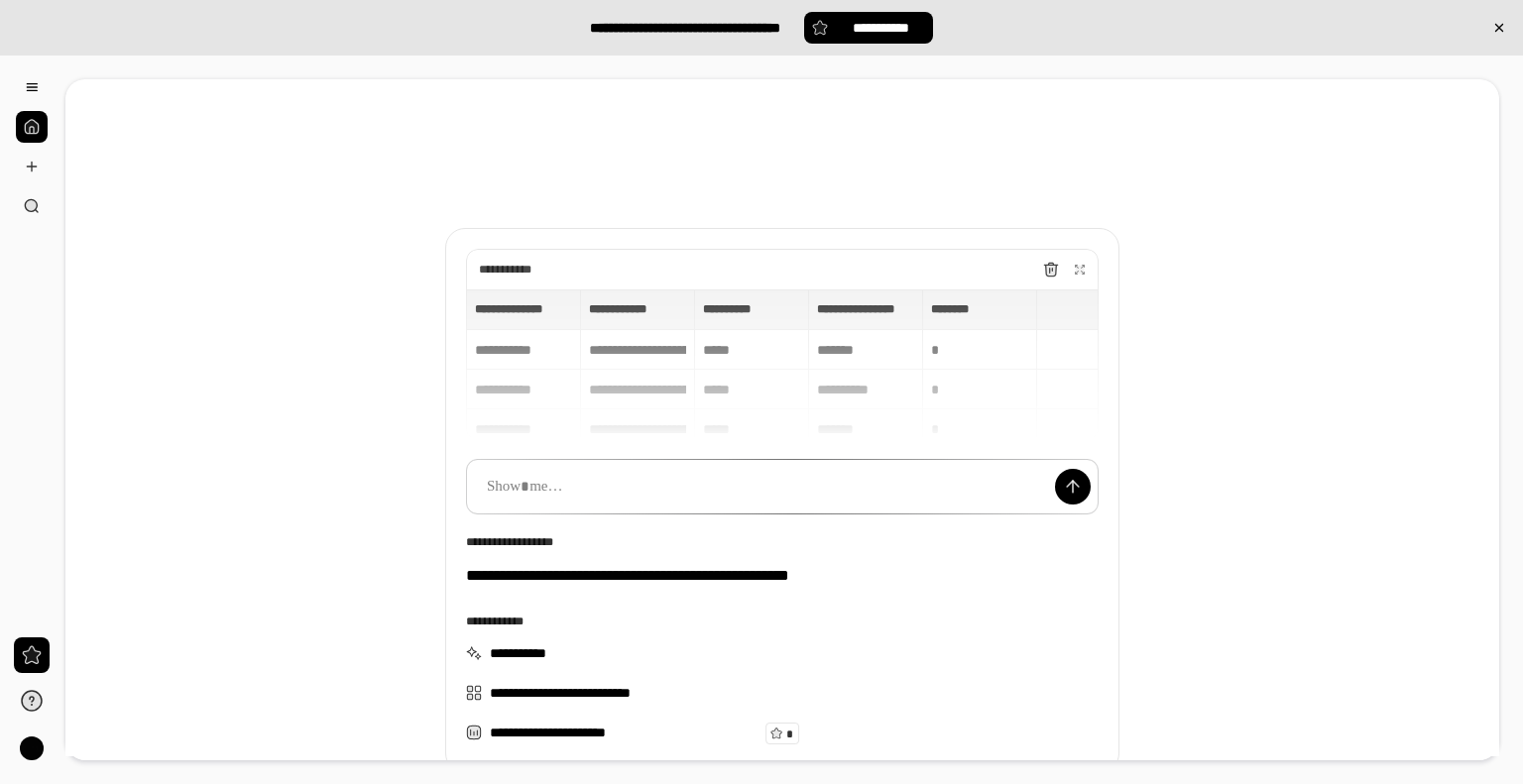 type 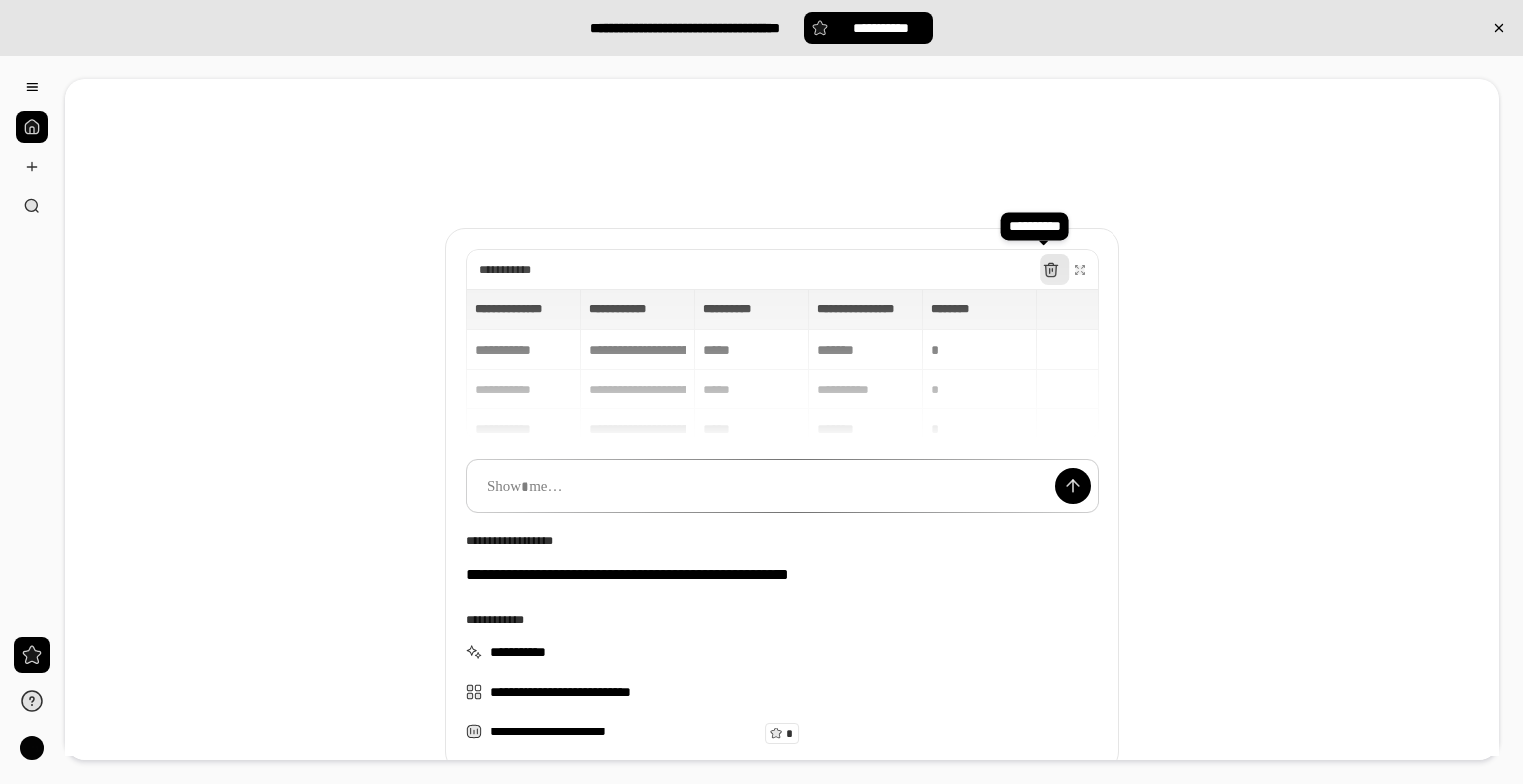 click 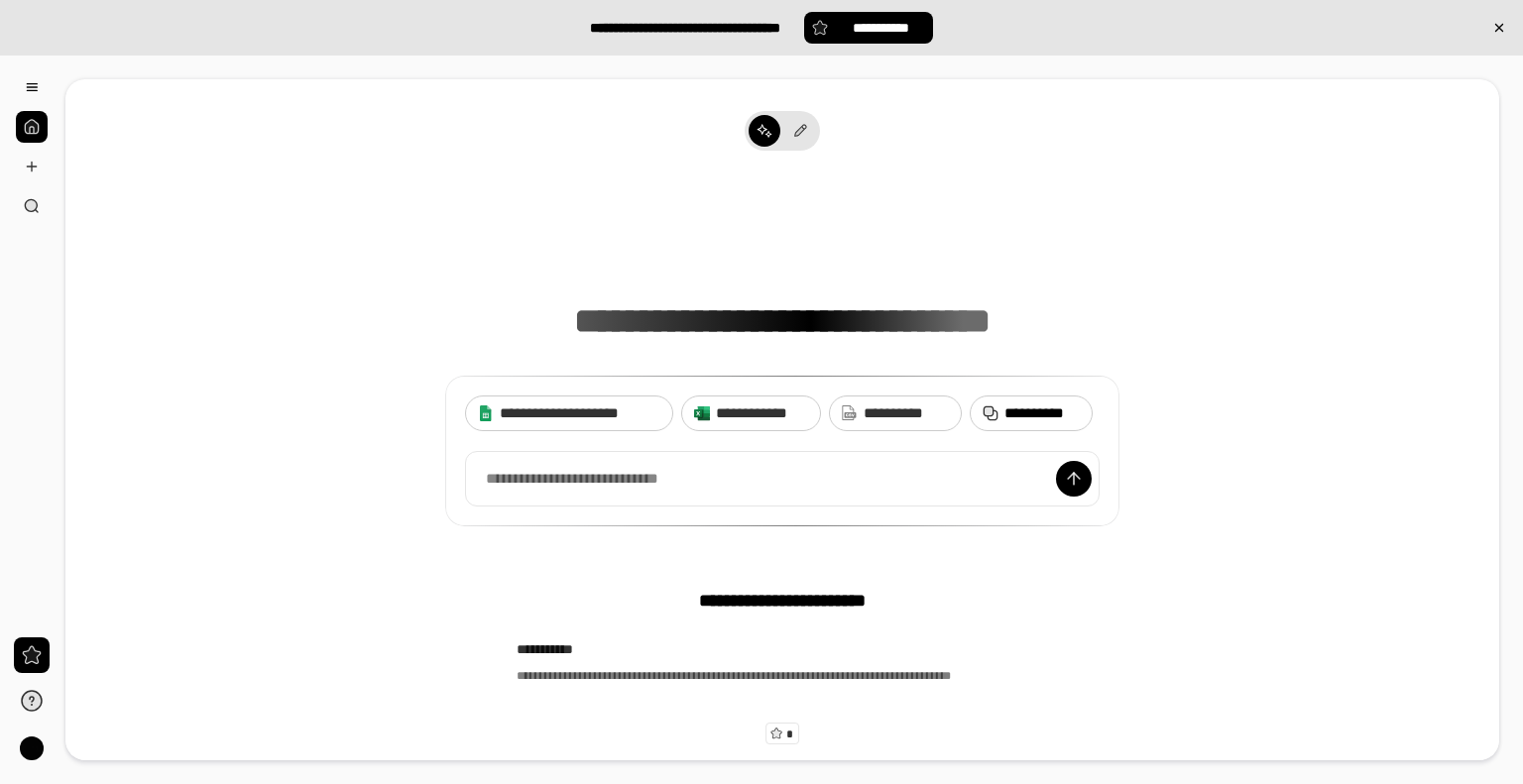 click on "[REDACTED]" at bounding box center [1042, 413] 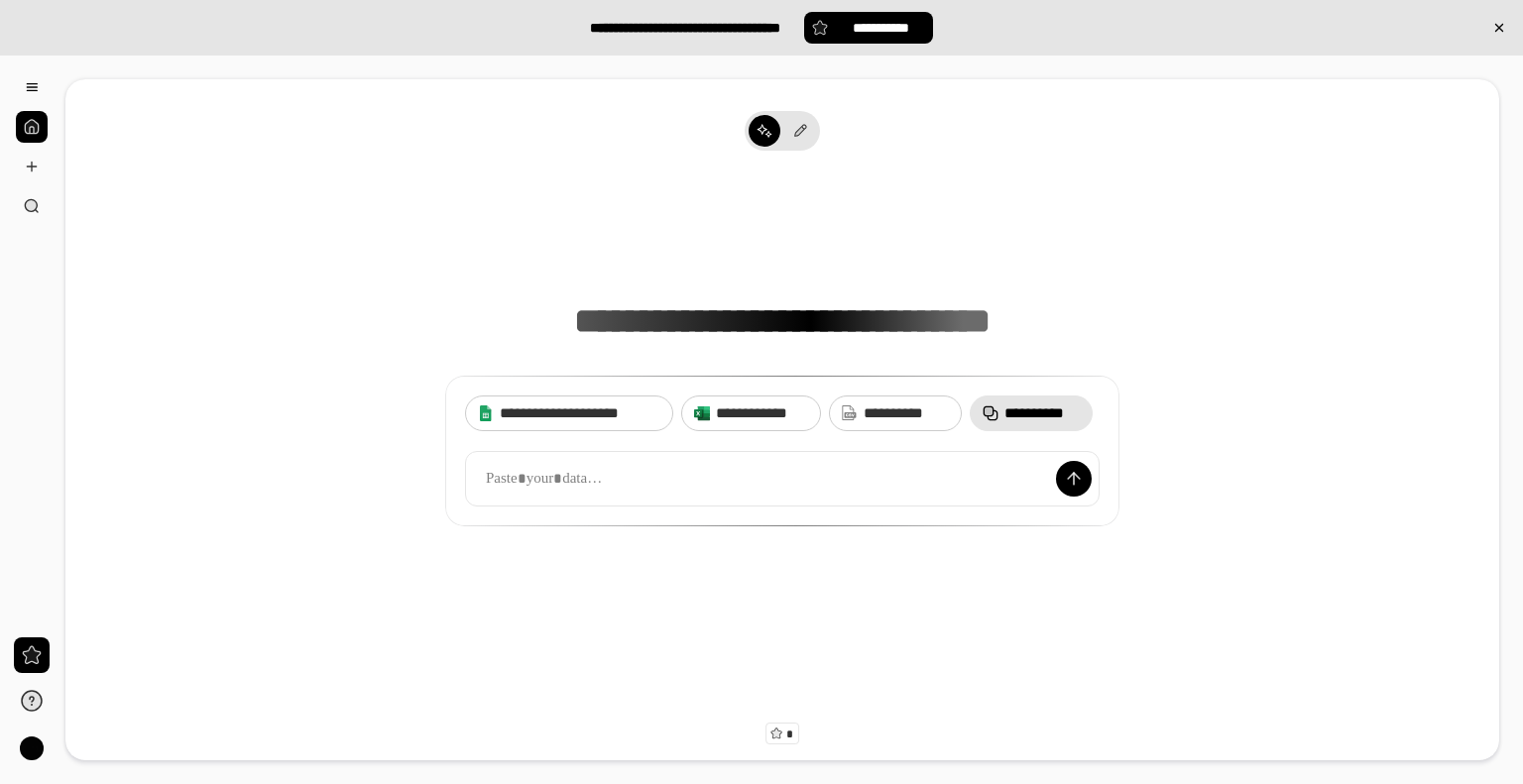 click on "[REDACTED]" at bounding box center [1042, 413] 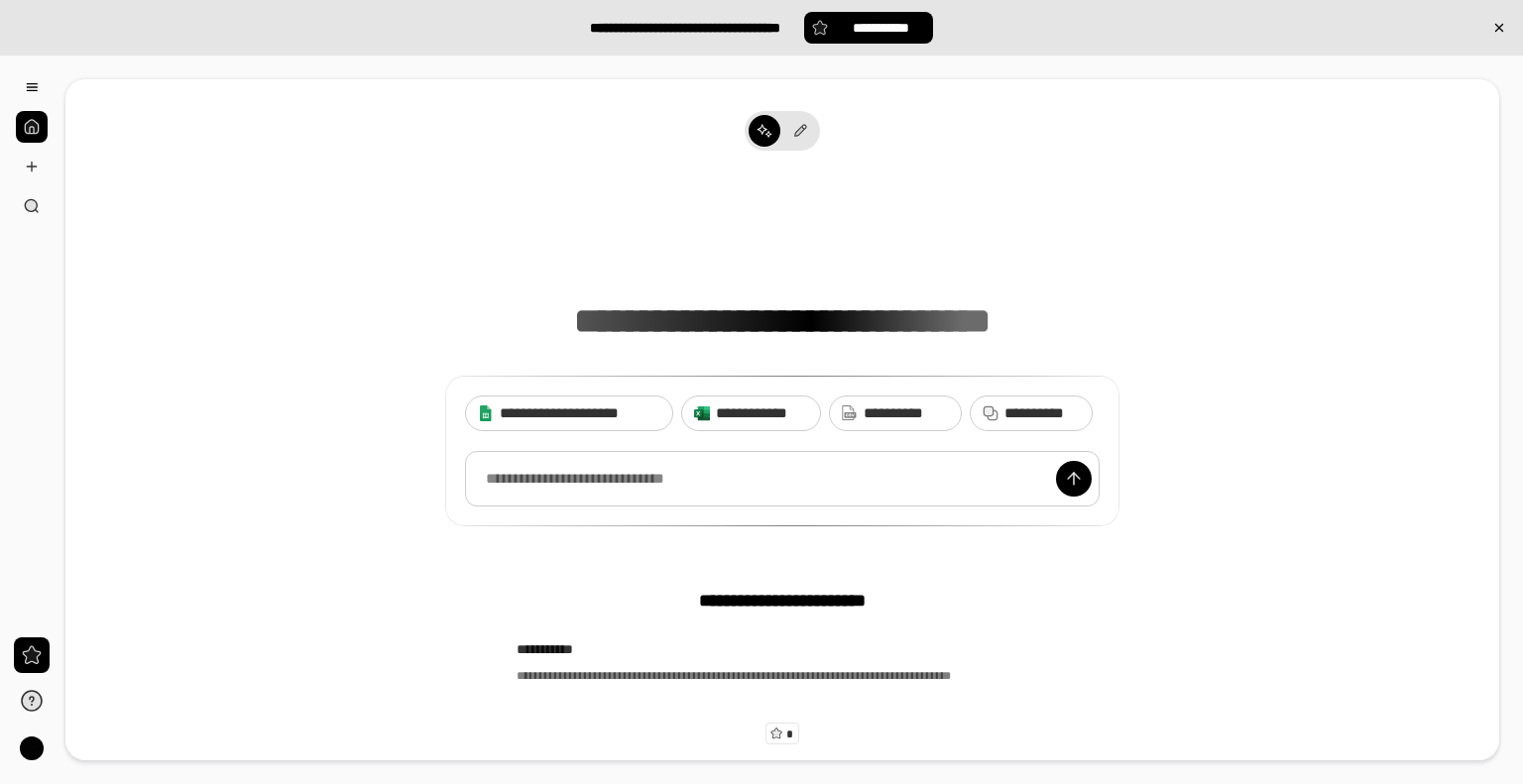 click at bounding box center [782, 479] 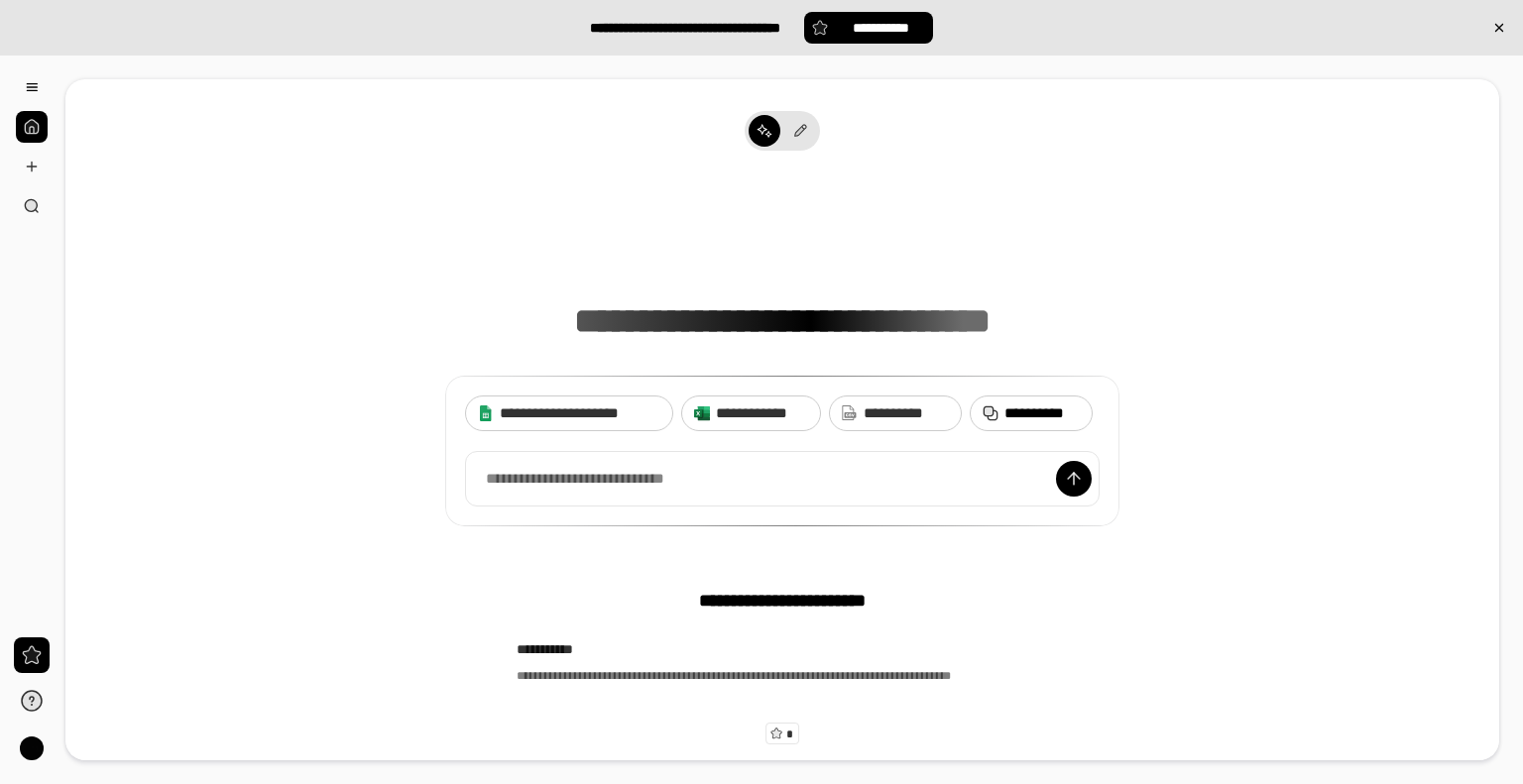 click on "[REDACTED]" at bounding box center (1042, 413) 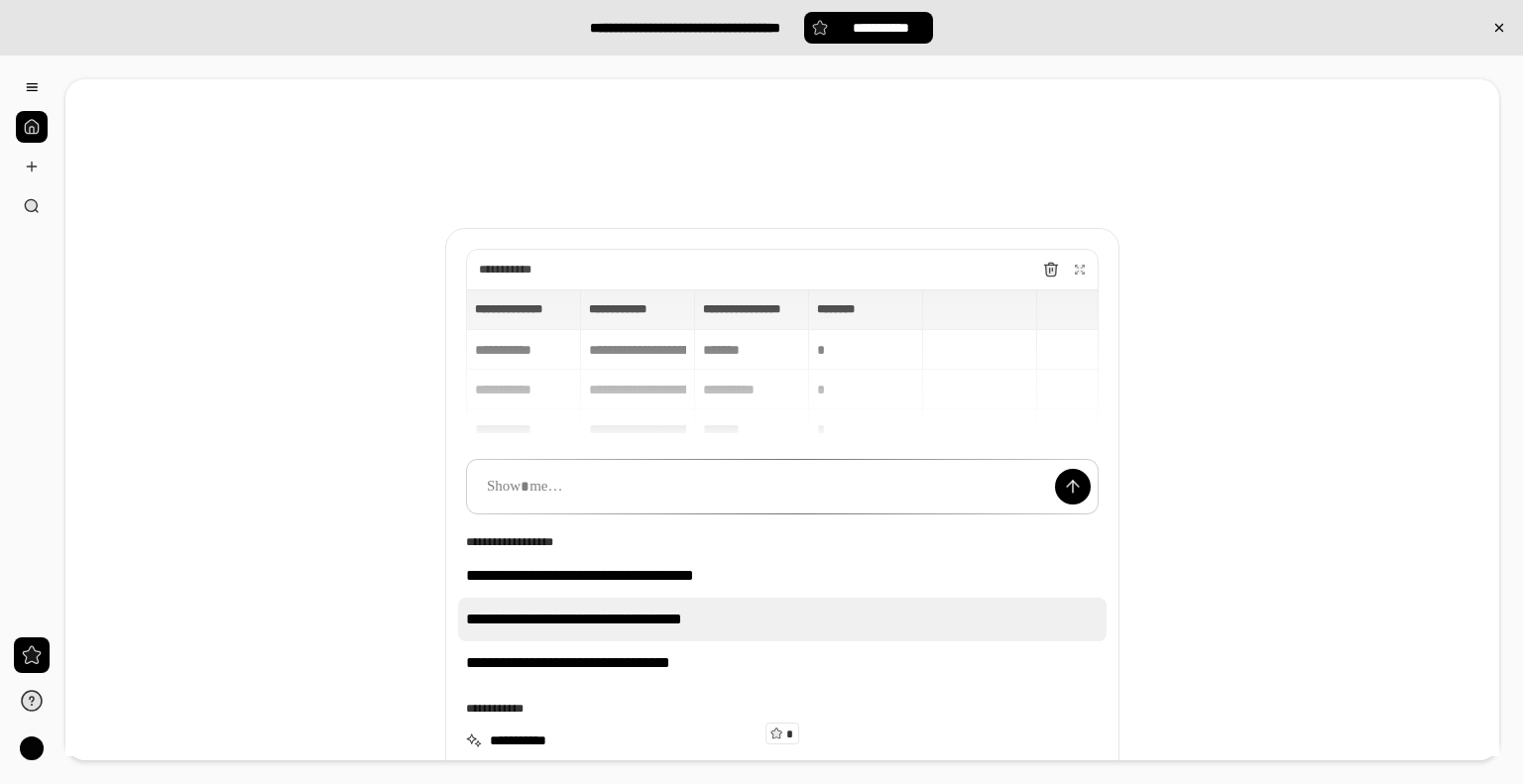 click on "[REDACTED]" at bounding box center (782, 619) 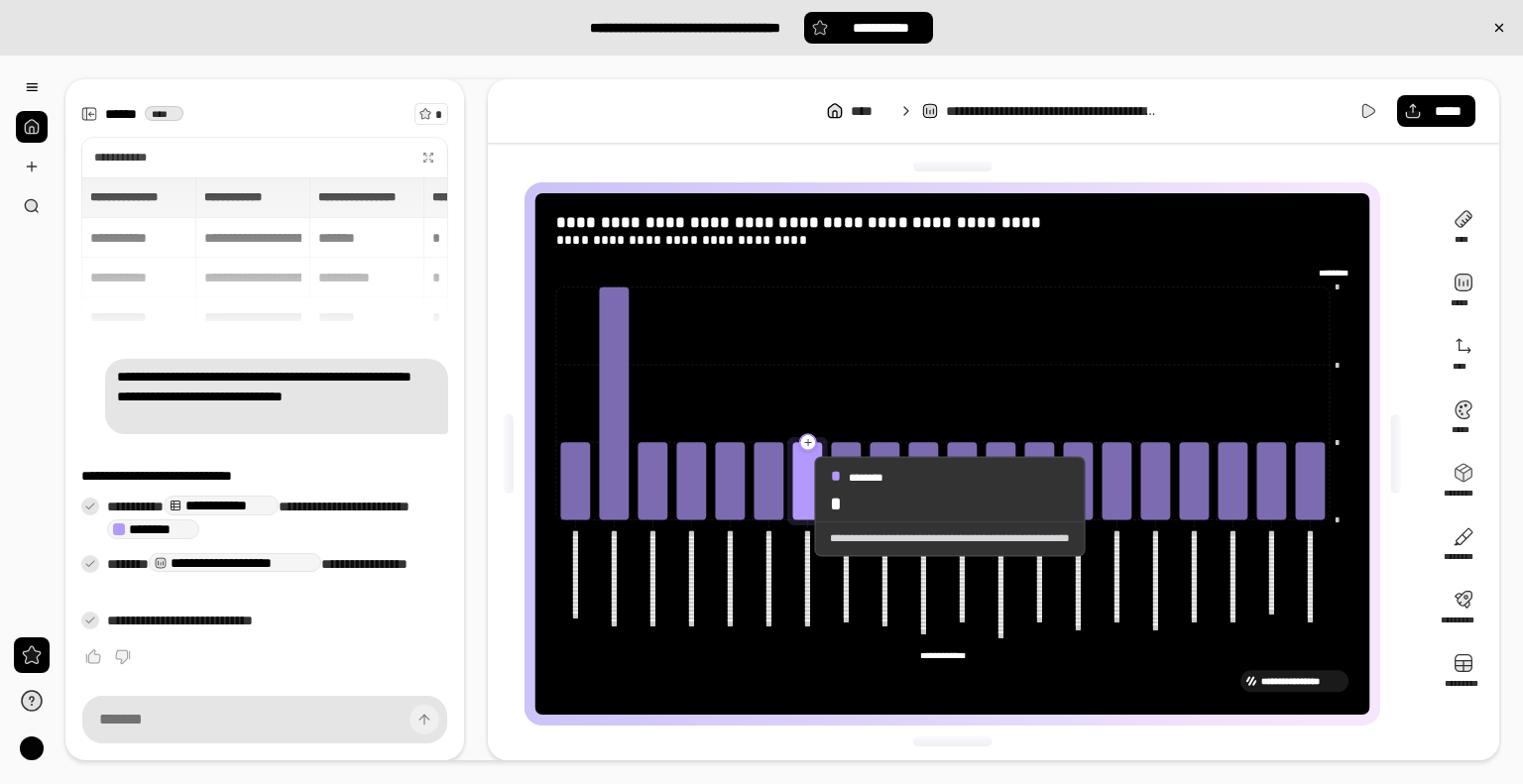 scroll, scrollTop: 5, scrollLeft: 0, axis: vertical 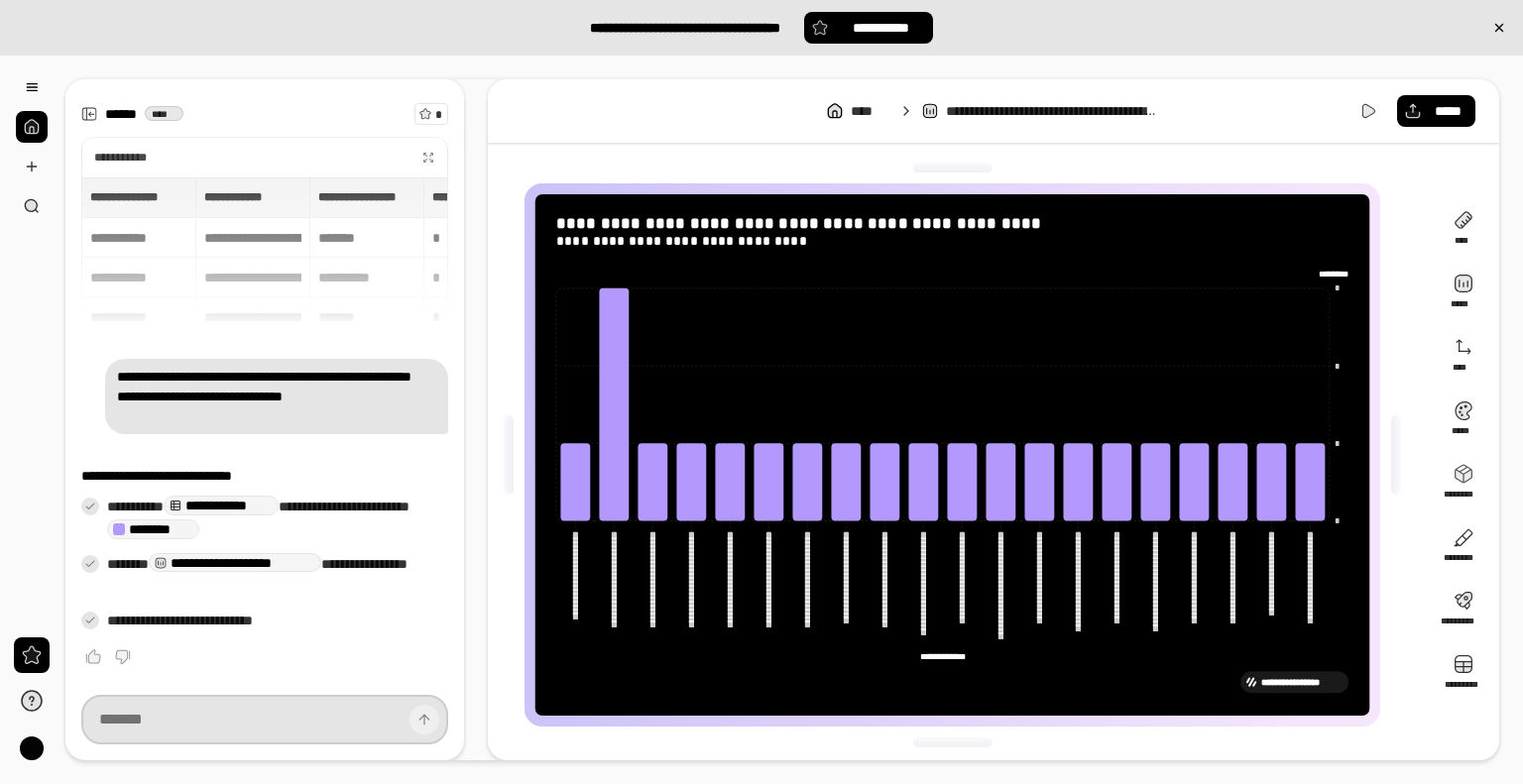 click at bounding box center (265, 720) 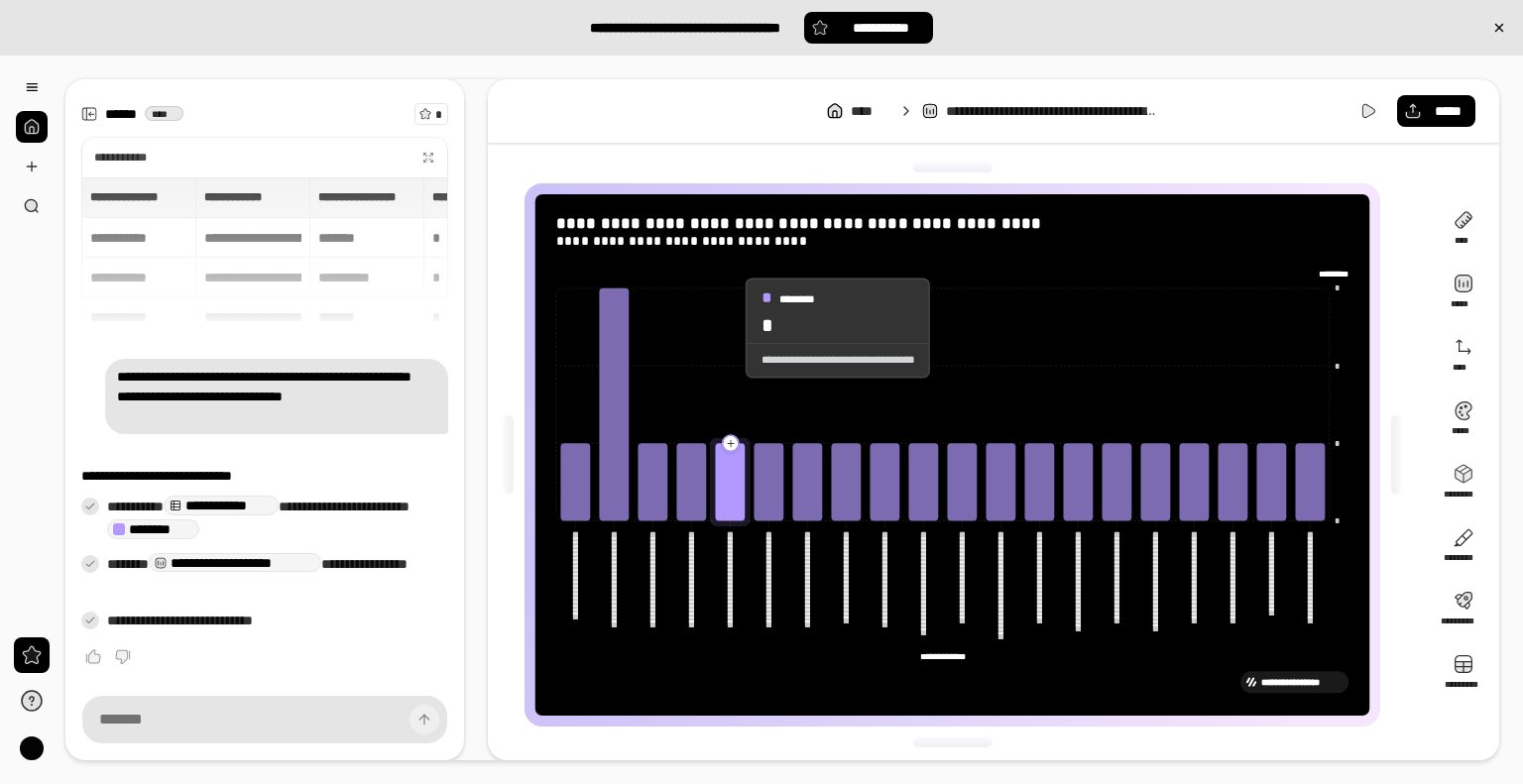drag, startPoint x: 728, startPoint y: 443, endPoint x: 724, endPoint y: 314, distance: 129.062 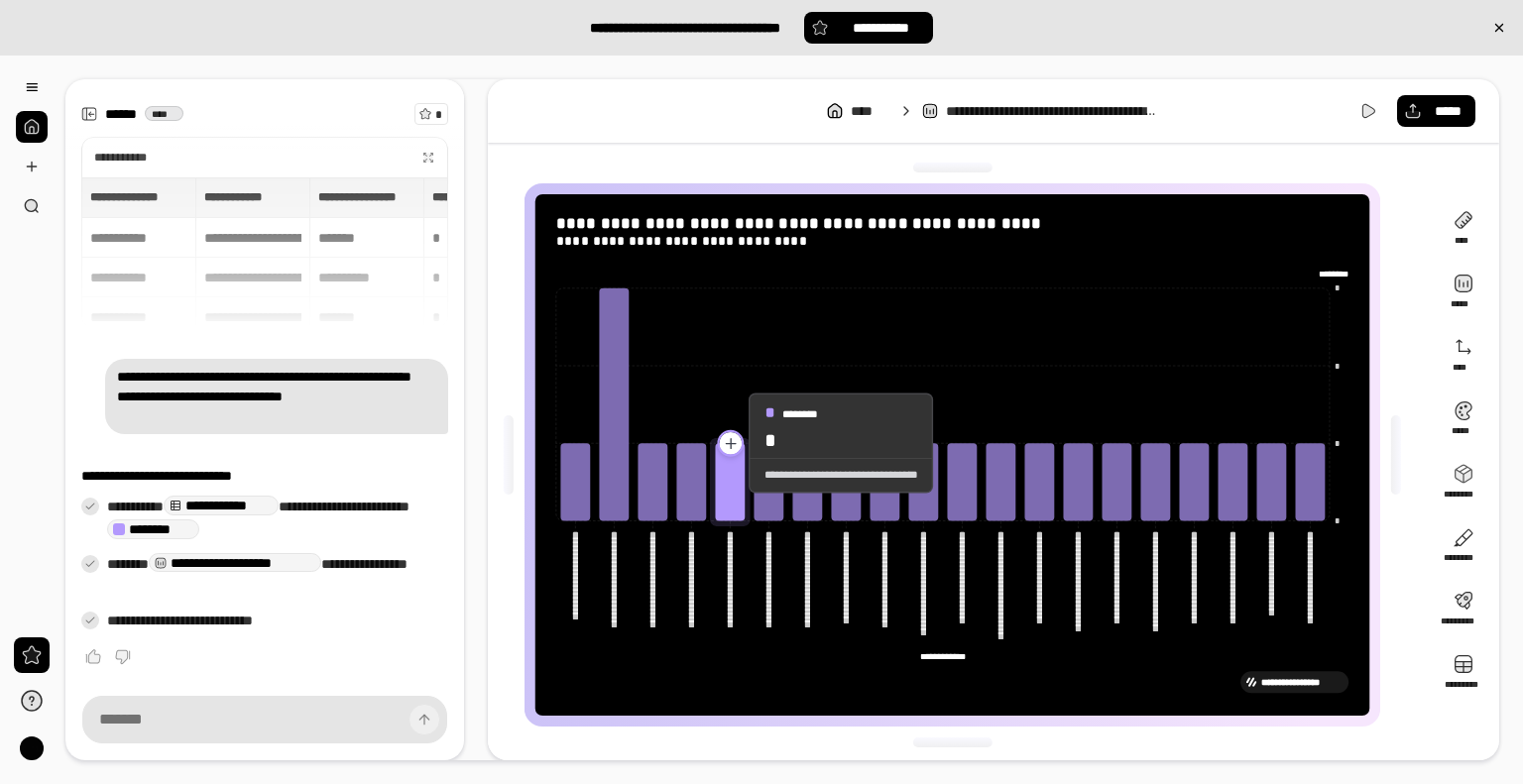 click 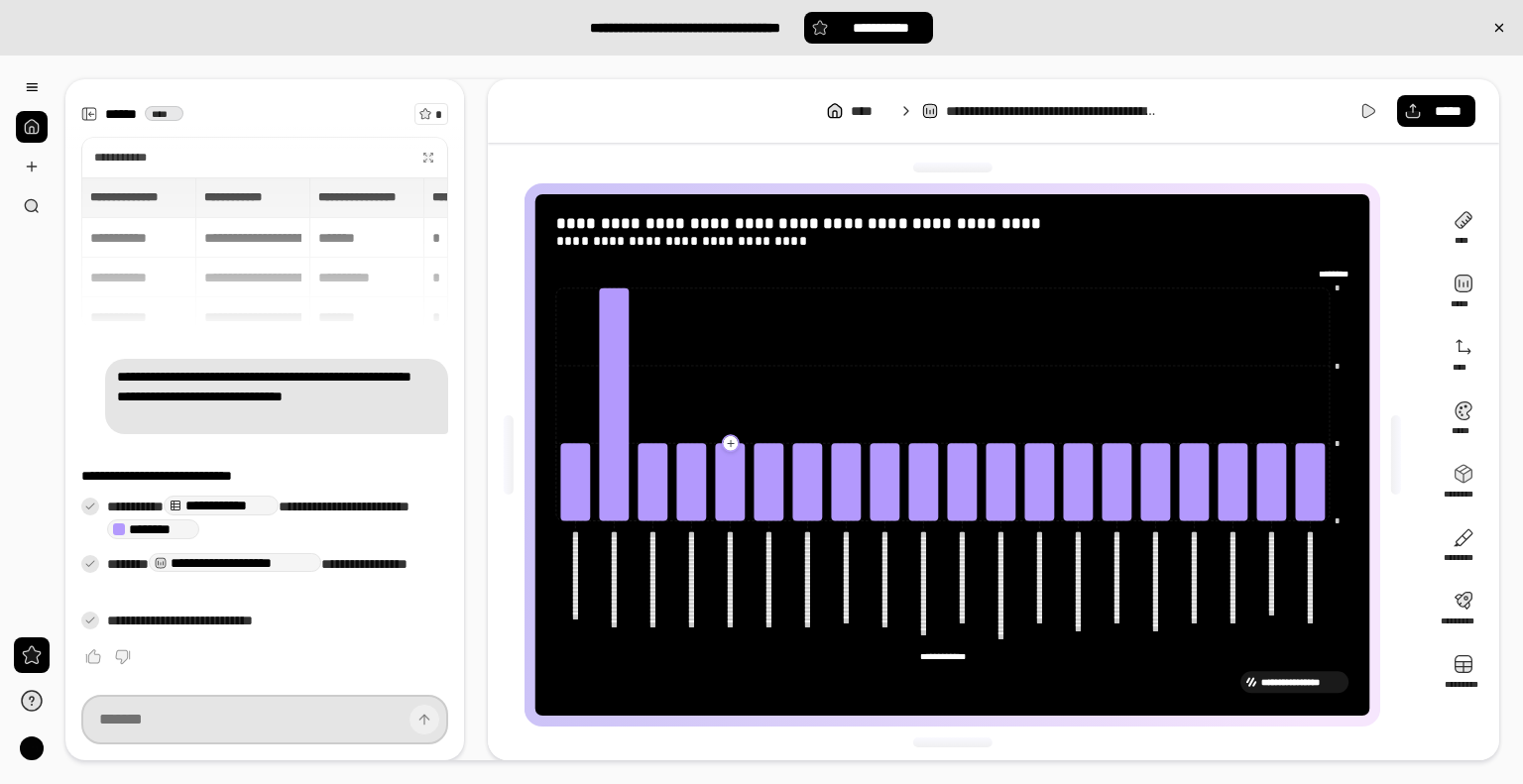 click at bounding box center (265, 720) 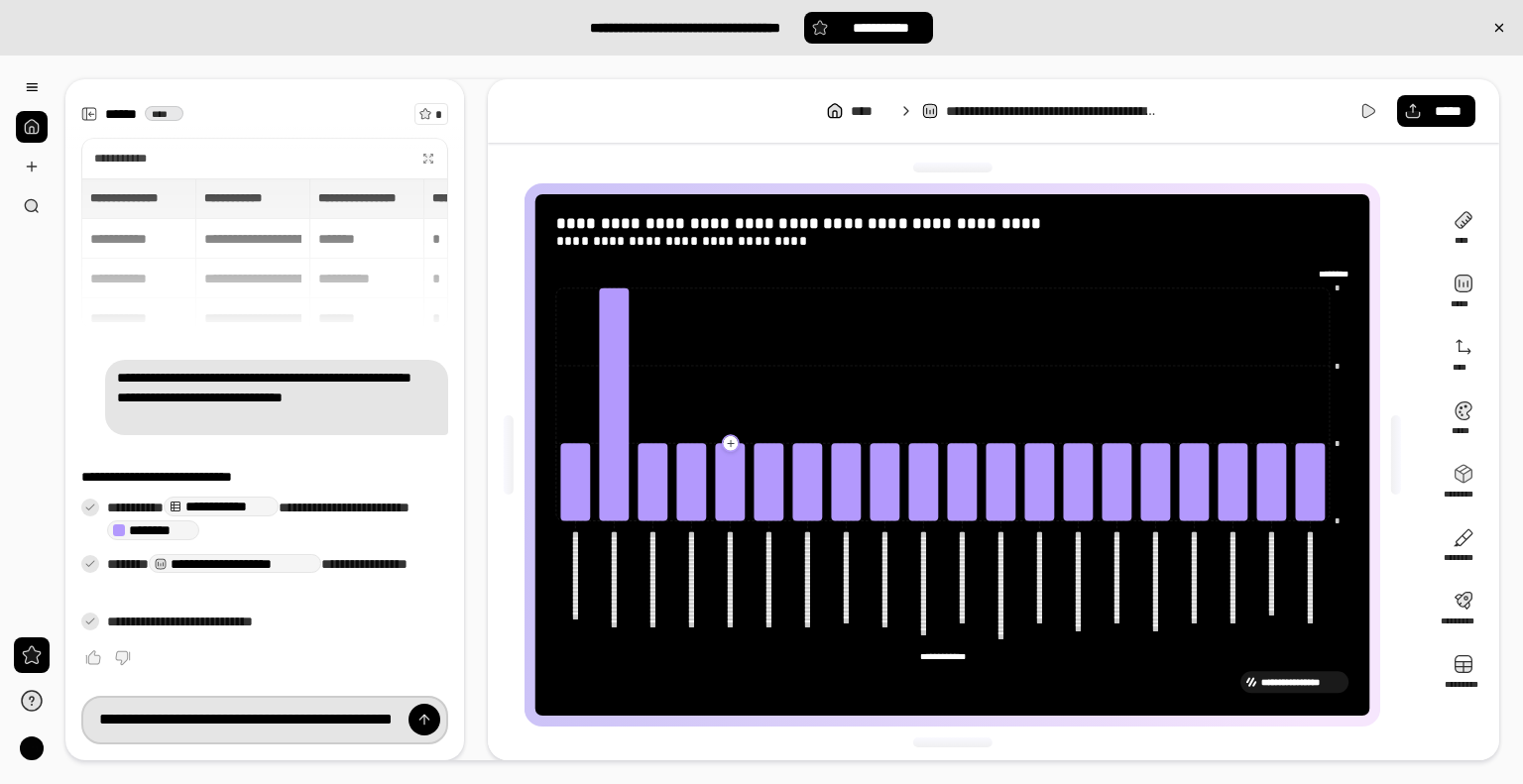 scroll, scrollTop: 0, scrollLeft: 88, axis: horizontal 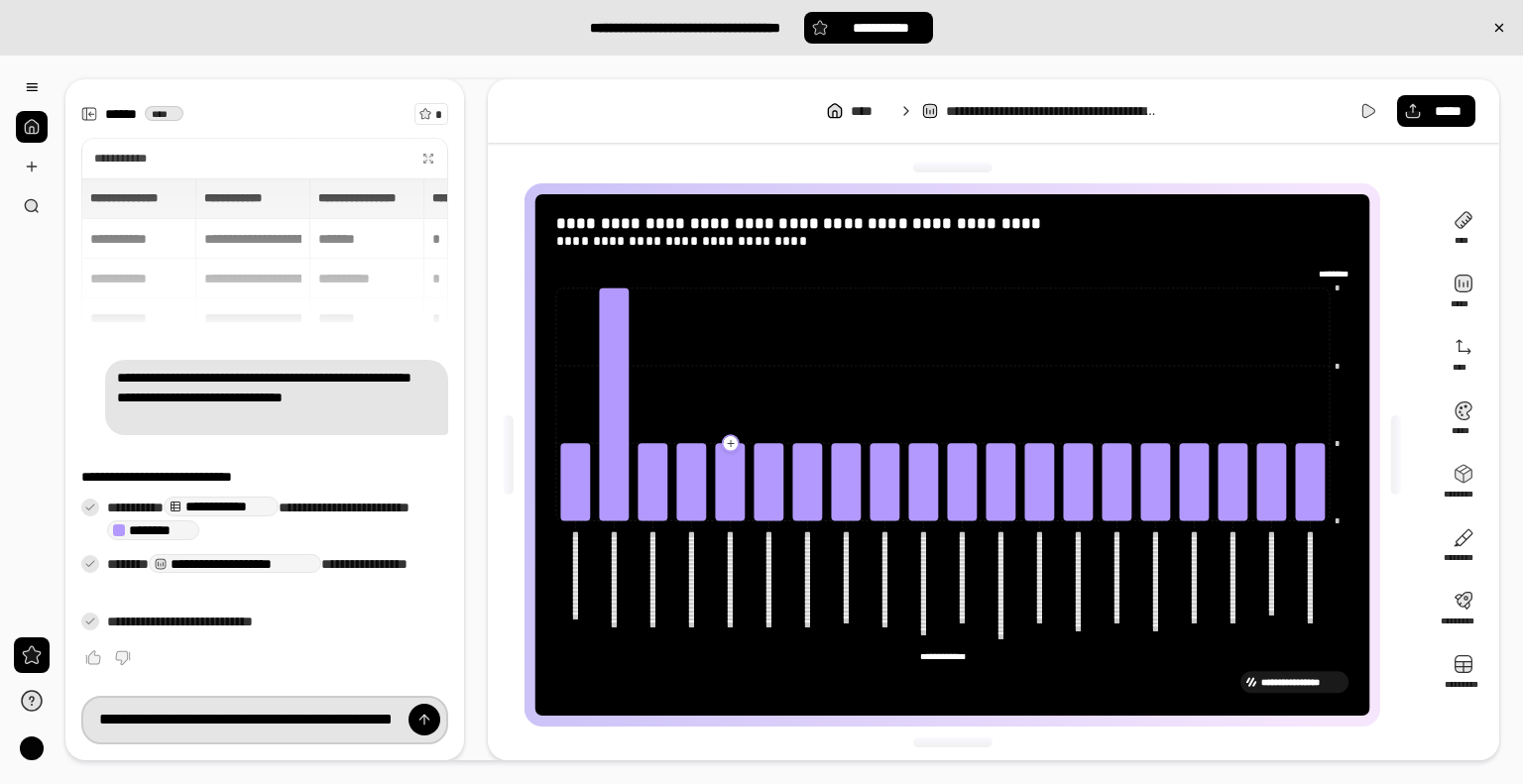 type on "[REDACTED]" 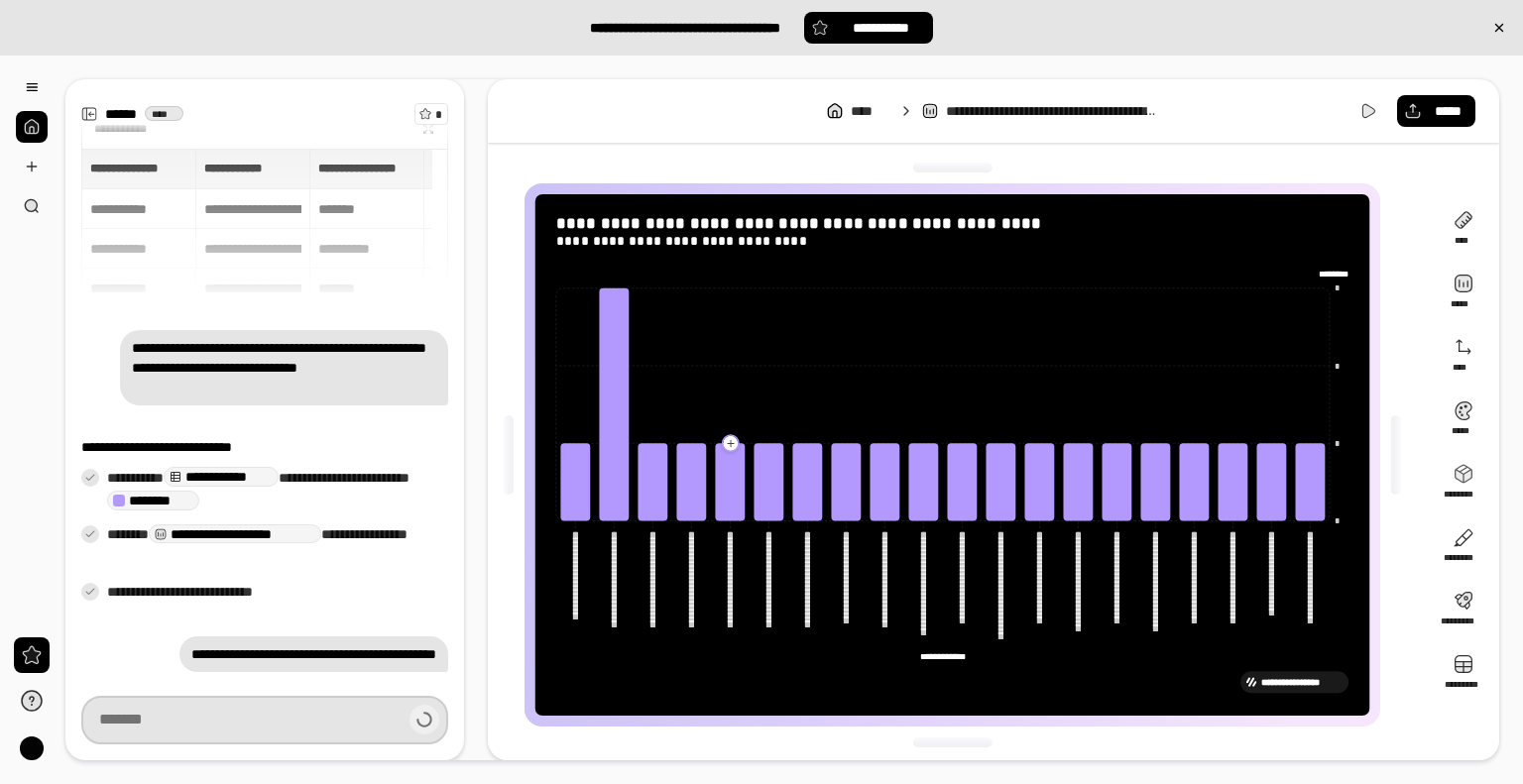 scroll, scrollTop: 0, scrollLeft: 0, axis: both 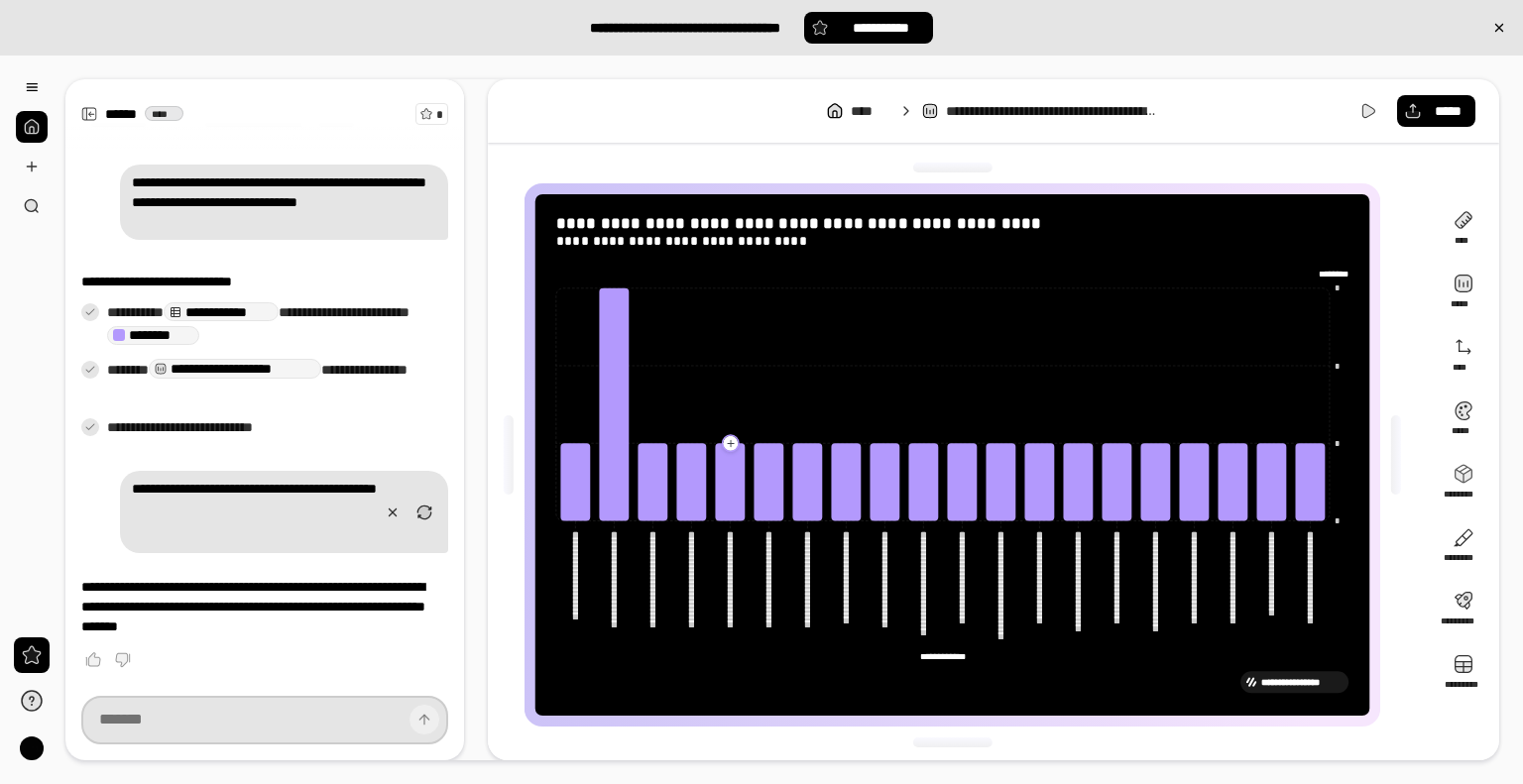 click at bounding box center [265, 720] 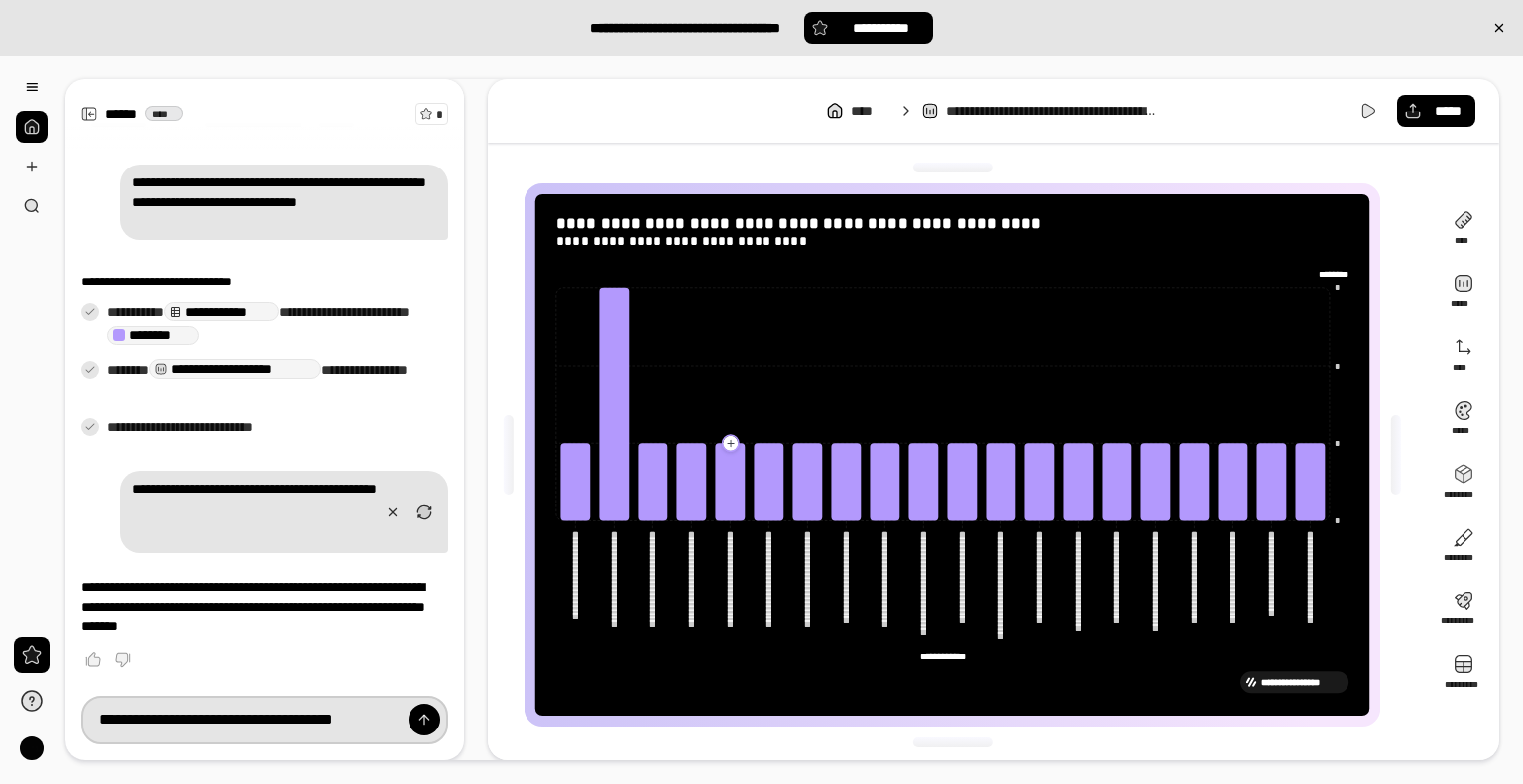 type on "**********" 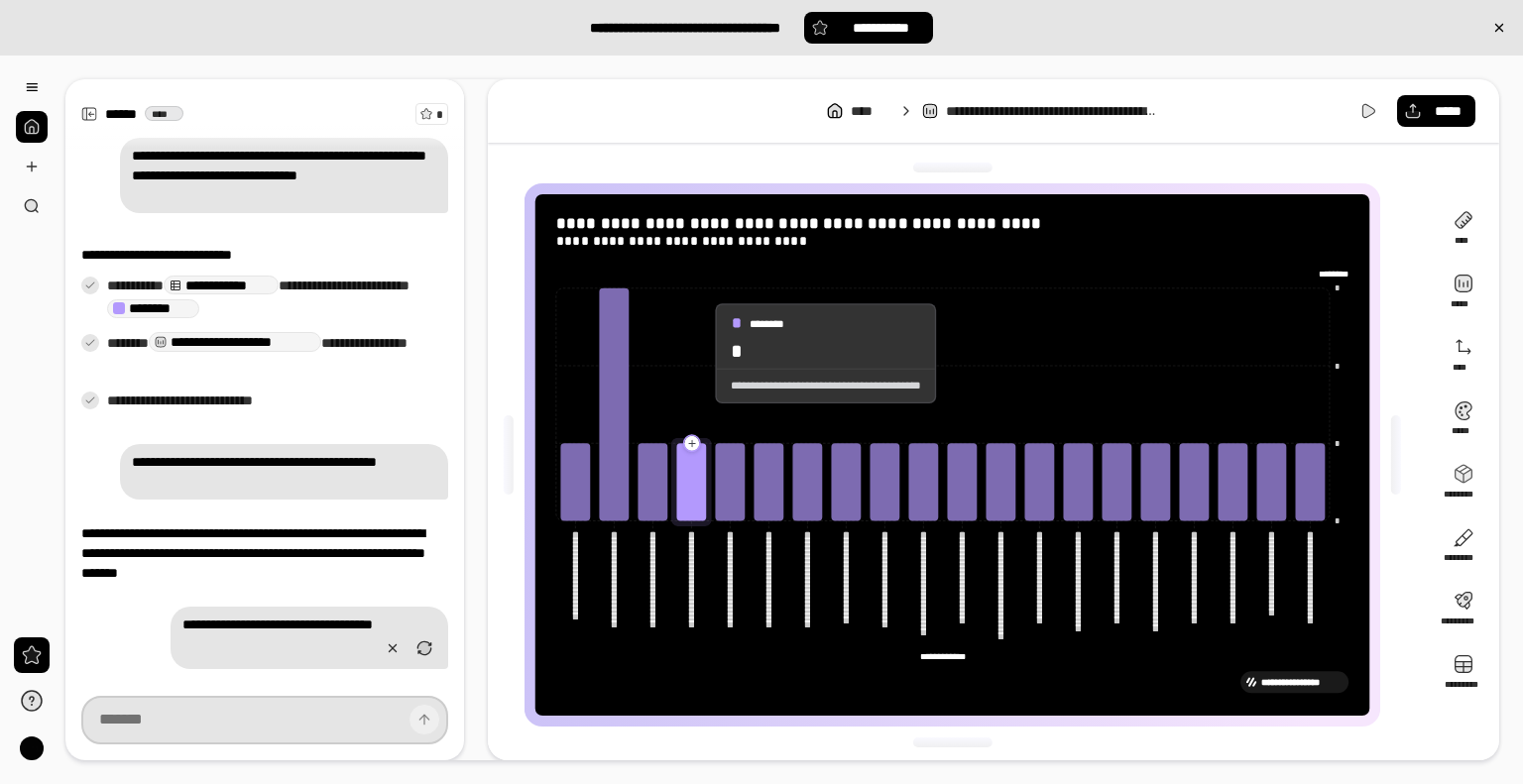 scroll, scrollTop: 289, scrollLeft: 0, axis: vertical 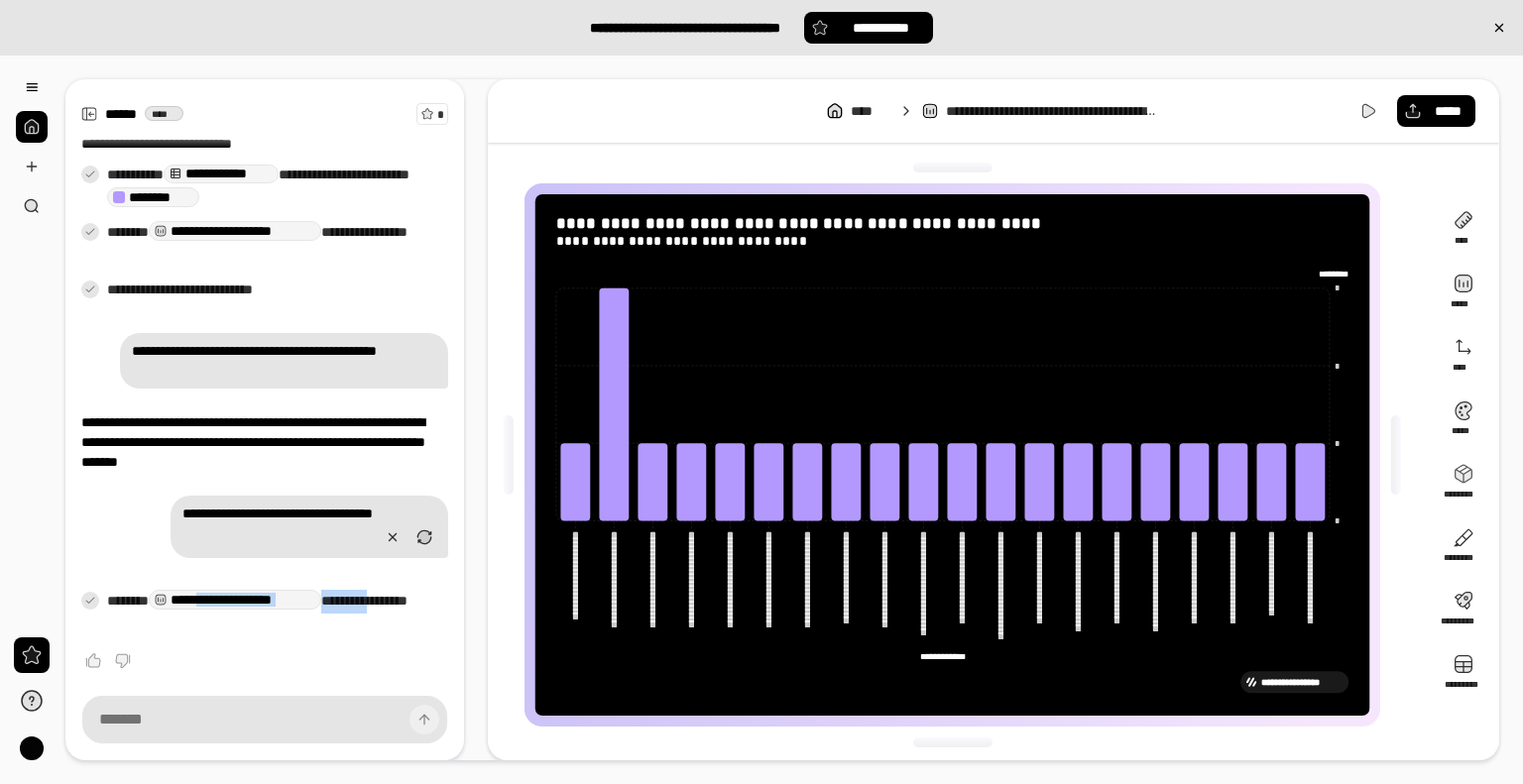 drag, startPoint x: 222, startPoint y: 598, endPoint x: 400, endPoint y: 602, distance: 178.0449 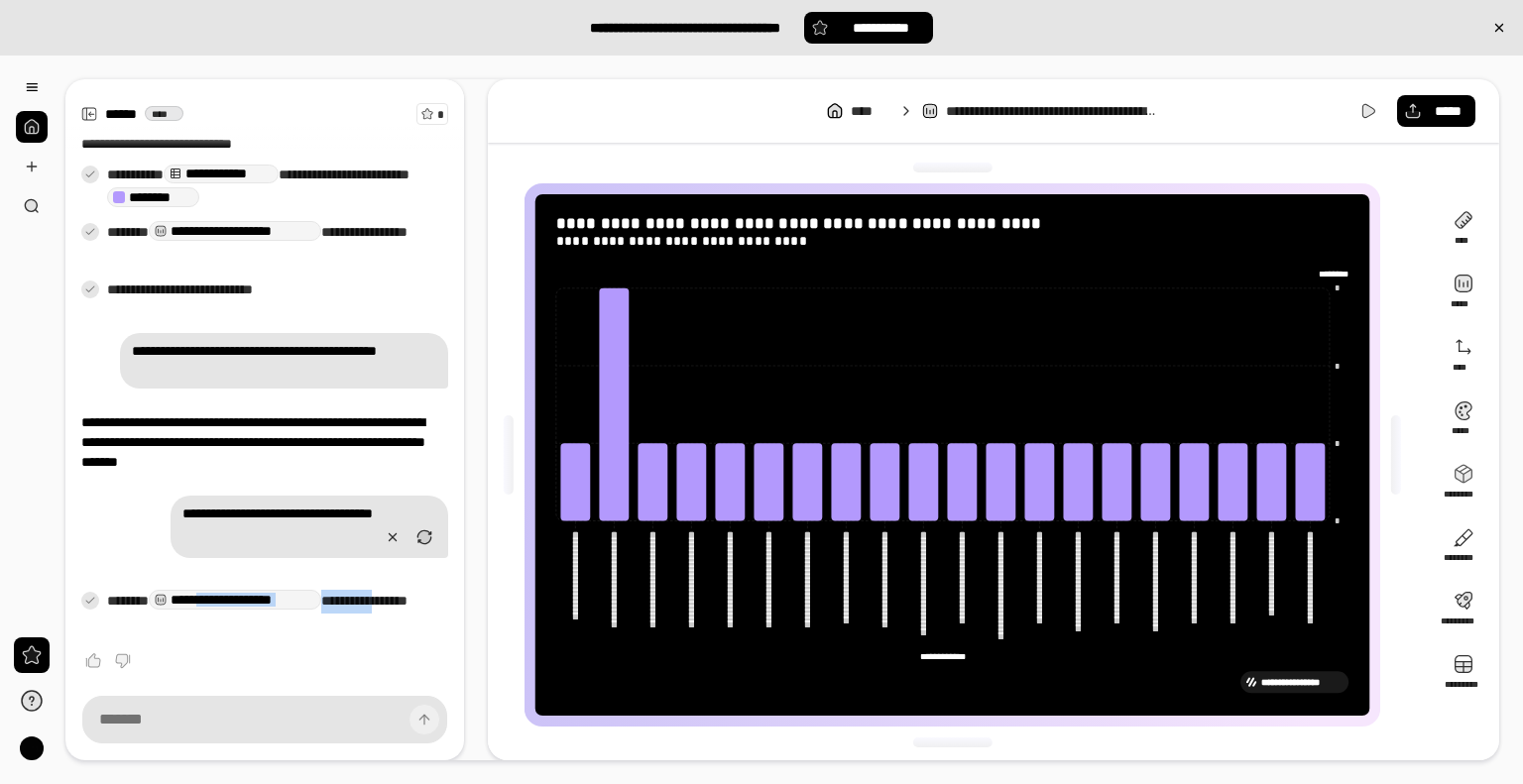 click on "[REDACTED]" at bounding box center (270, 614) 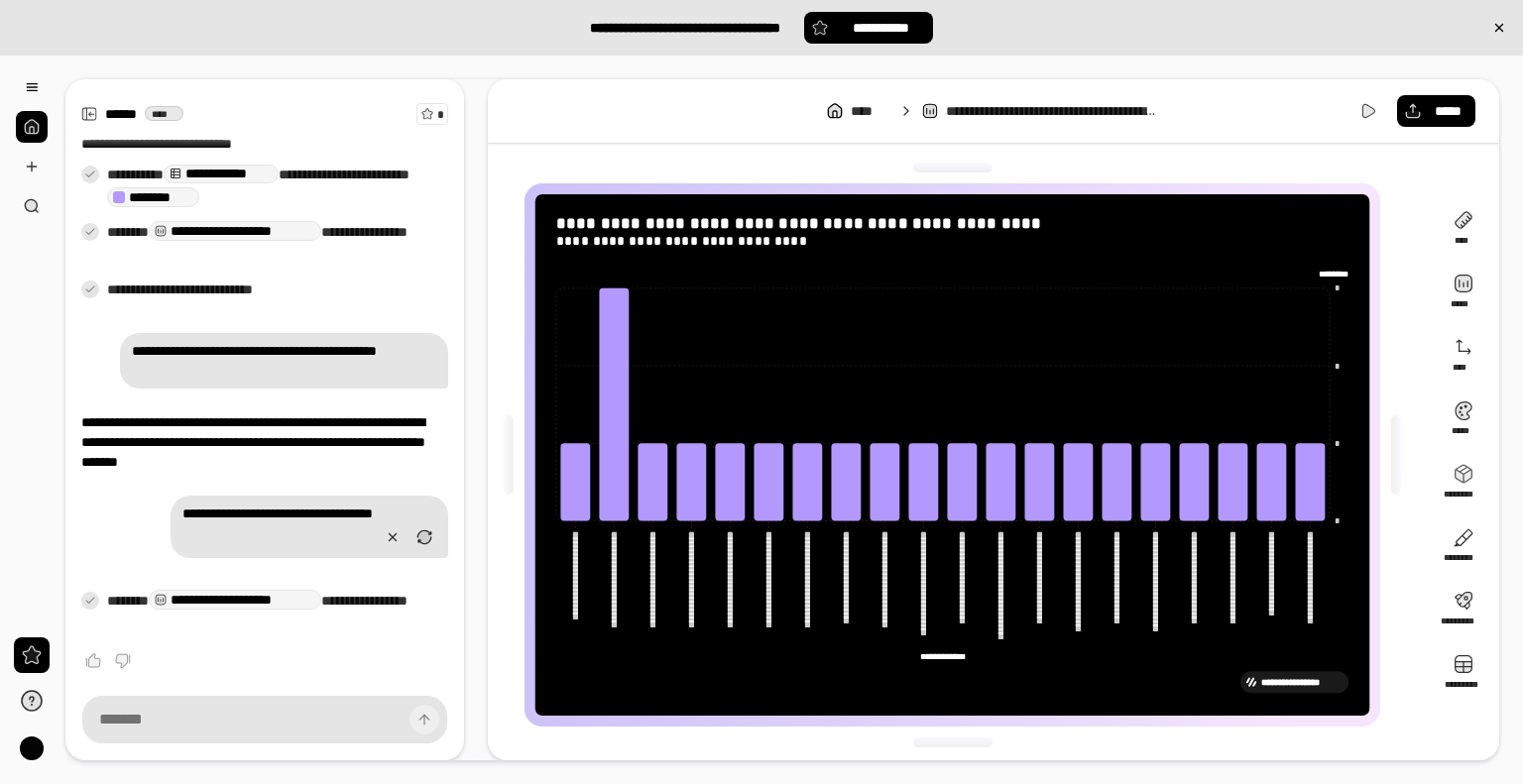 scroll, scrollTop: 0, scrollLeft: 0, axis: both 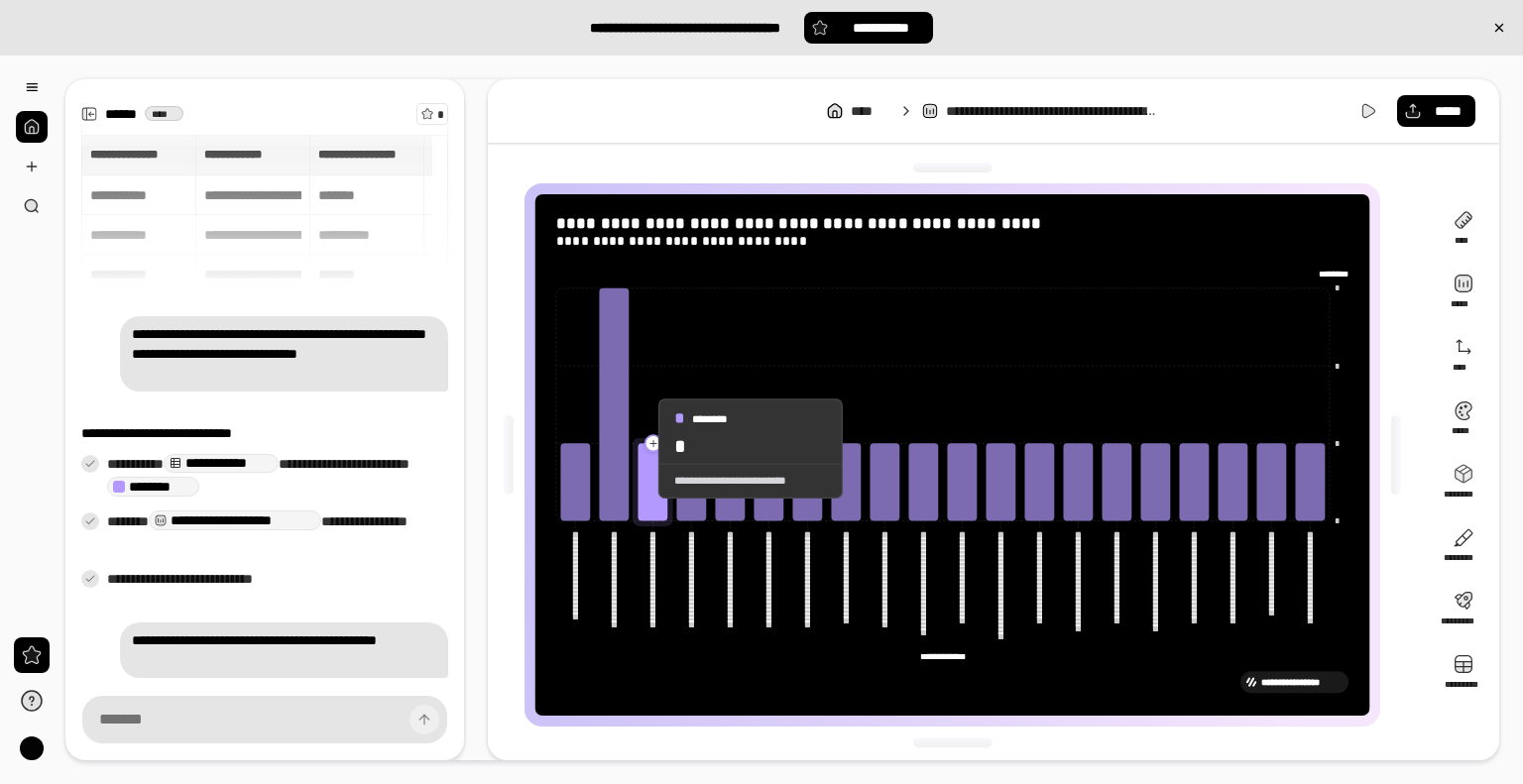 click 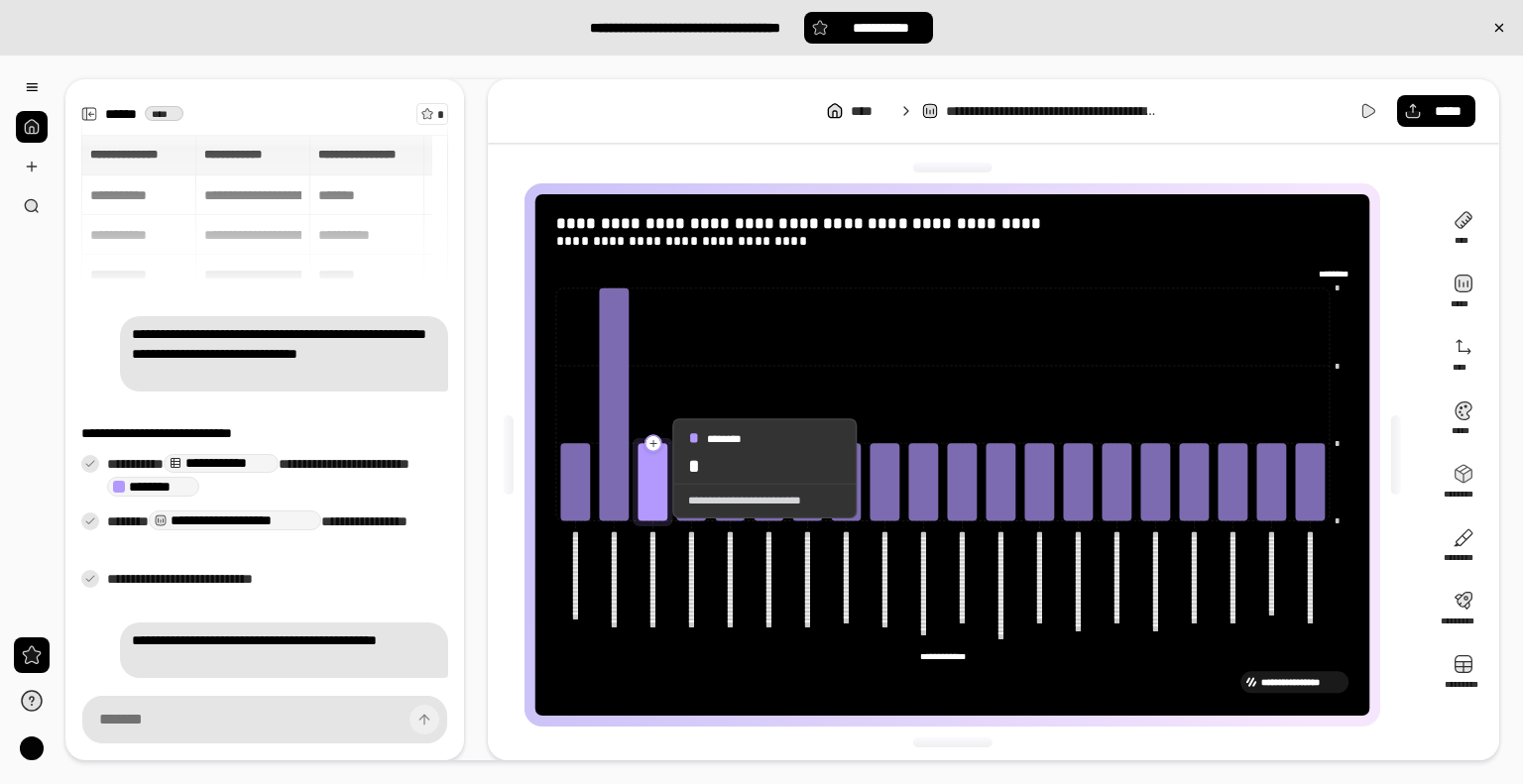 click 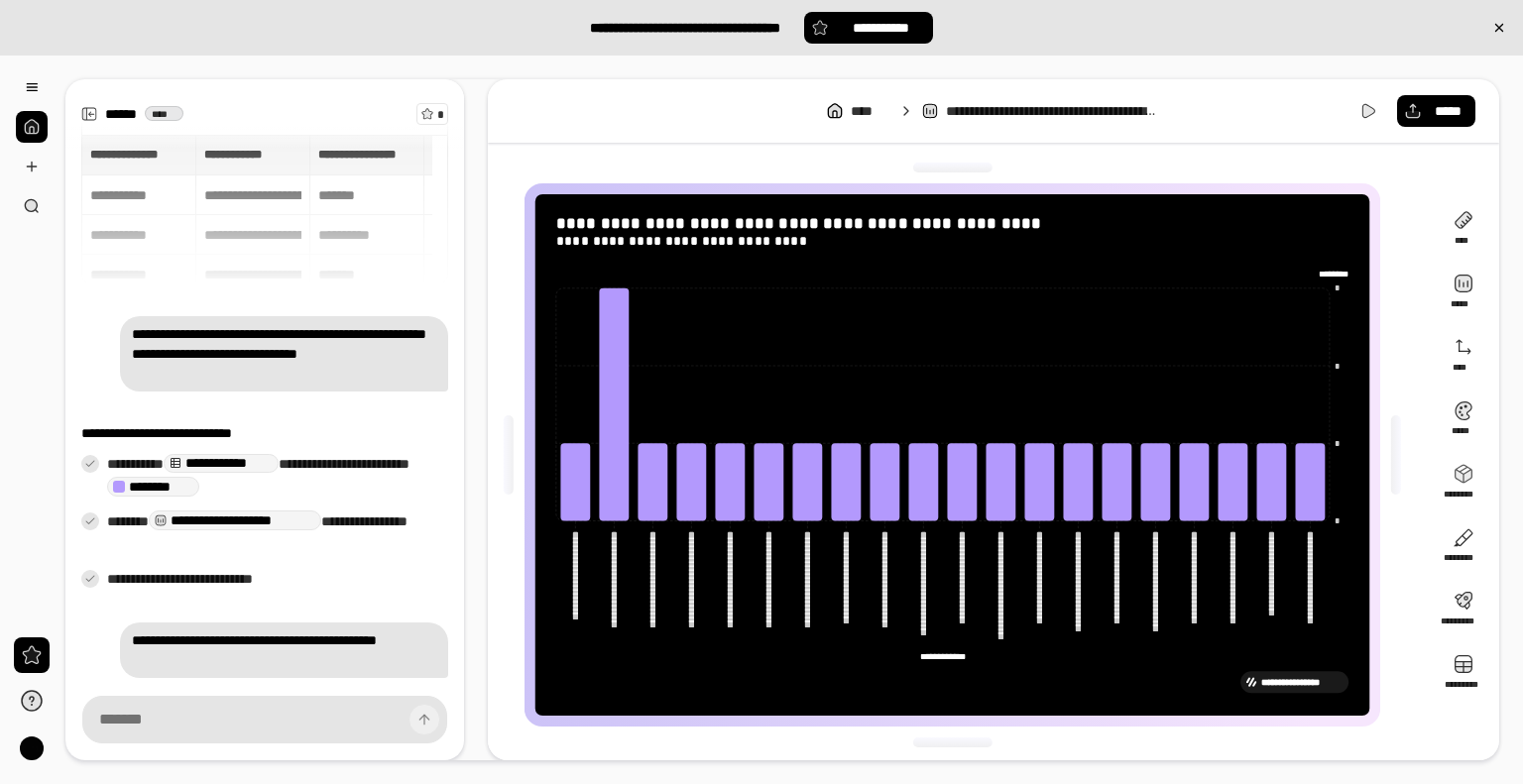 click on "********" at bounding box center [1328, 275] 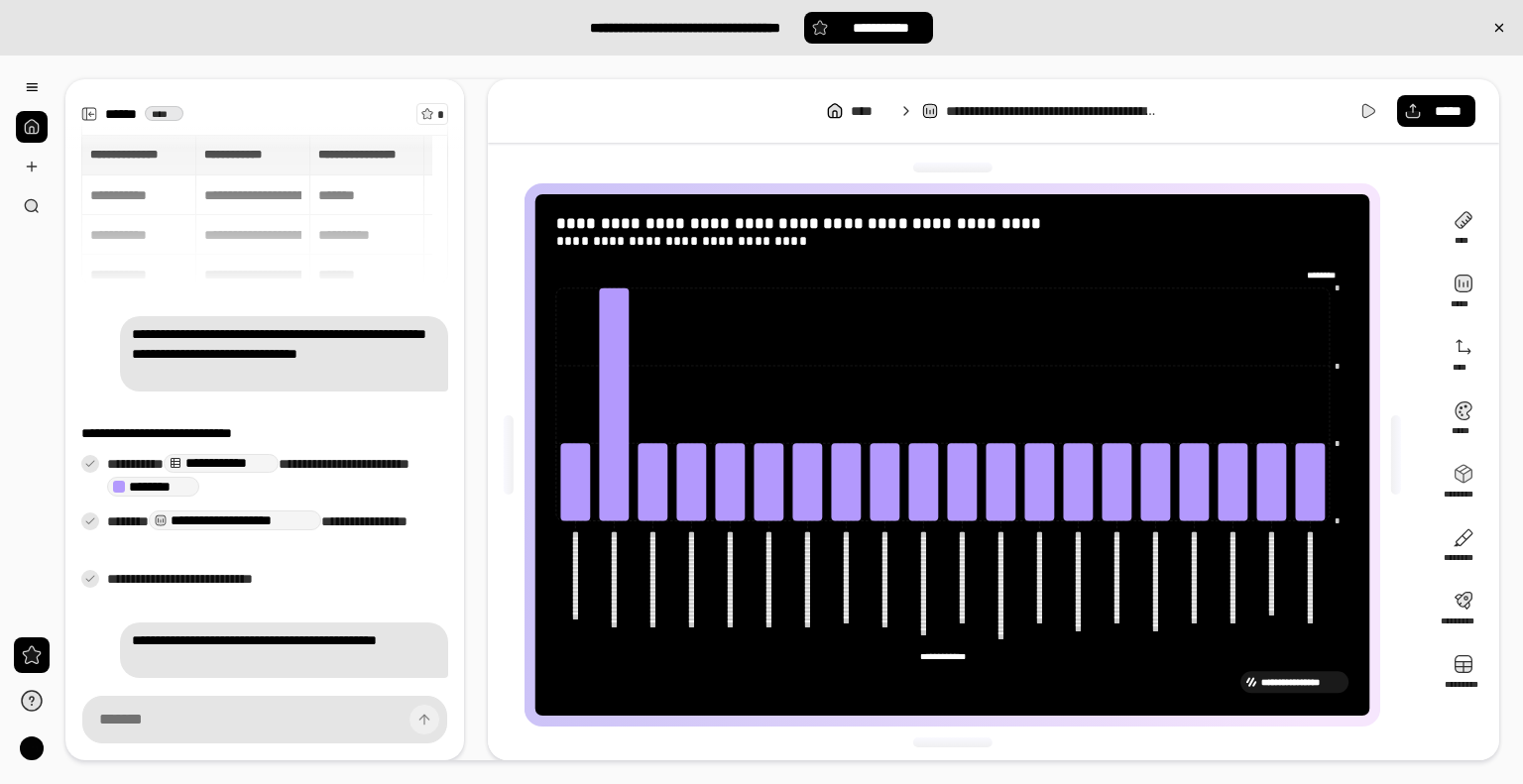 click on "********" at bounding box center (1328, 275) 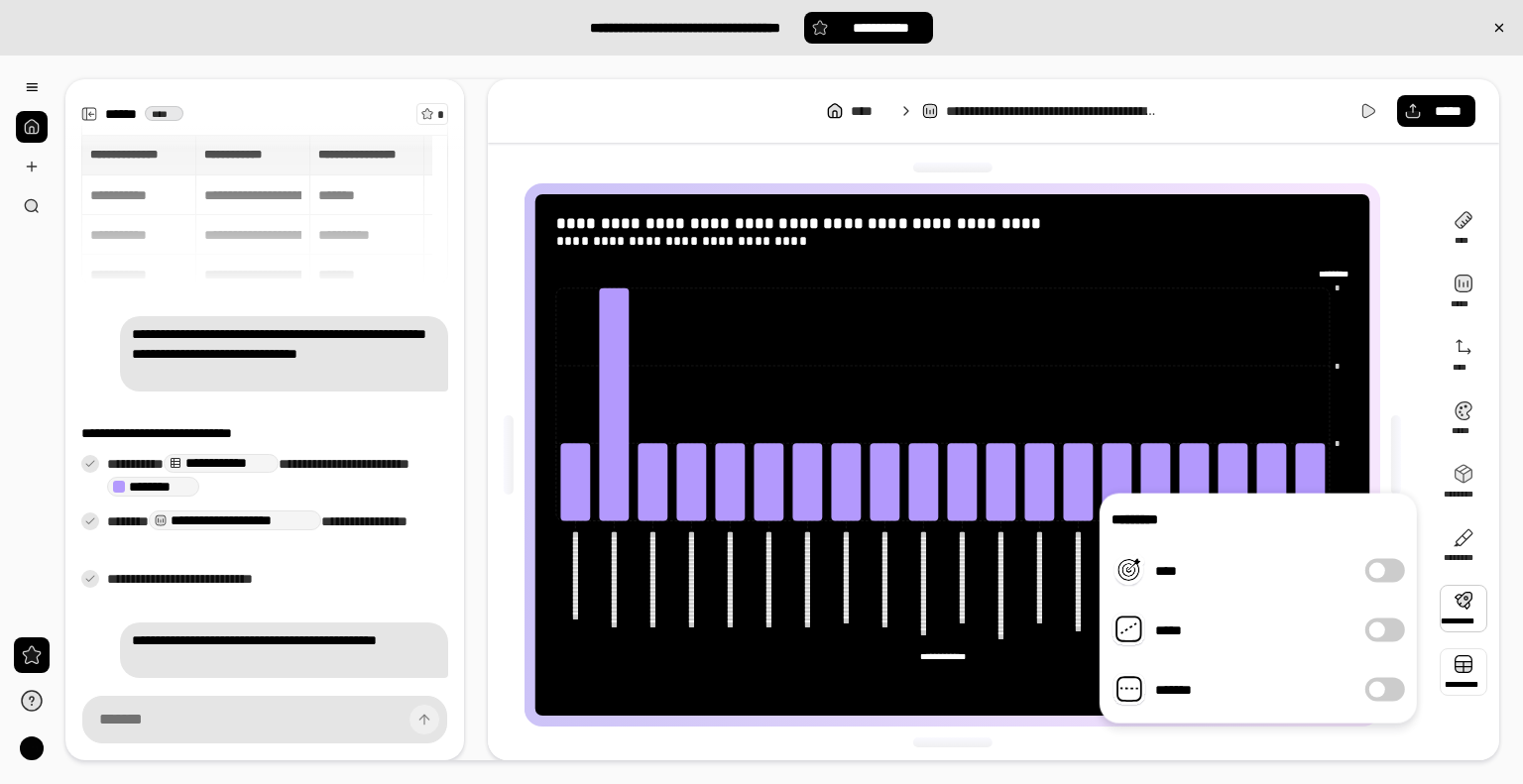 click at bounding box center [1464, 672] 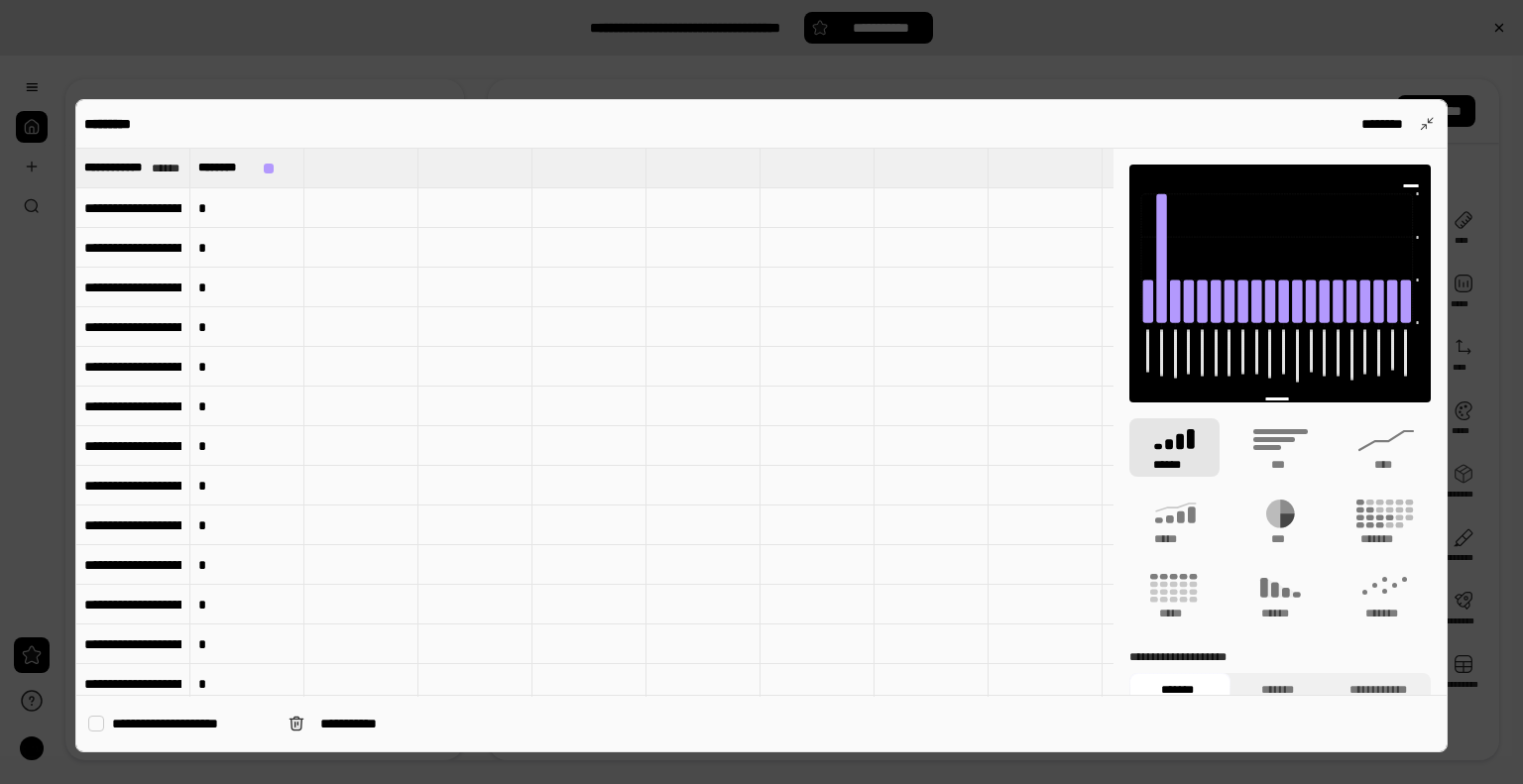 click on "[REDACTED]" at bounding box center [247, 208] 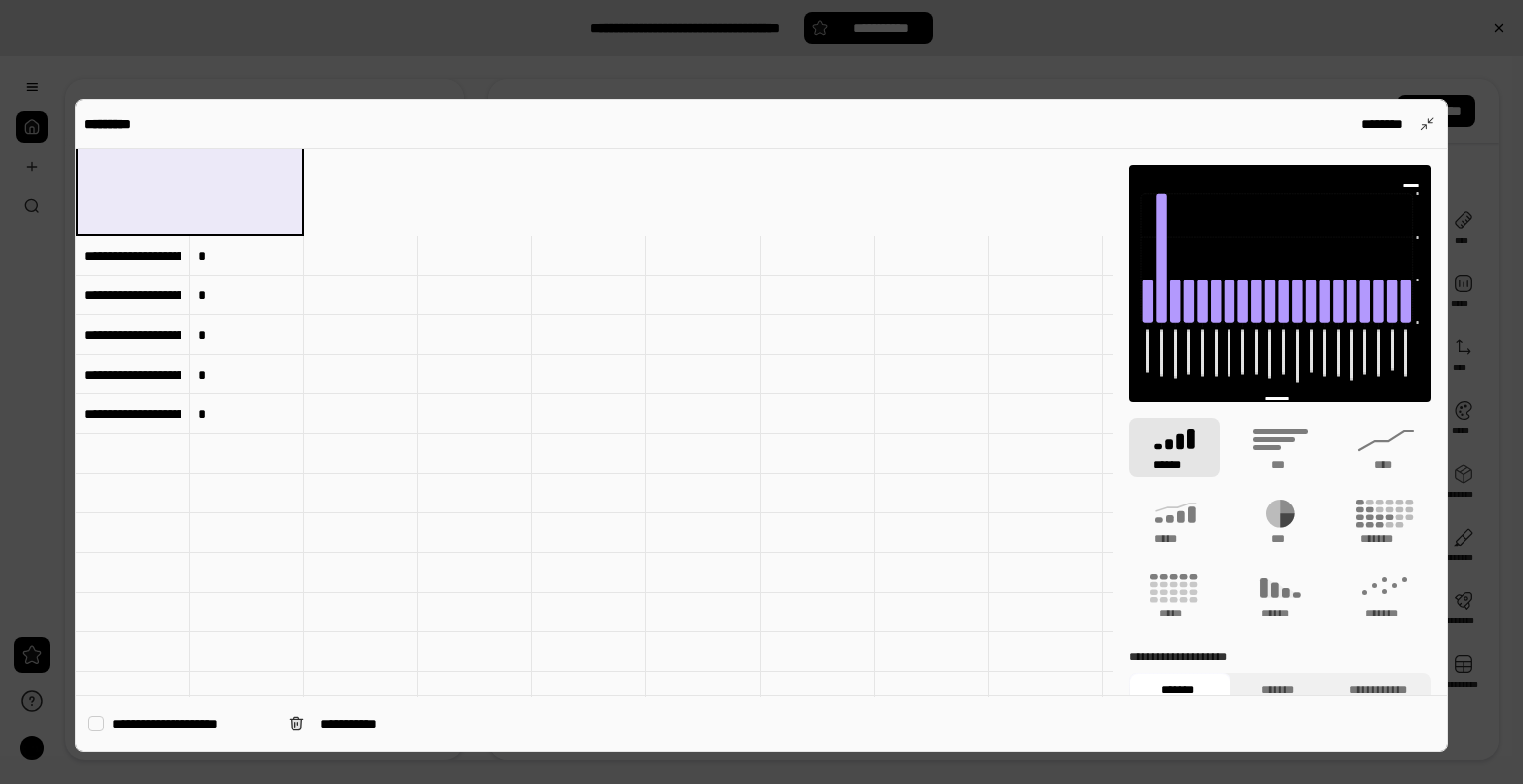 scroll, scrollTop: 0, scrollLeft: 0, axis: both 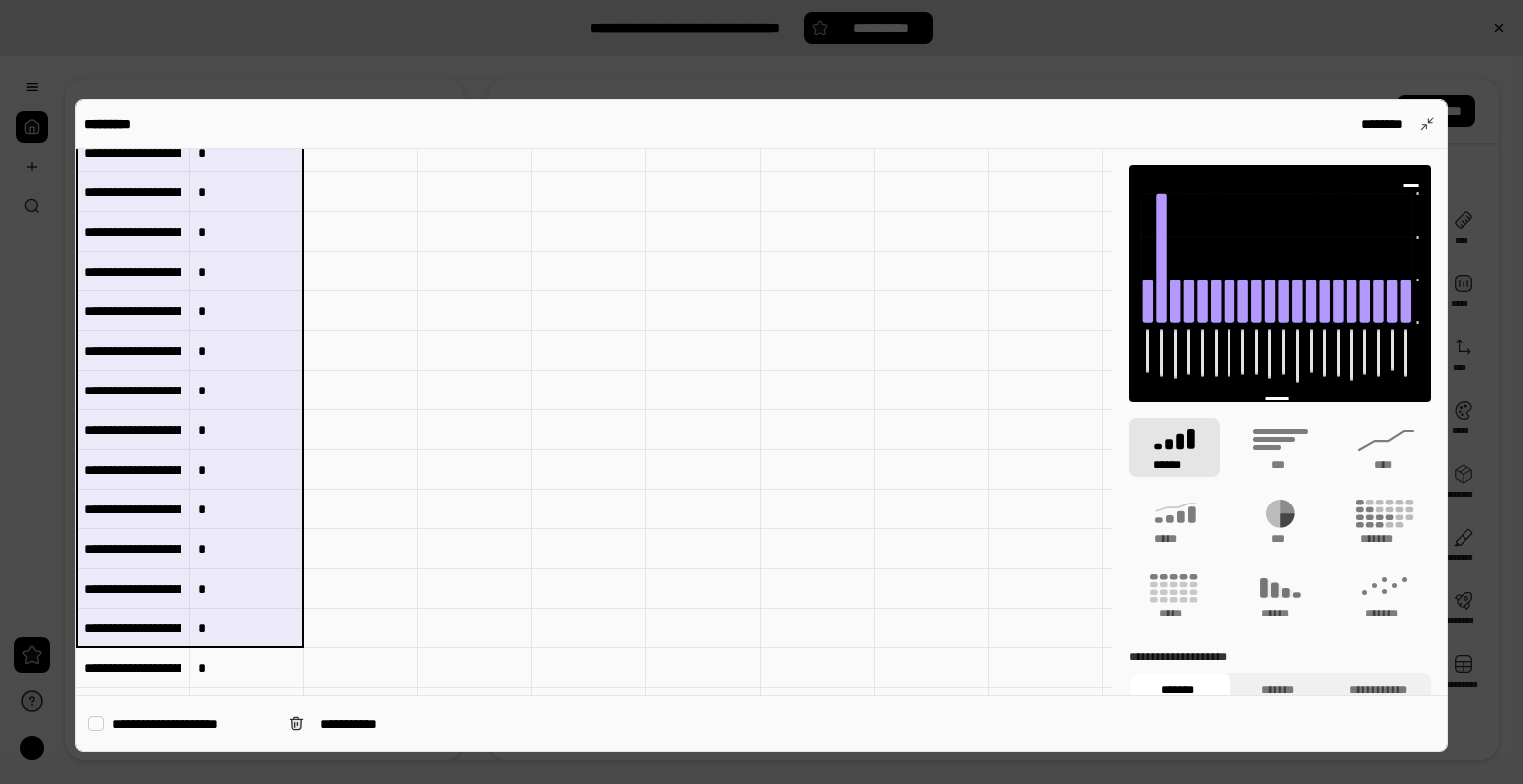 drag, startPoint x: 137, startPoint y: 206, endPoint x: 266, endPoint y: 665, distance: 476.78297 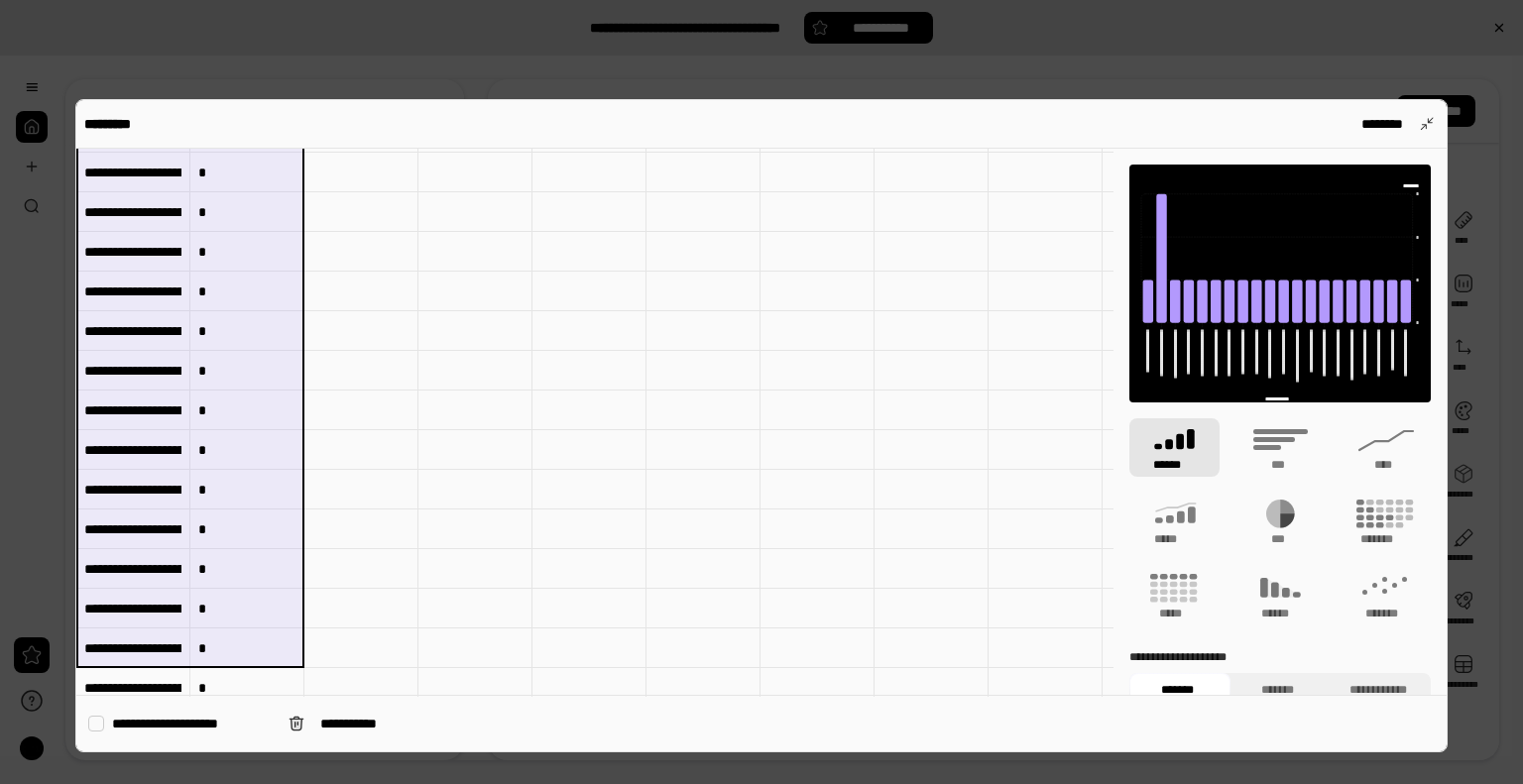 type on "[REDACTED]" 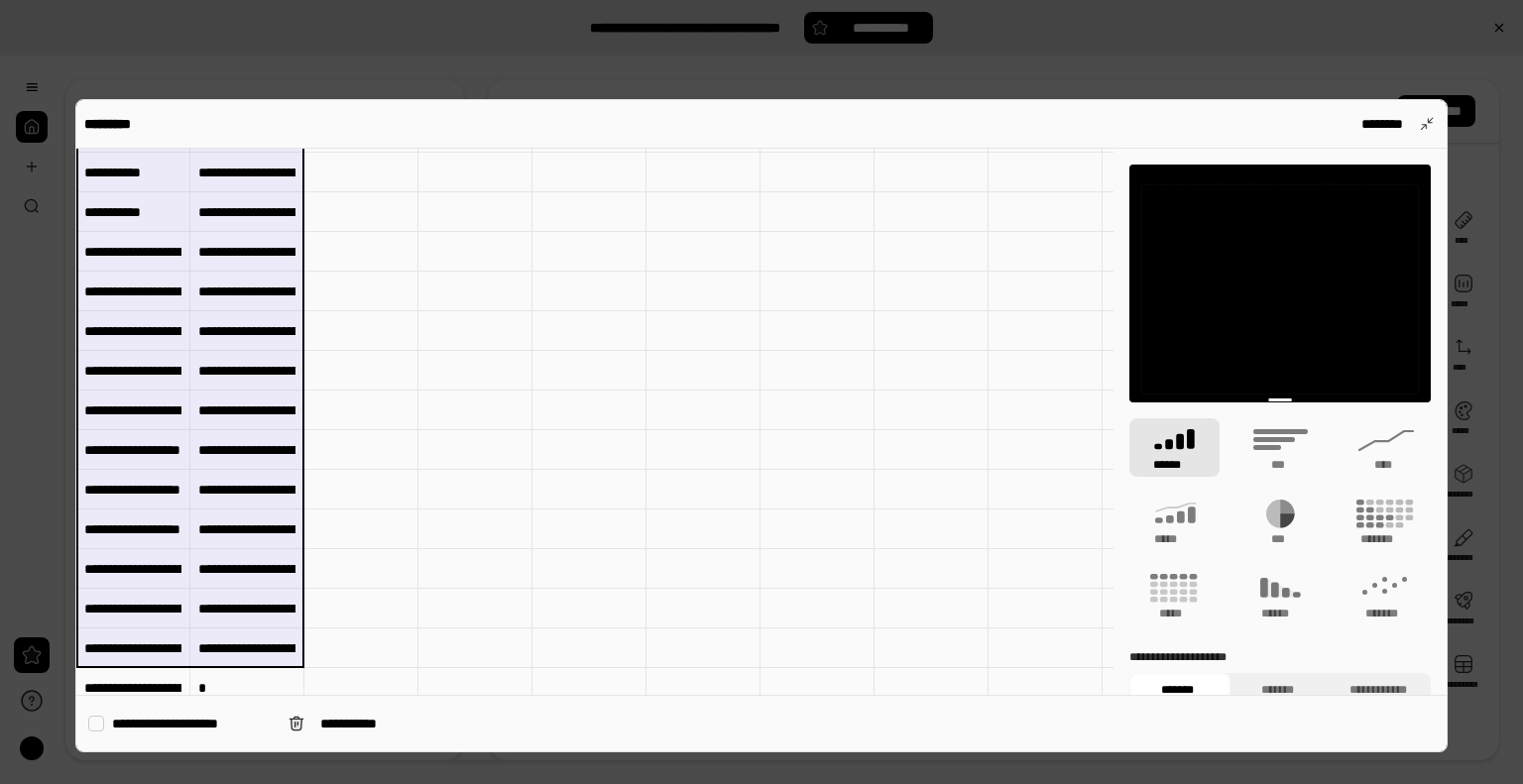 scroll, scrollTop: 0, scrollLeft: 0, axis: both 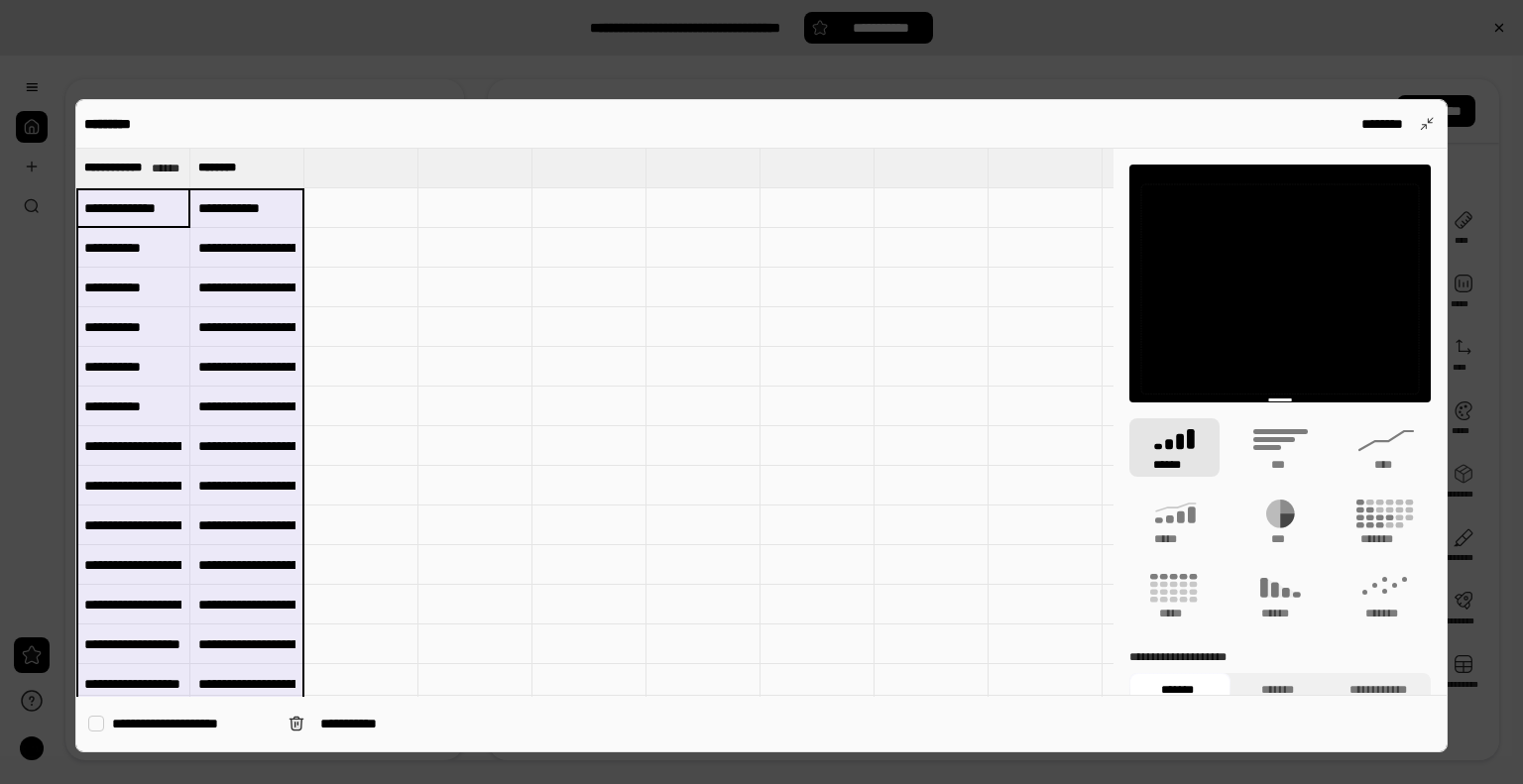click at bounding box center [361, 168] 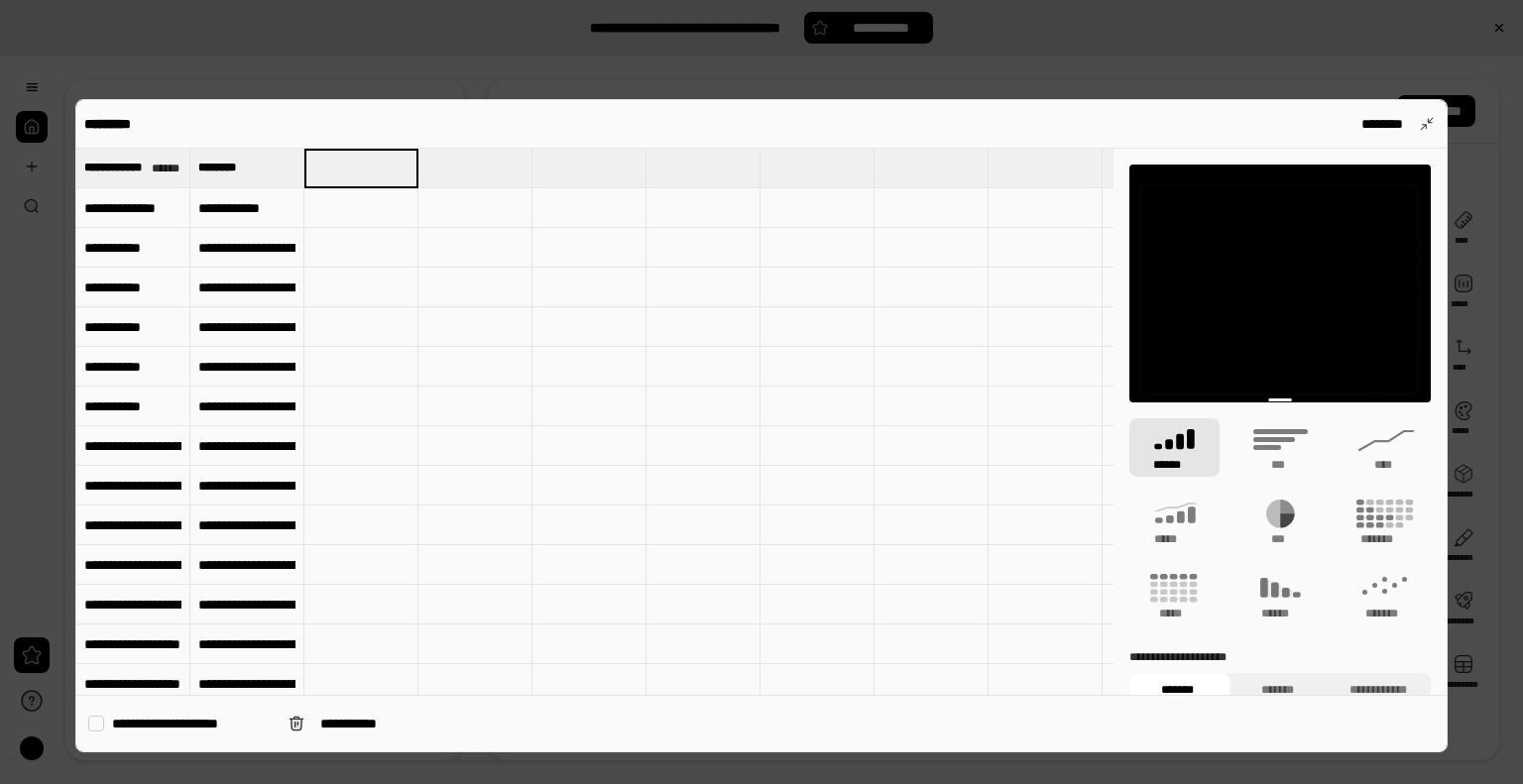 click at bounding box center (361, 208) 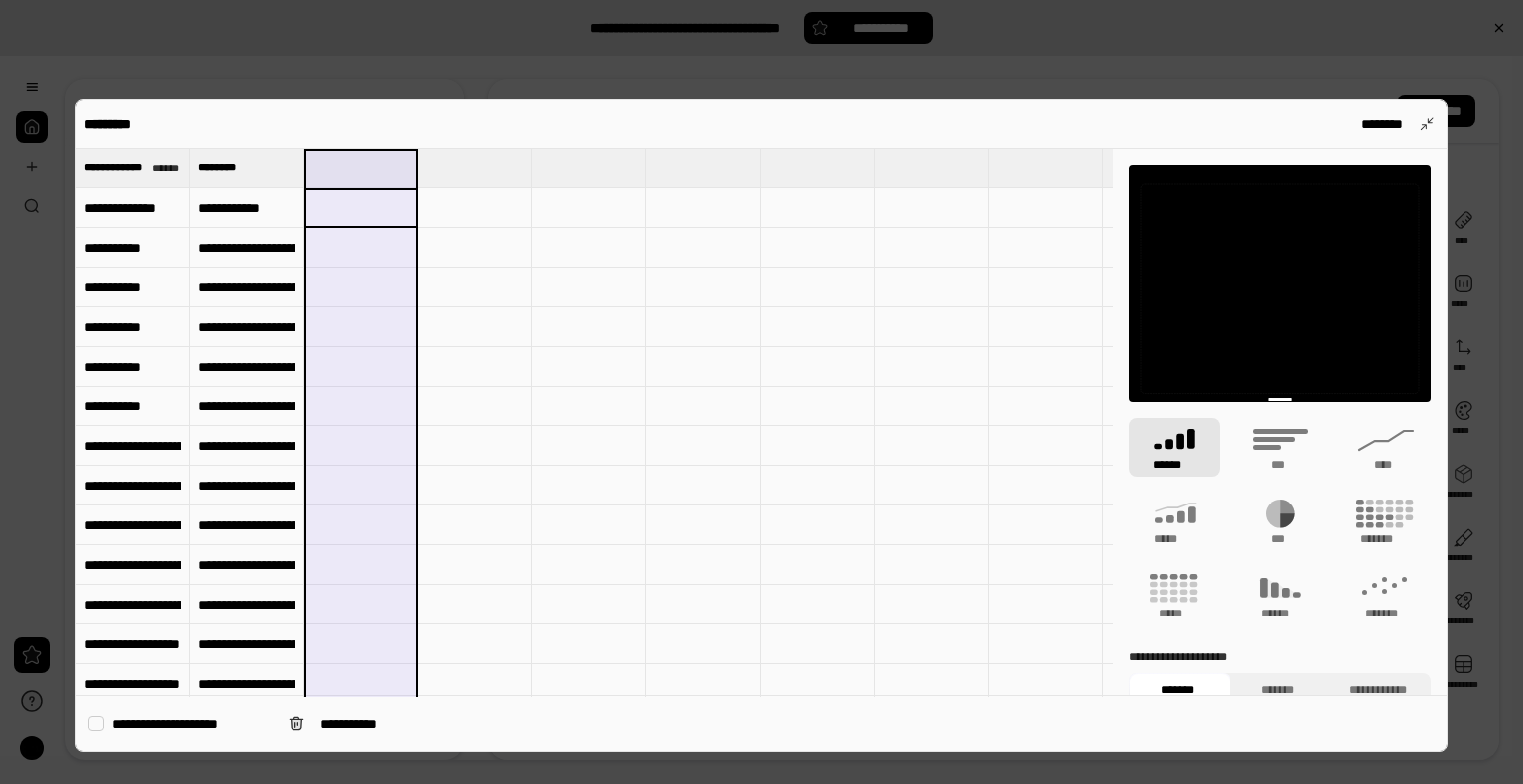 type on "[REDACTED]" 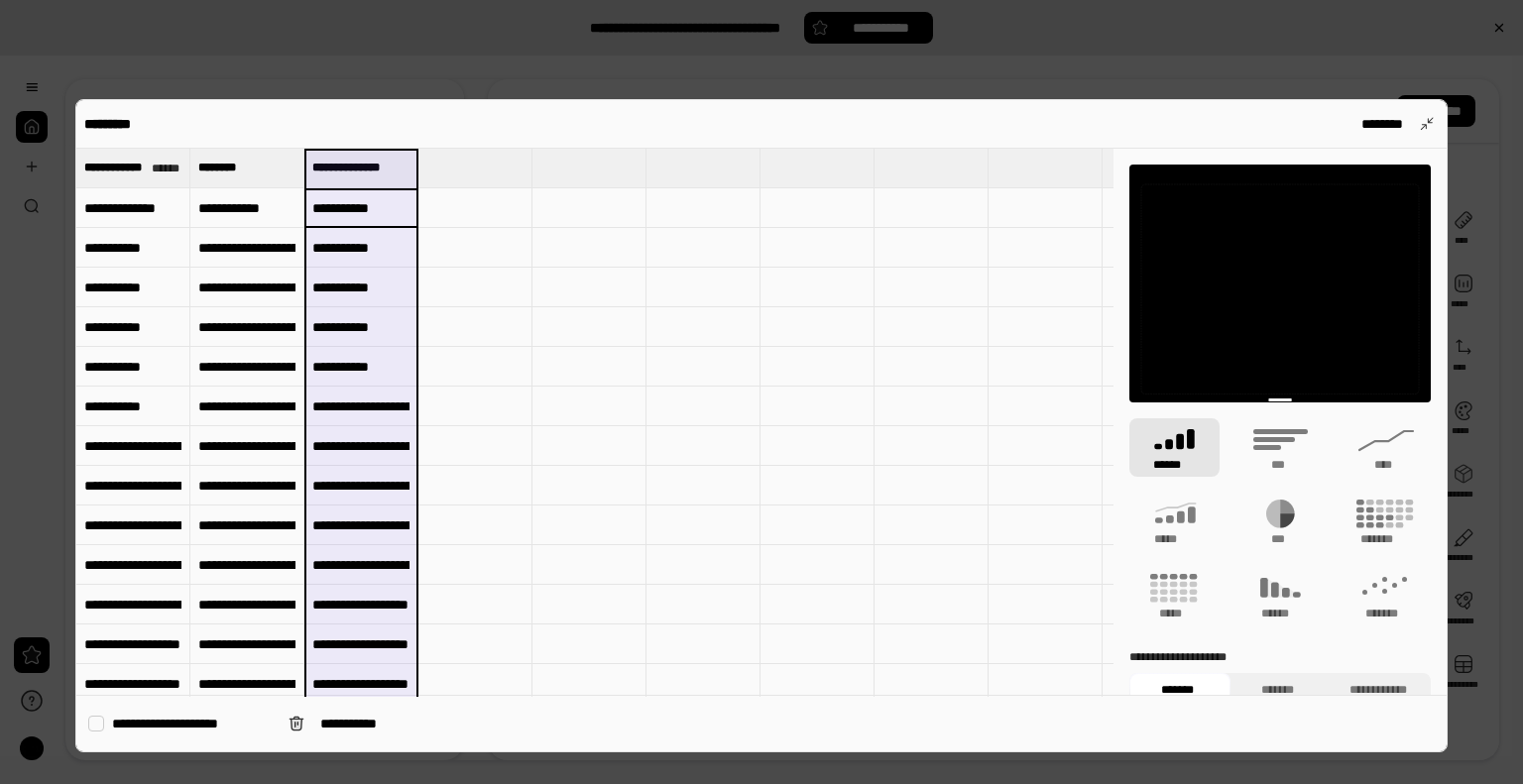 click at bounding box center (475, 248) 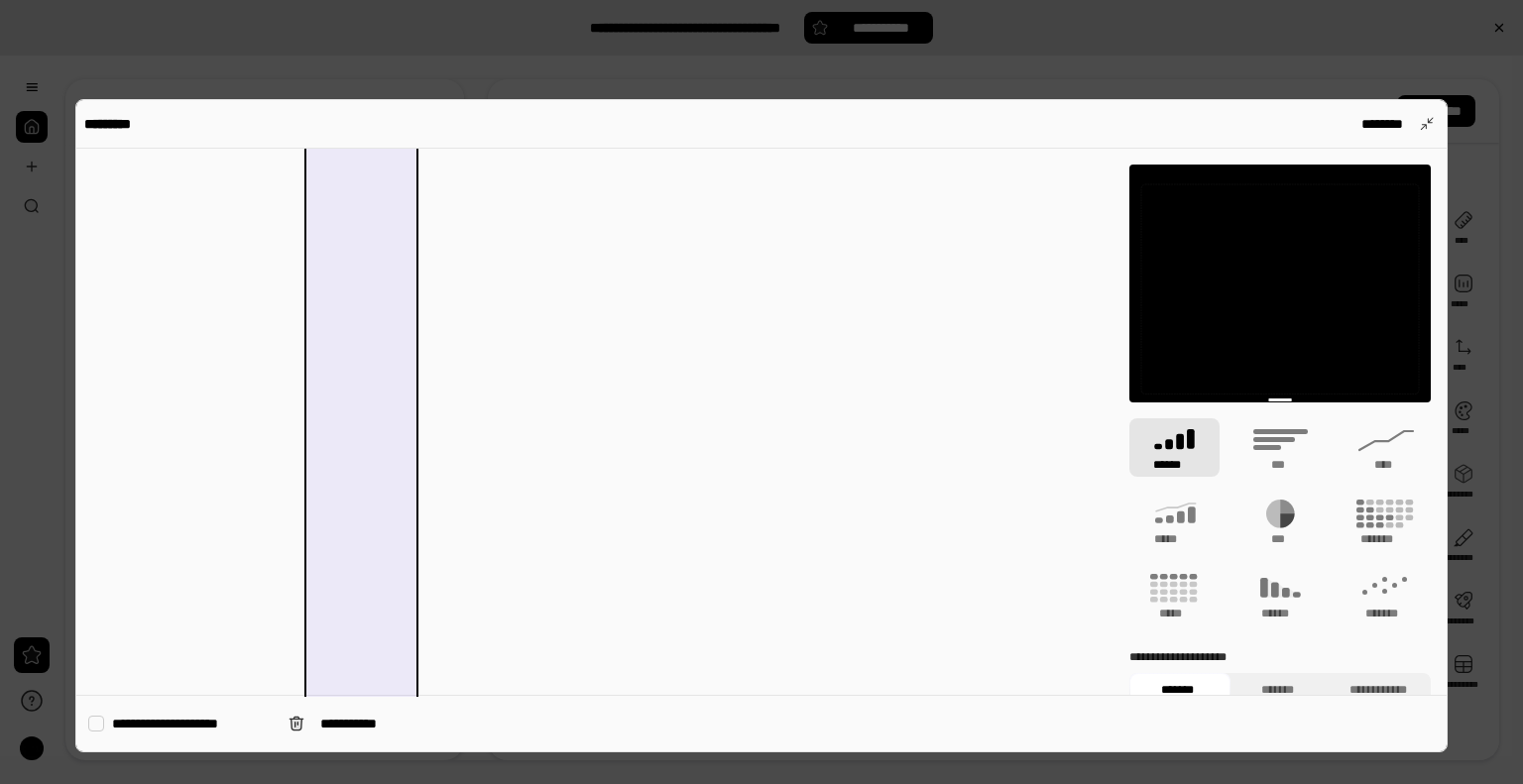 scroll, scrollTop: 1449, scrollLeft: 0, axis: vertical 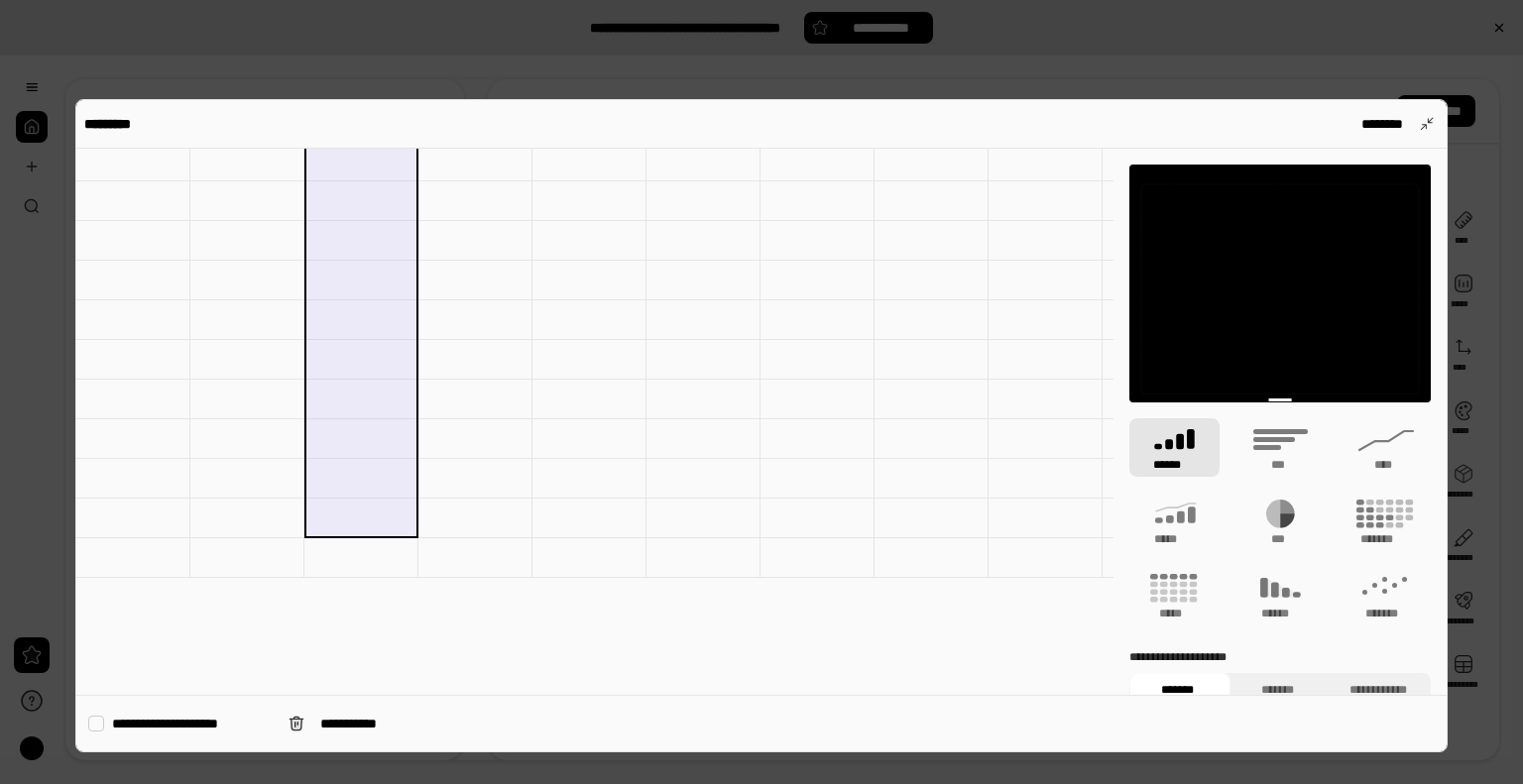 drag, startPoint x: 343, startPoint y: 168, endPoint x: 357, endPoint y: 831, distance: 663.1478 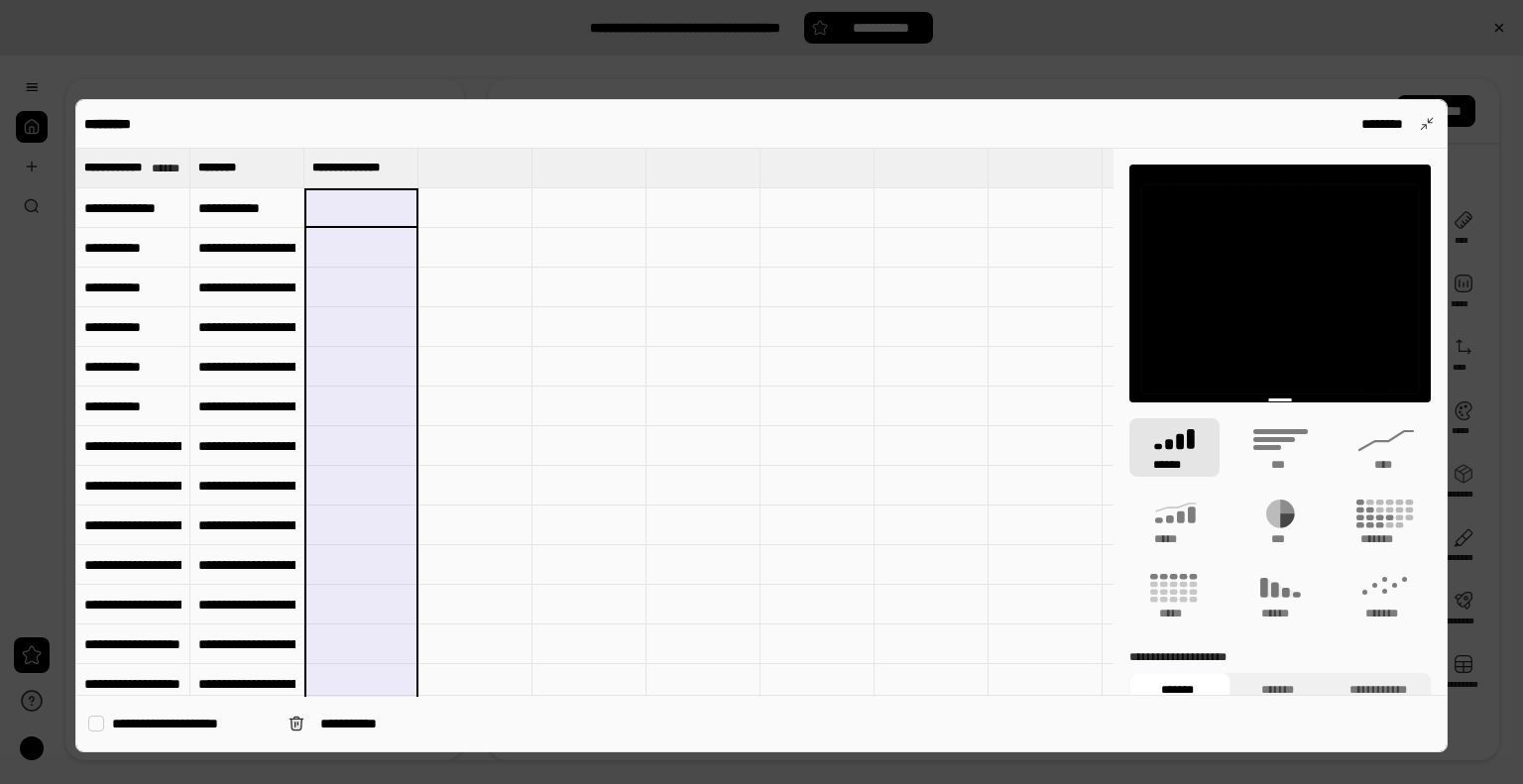 scroll, scrollTop: 0, scrollLeft: 0, axis: both 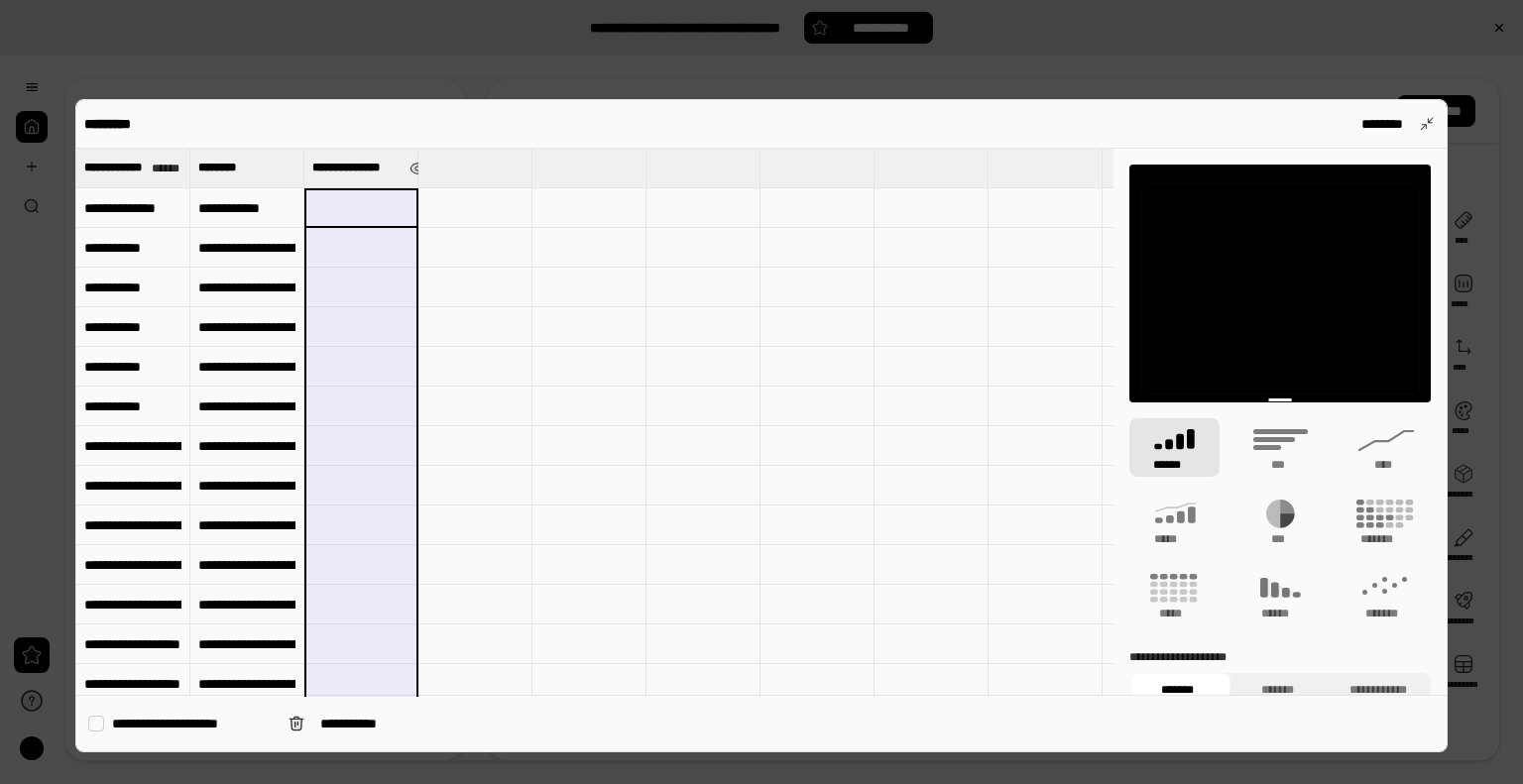 click on "[REDACTED]" at bounding box center (357, 168) 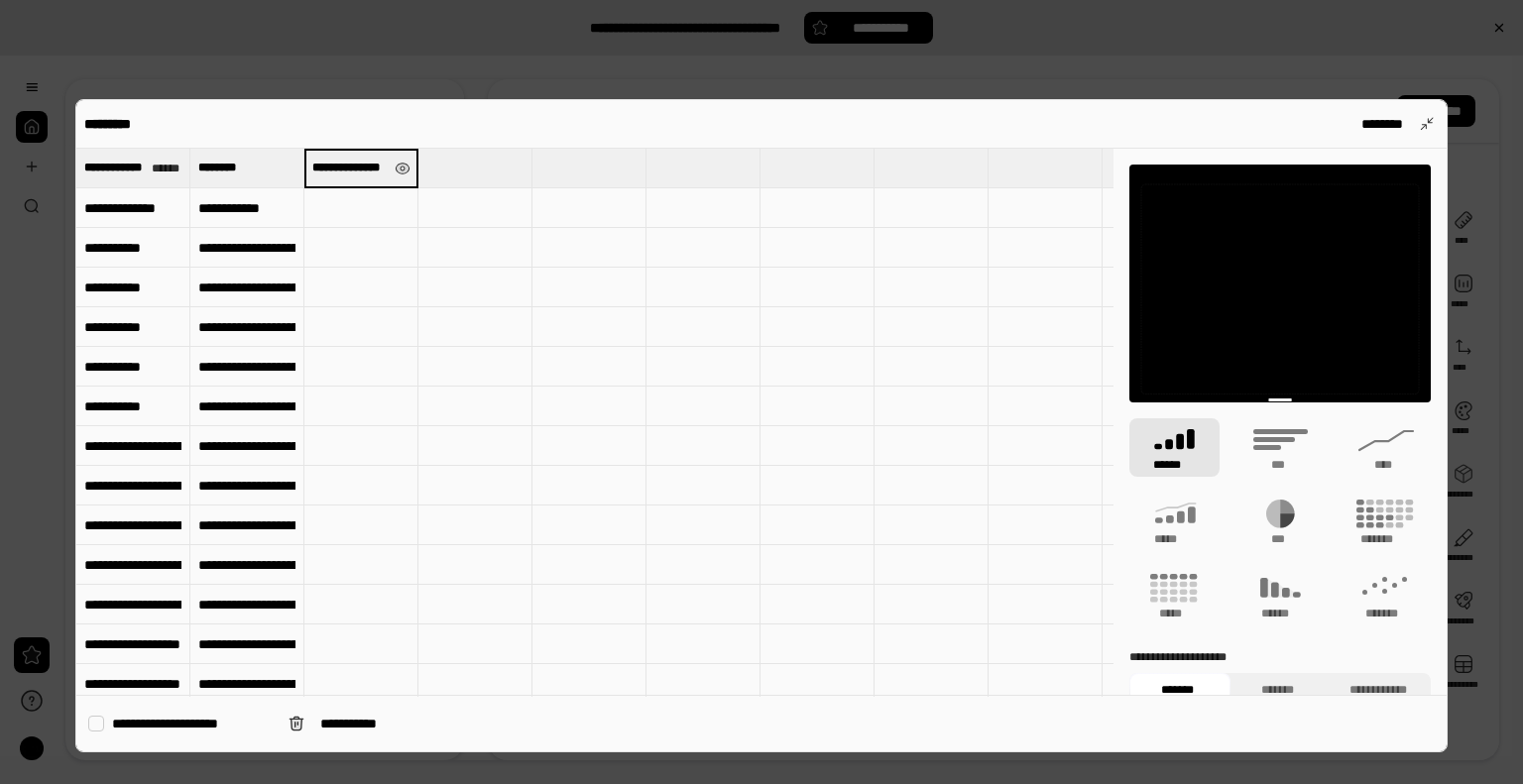type 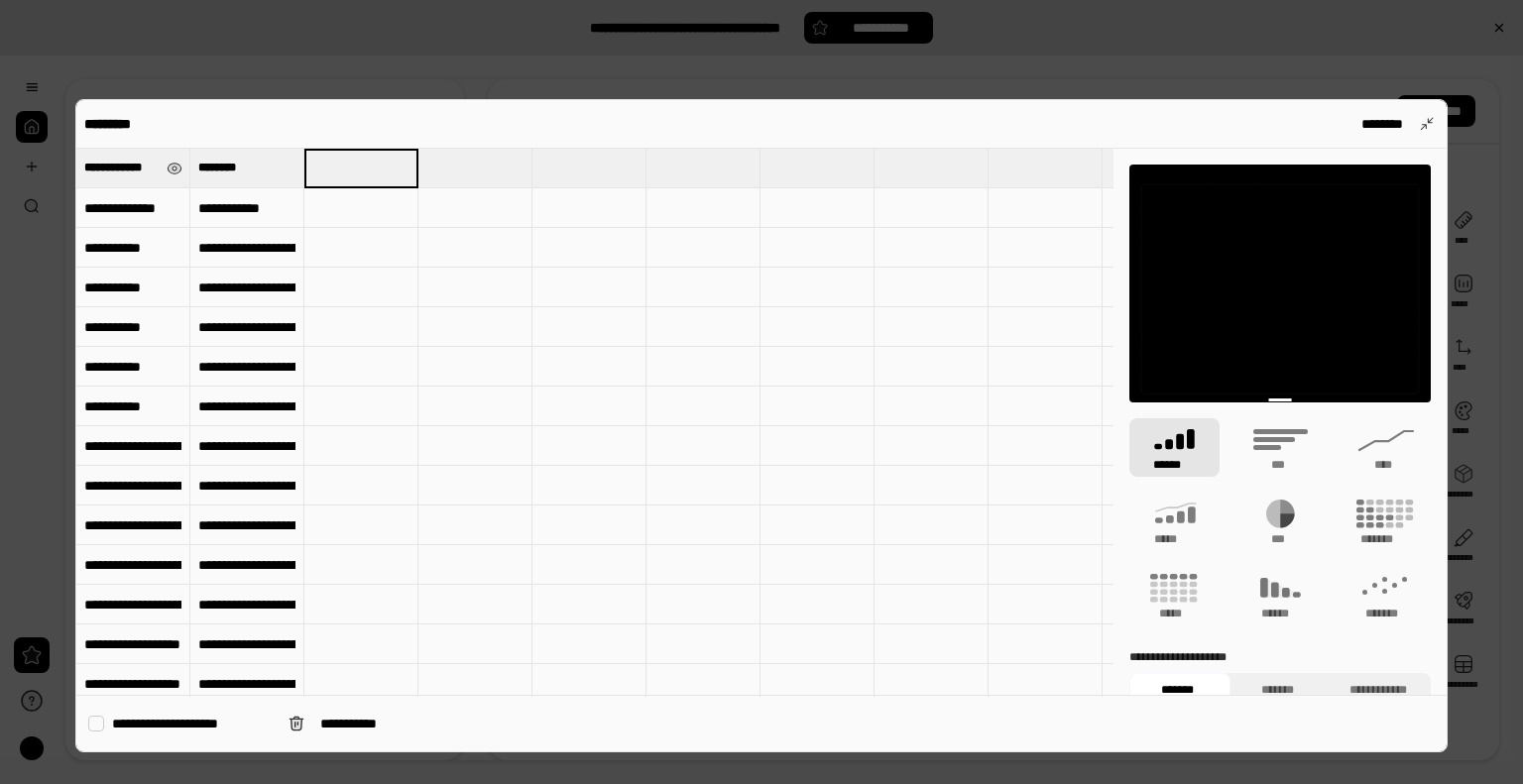 click on "[REDACTED]" at bounding box center [121, 168] 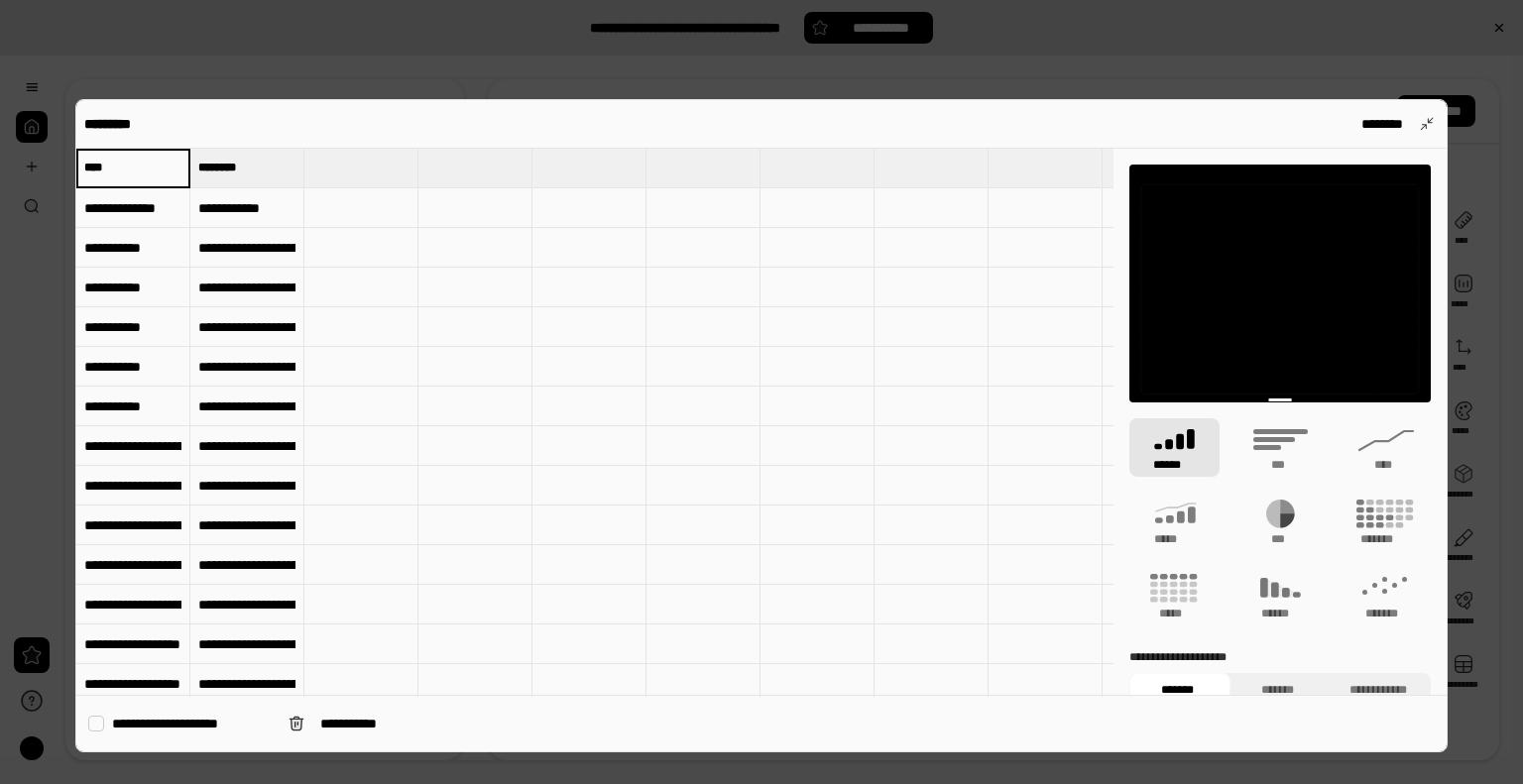 type on "****" 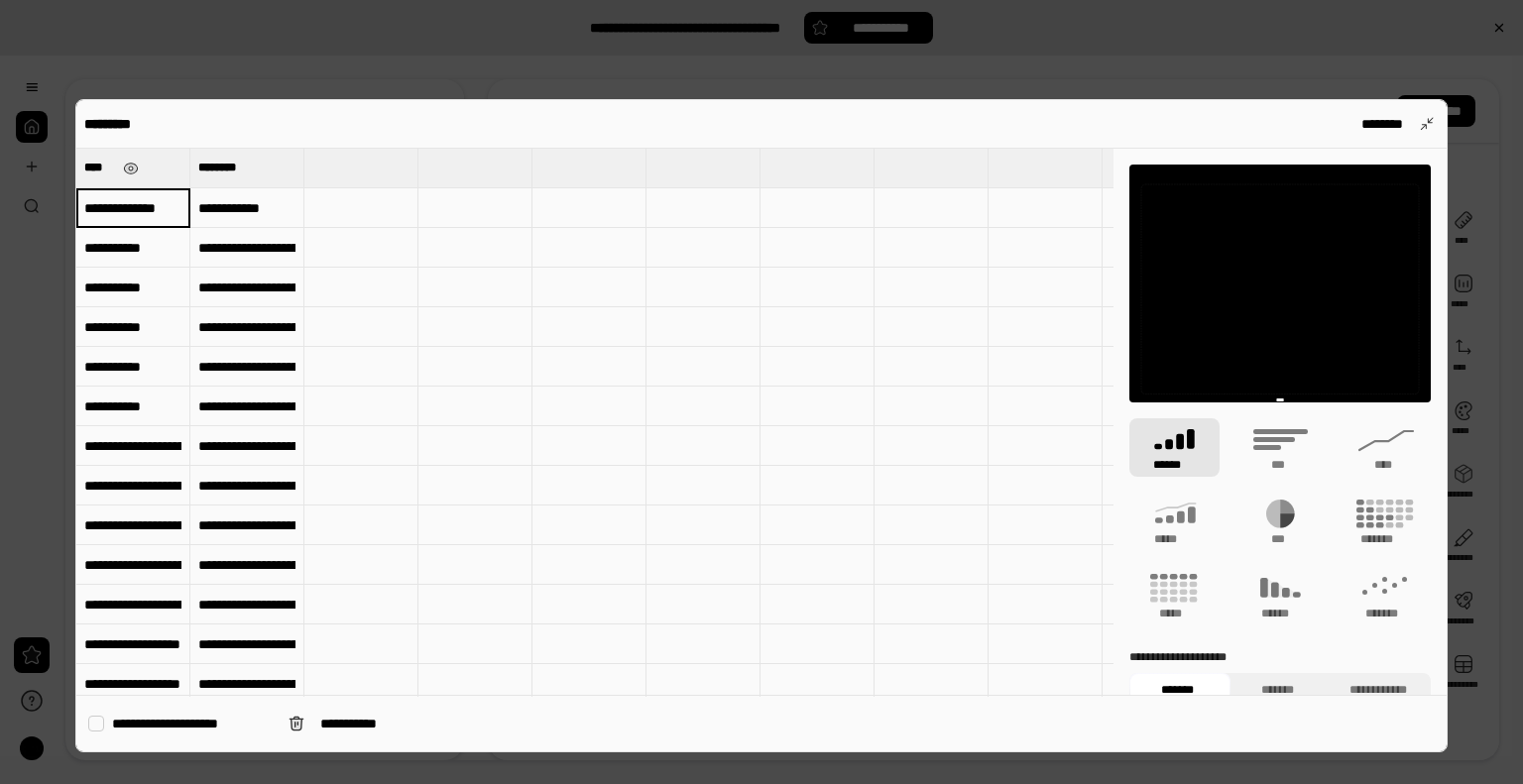 click on "****" at bounding box center [99, 168] 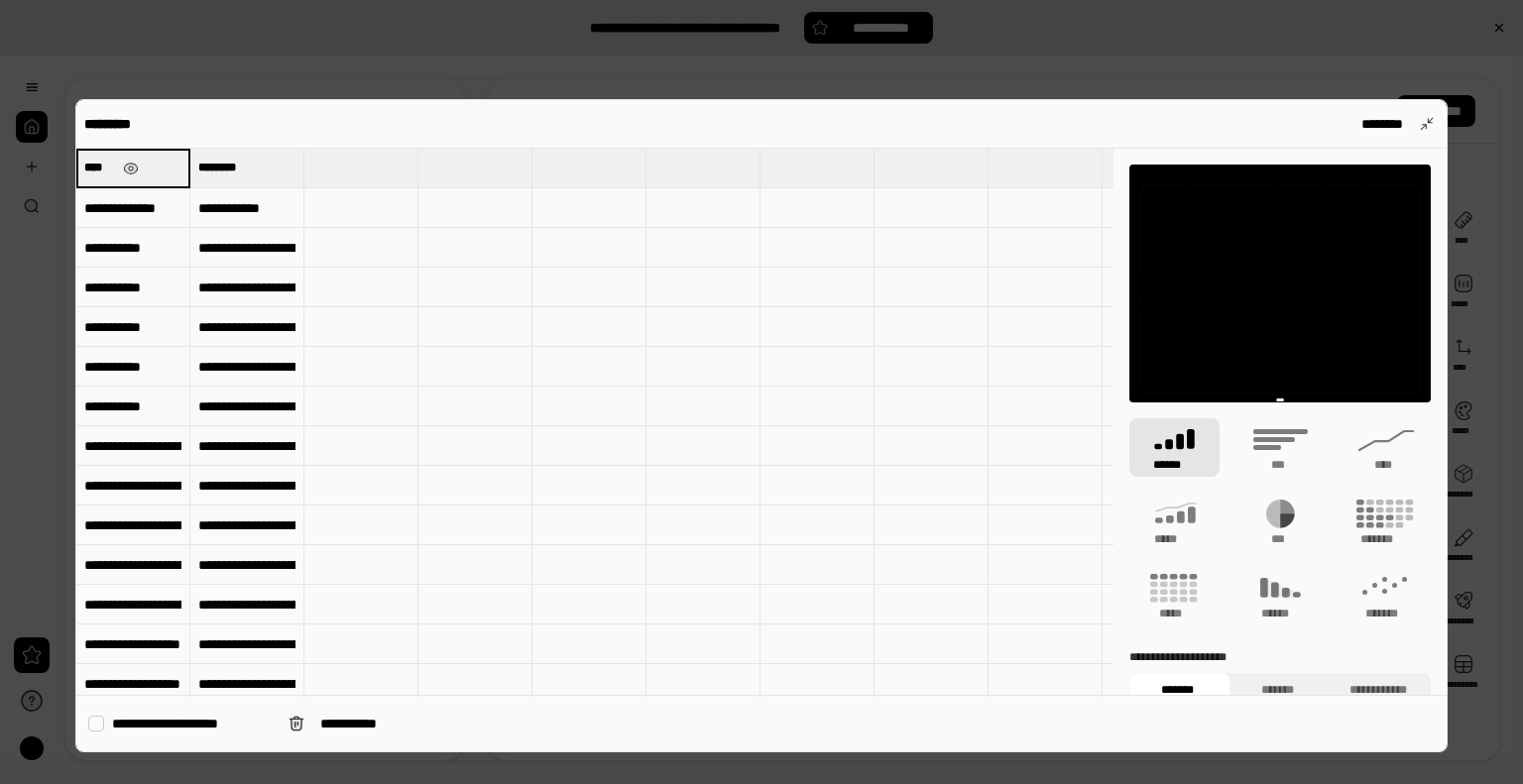type on "[REDACTED]" 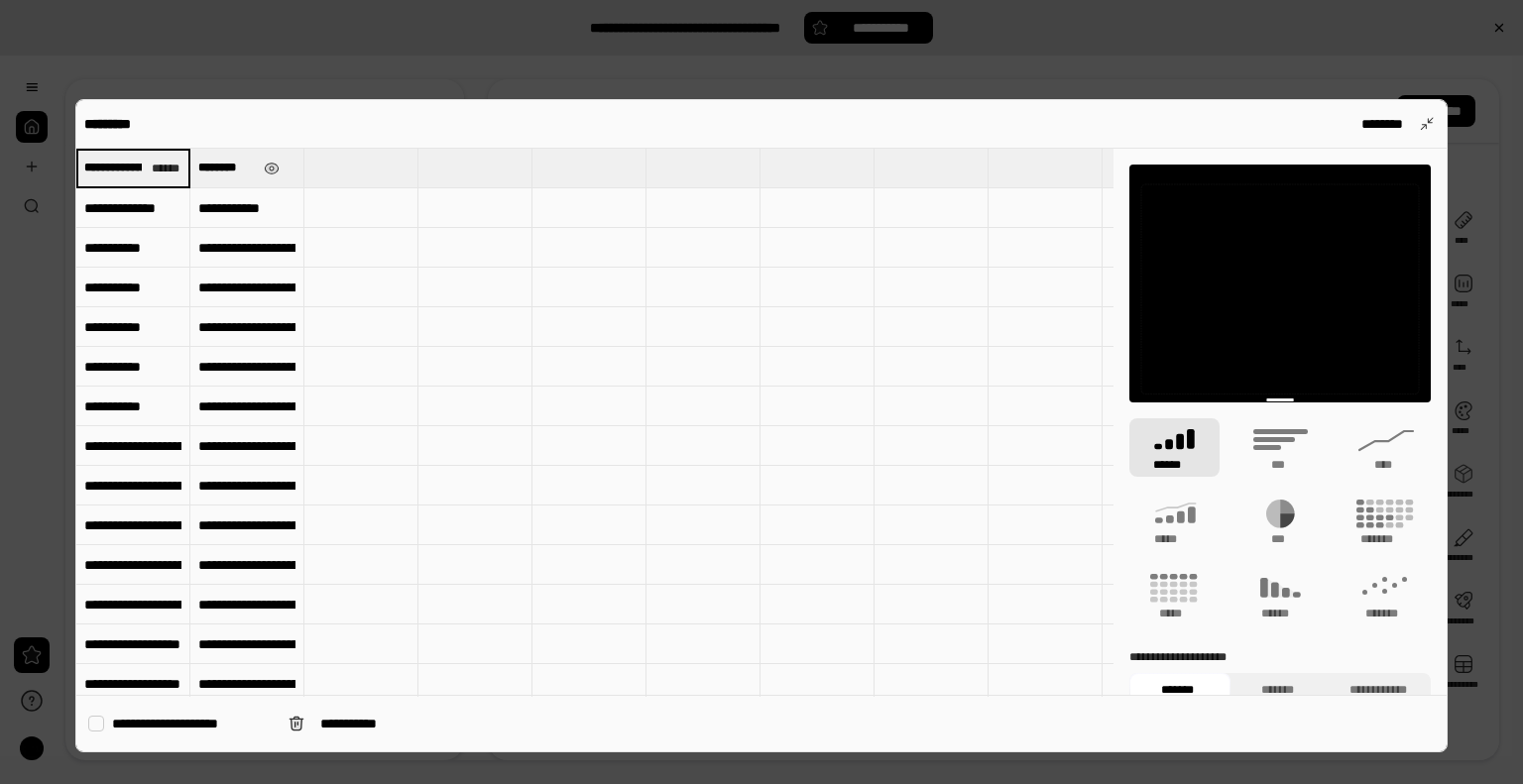click on "********" at bounding box center (227, 168) 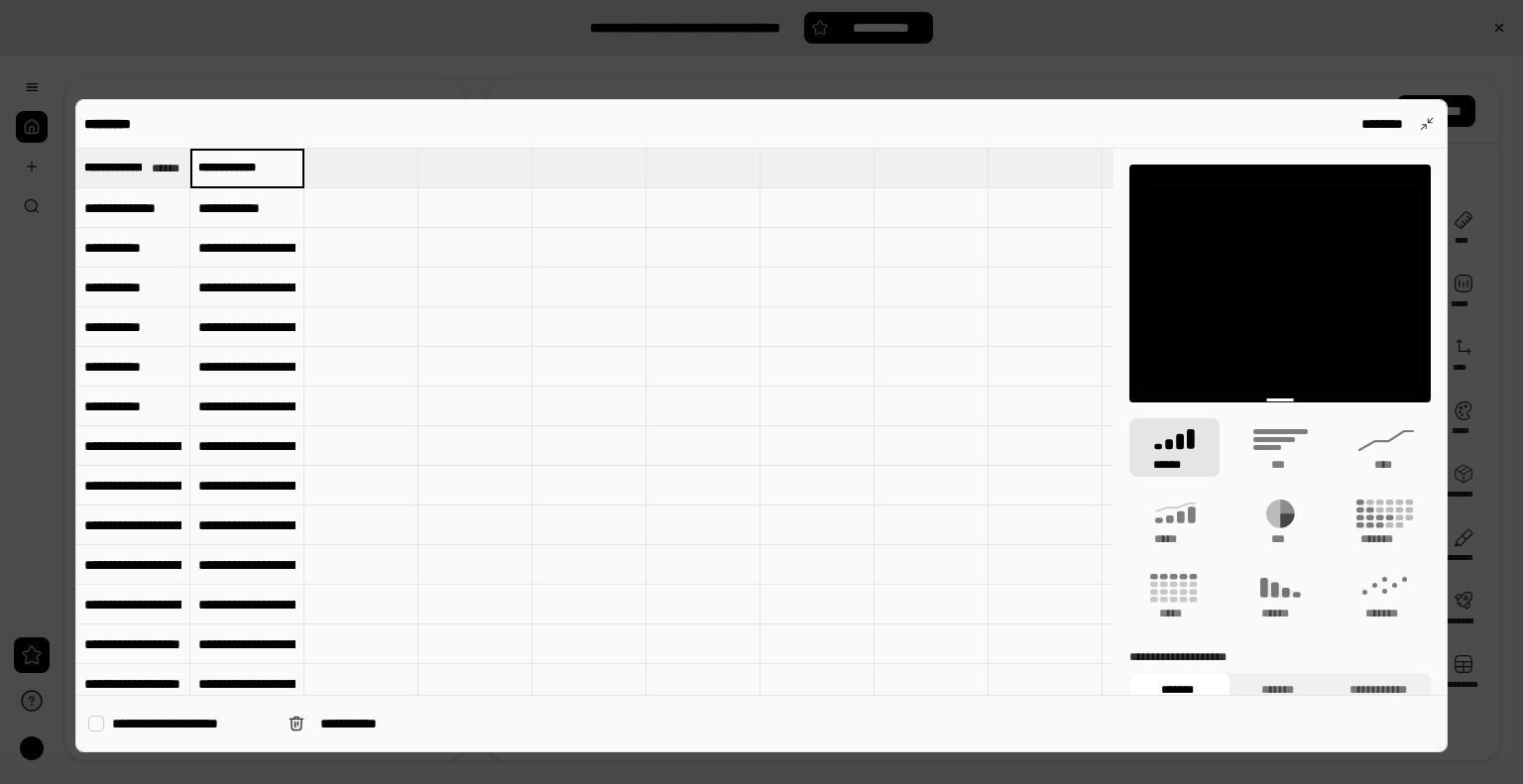 type on "[REDACTED]" 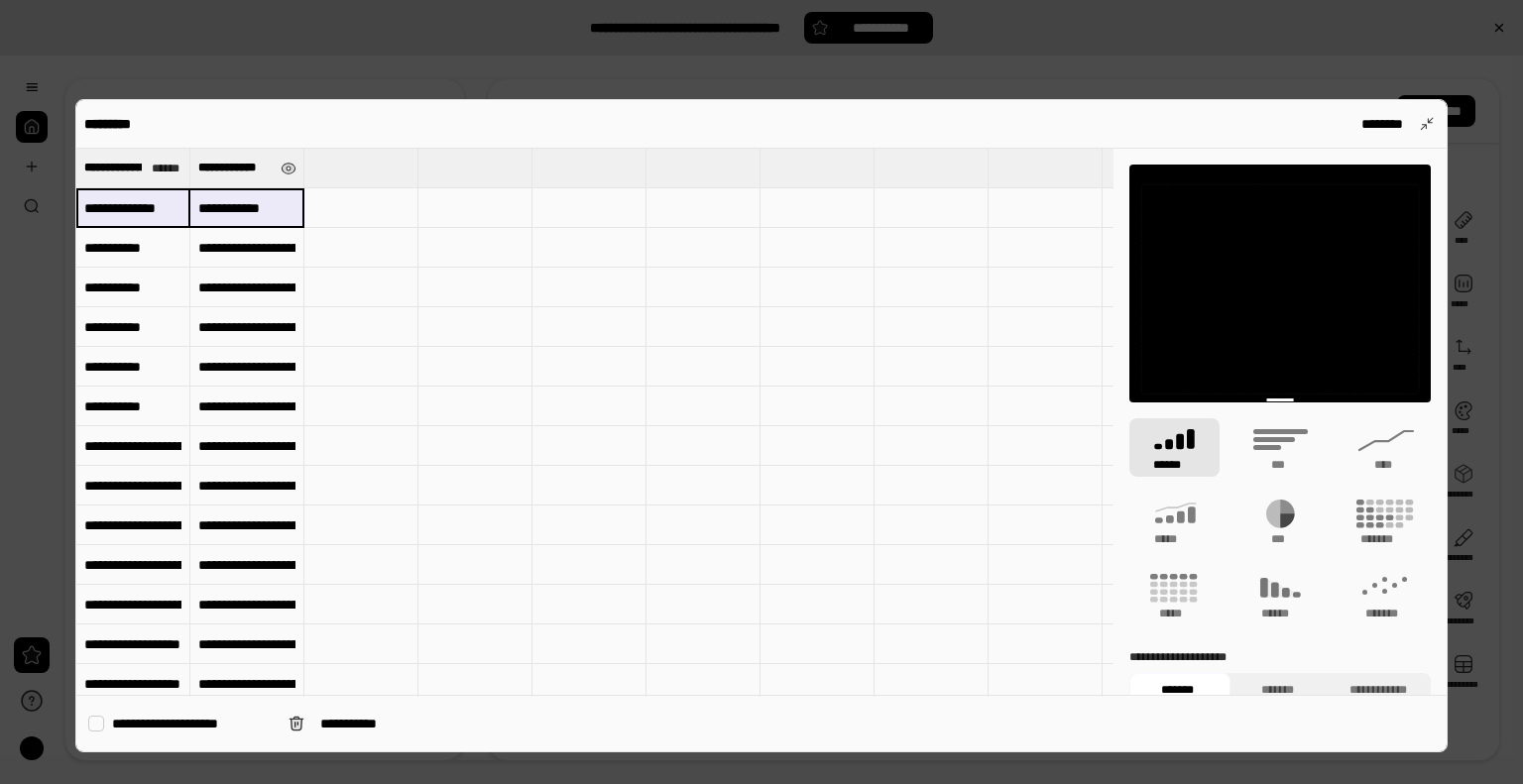 drag, startPoint x: 161, startPoint y: 212, endPoint x: 286, endPoint y: 207, distance: 125.09996 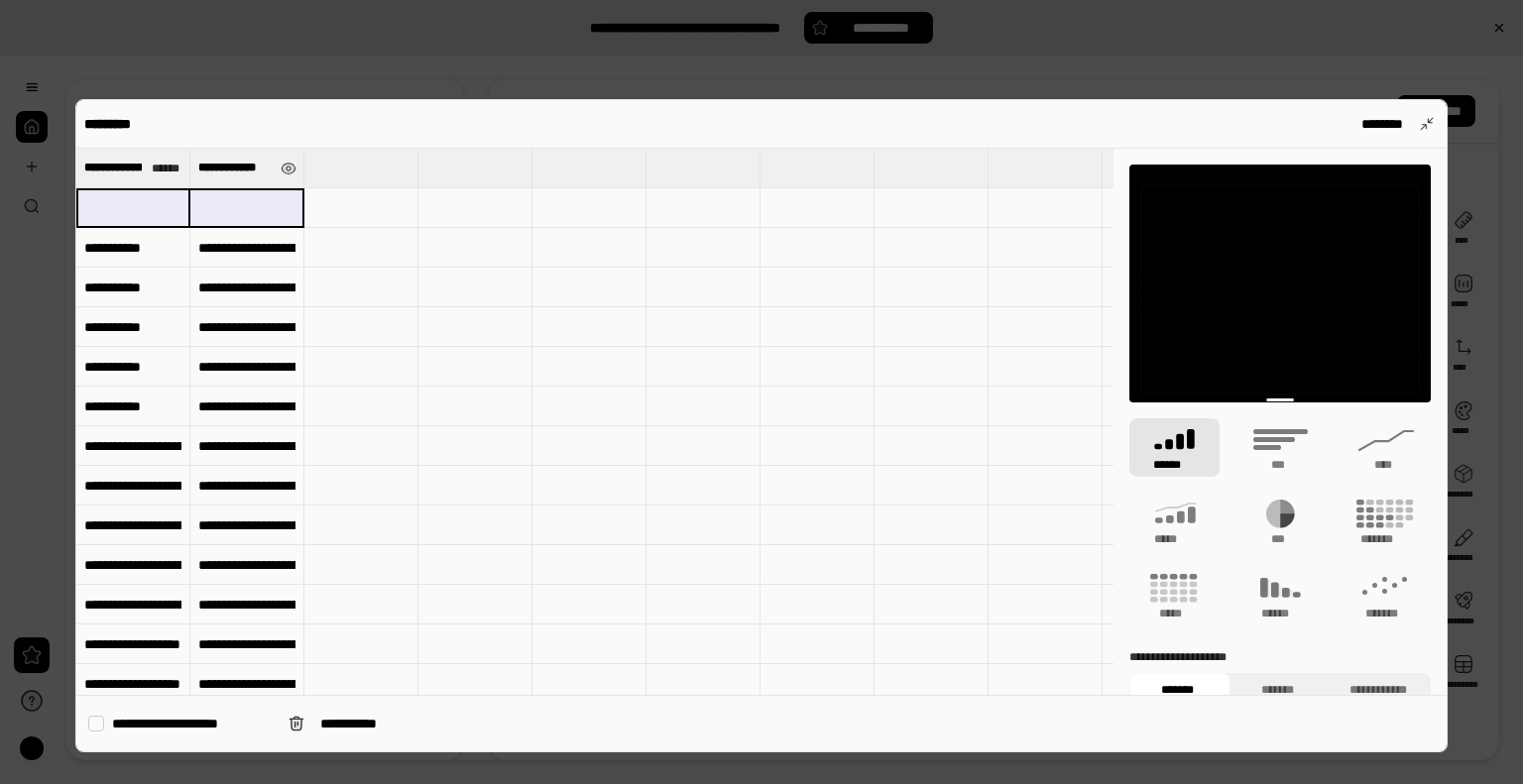 drag, startPoint x: 286, startPoint y: 207, endPoint x: 257, endPoint y: 206, distance: 29.017236 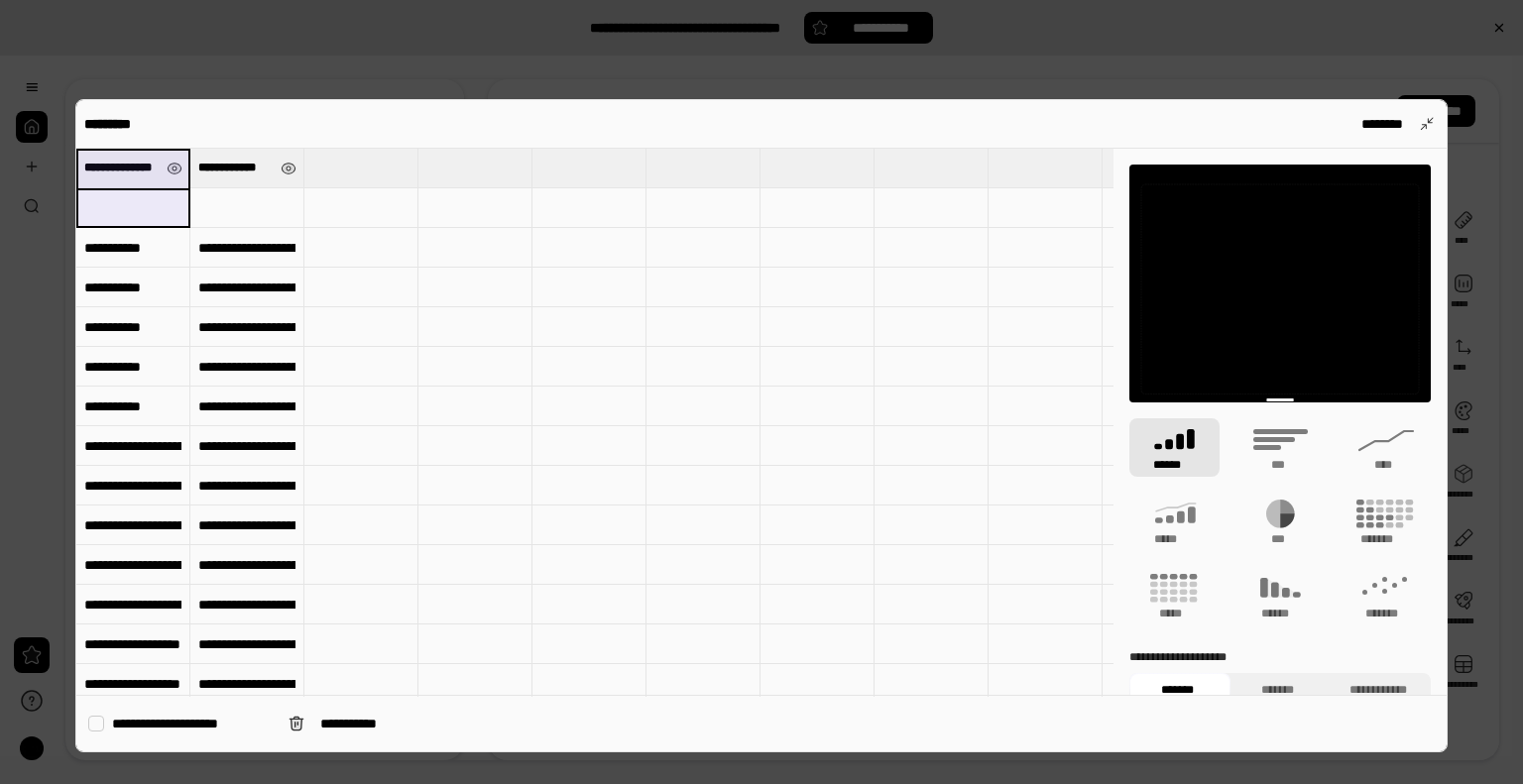 click on "[REDACTED]" at bounding box center [121, 168] 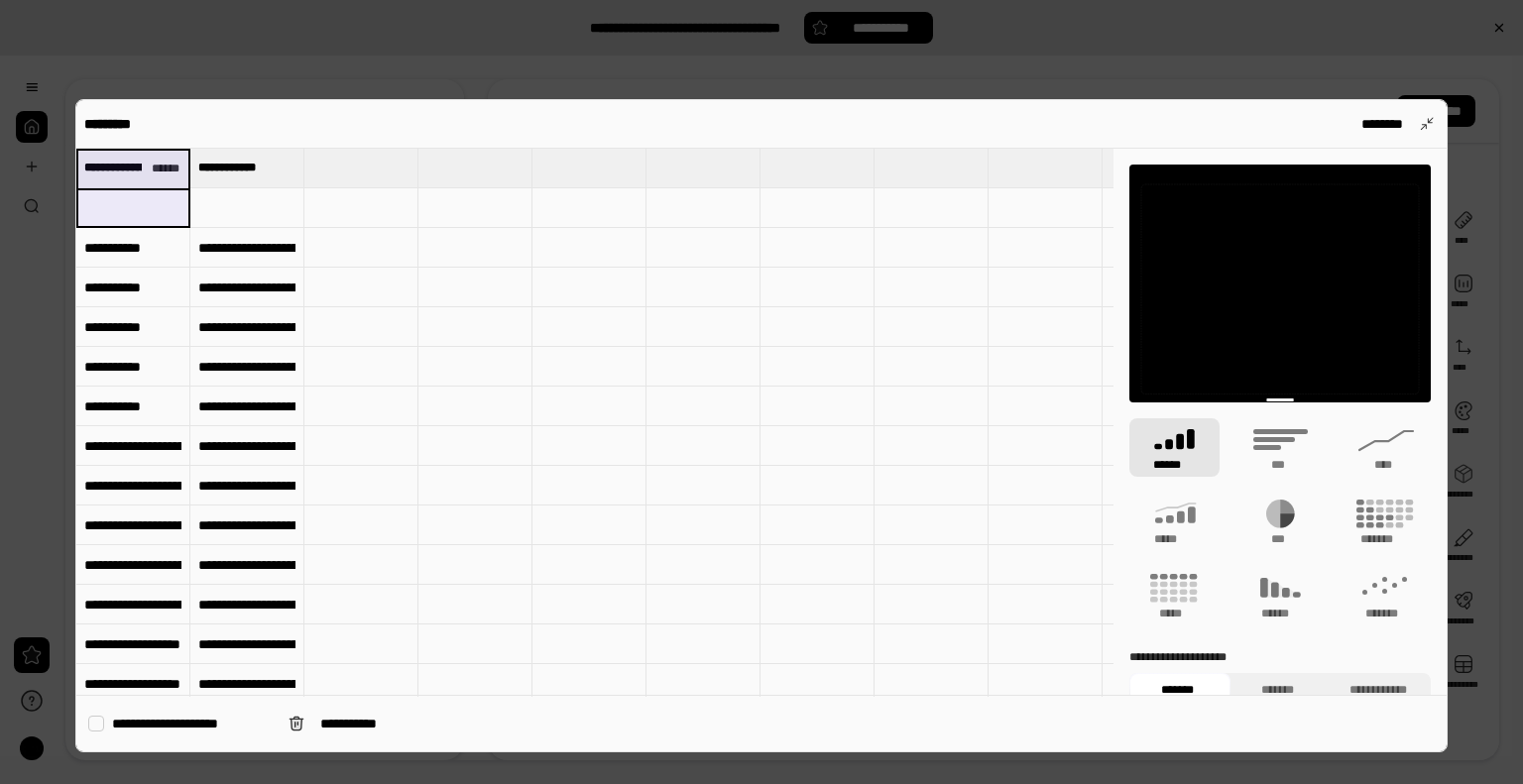 click at bounding box center (361, 208) 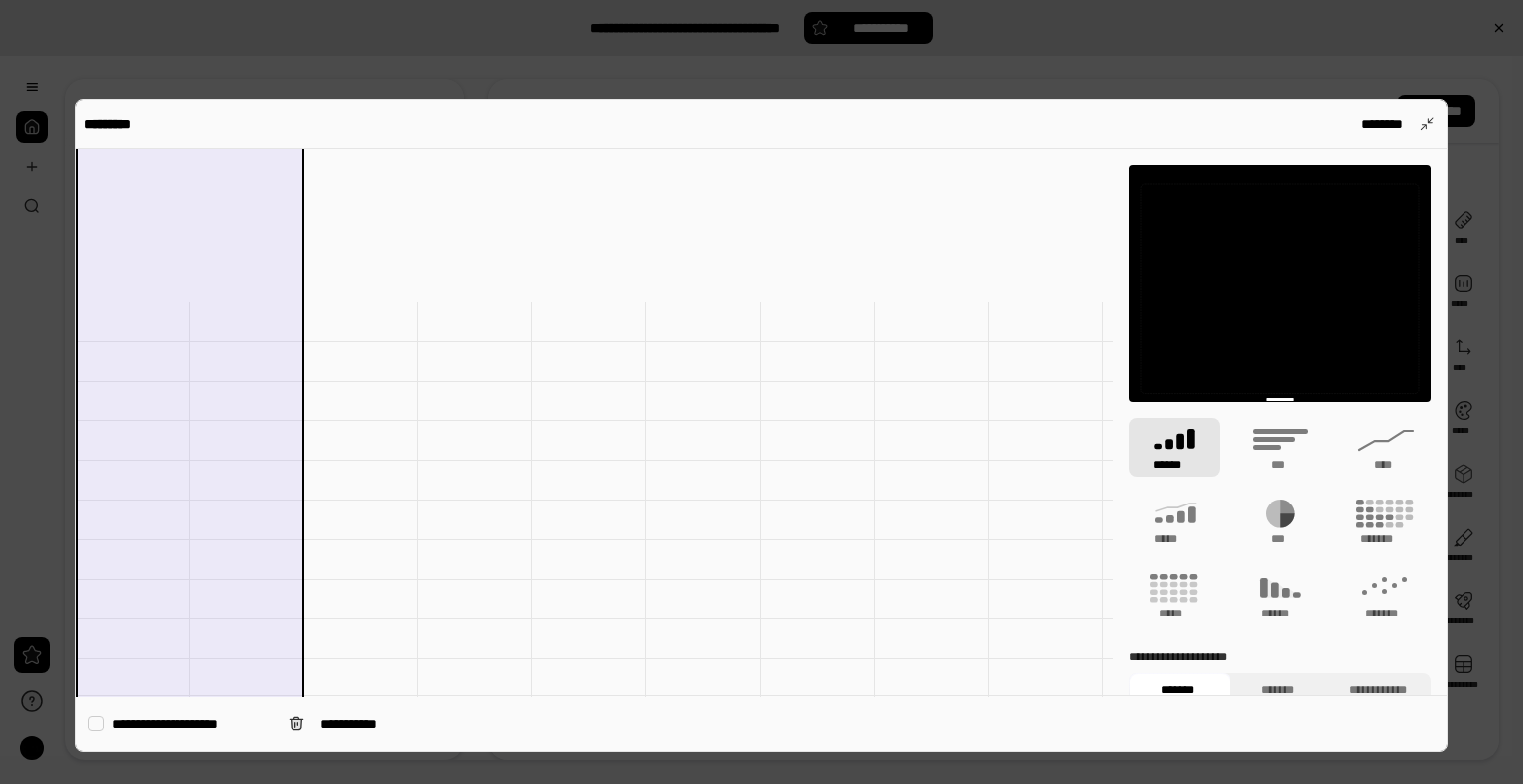scroll, scrollTop: 1419, scrollLeft: 0, axis: vertical 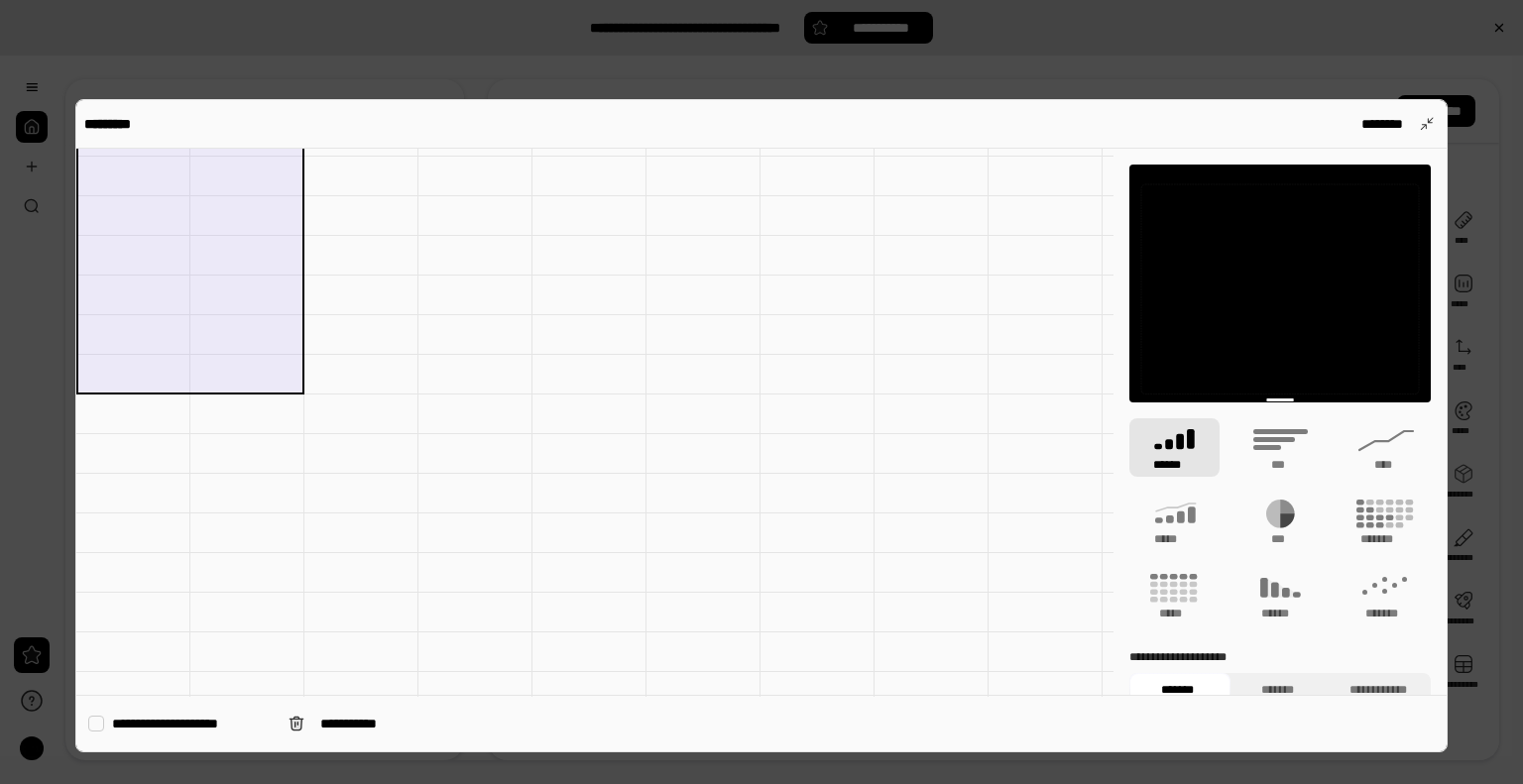 drag, startPoint x: 99, startPoint y: 166, endPoint x: 262, endPoint y: 387, distance: 274.60881 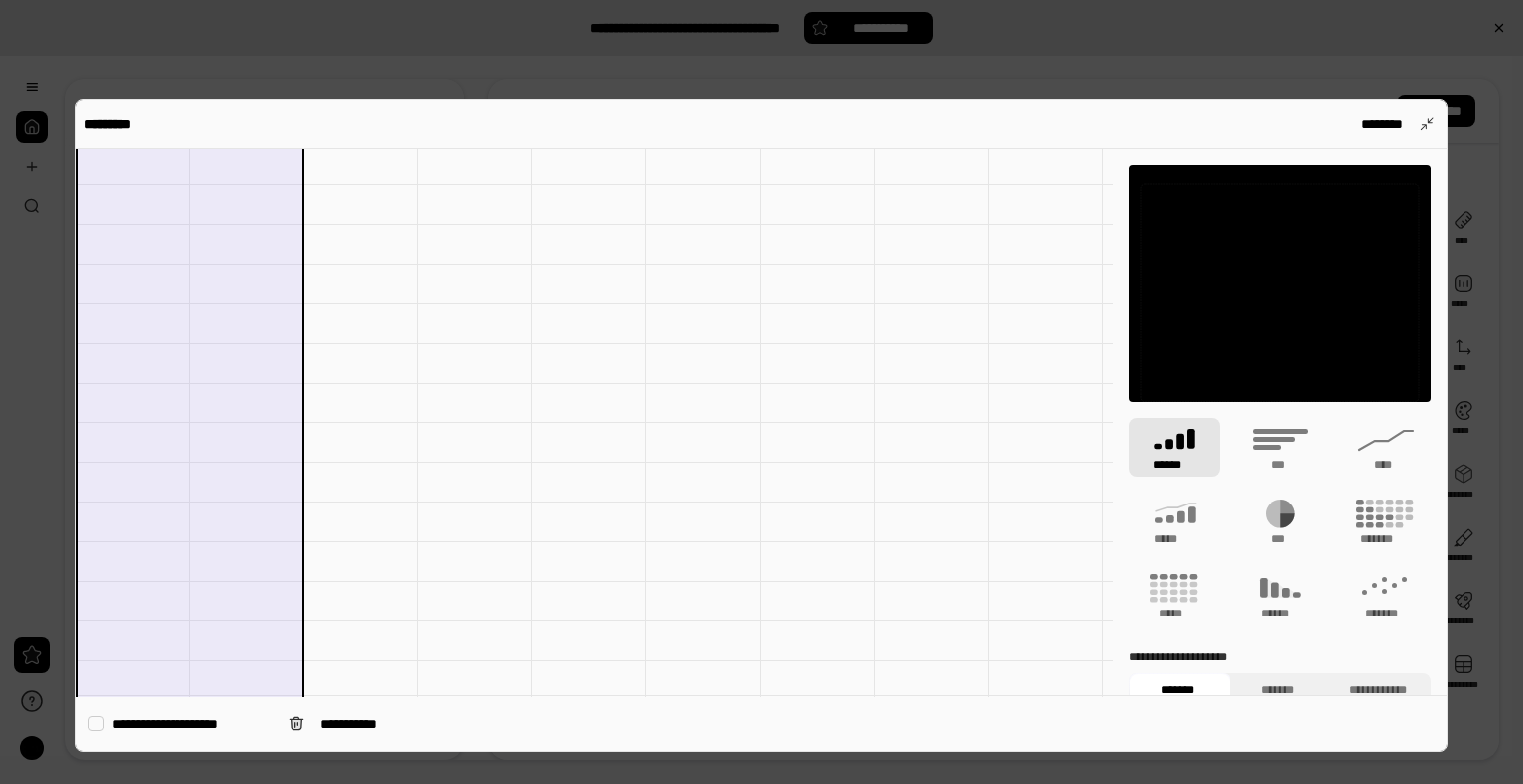 scroll, scrollTop: 0, scrollLeft: 0, axis: both 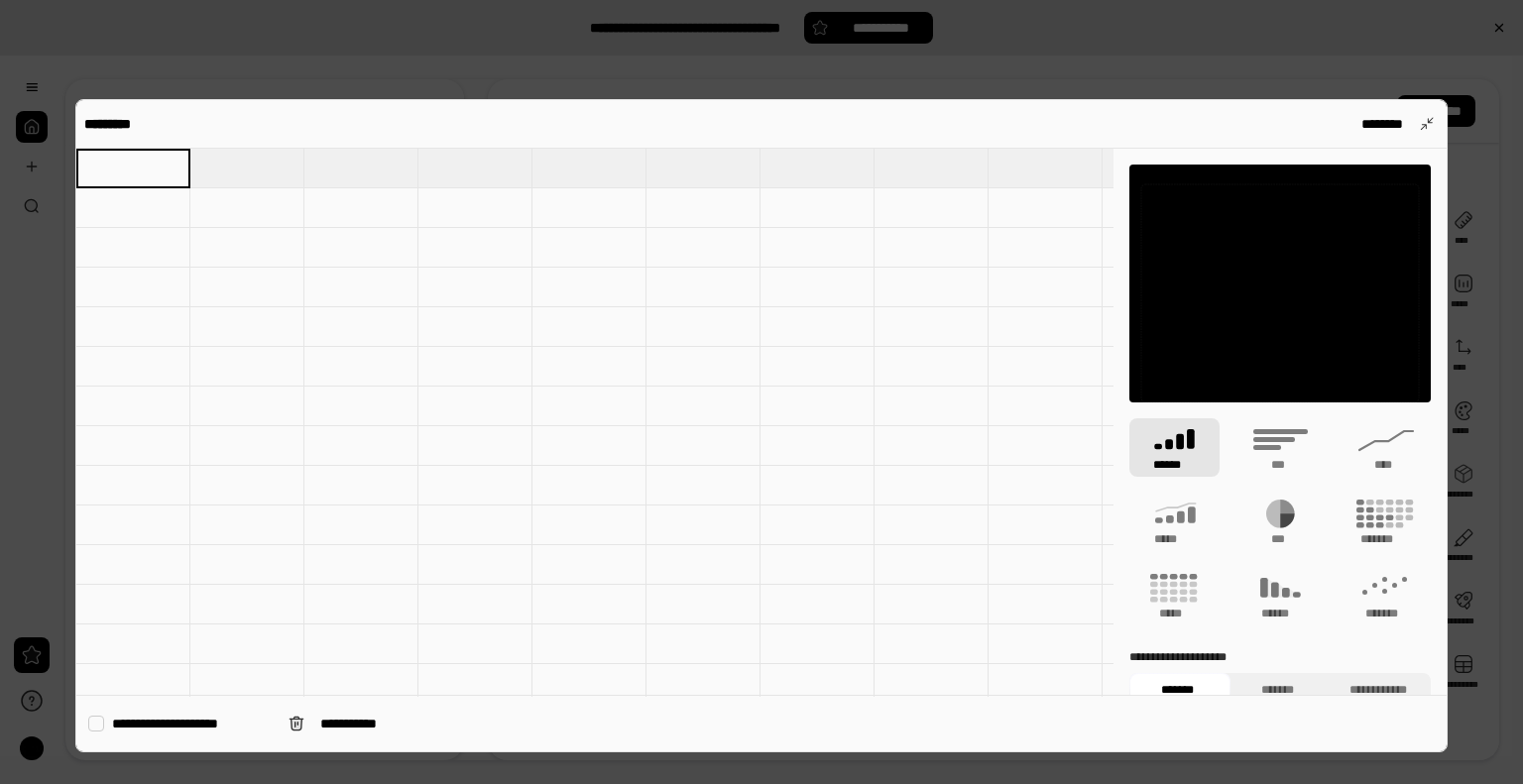 paste on "[REDACTED]" 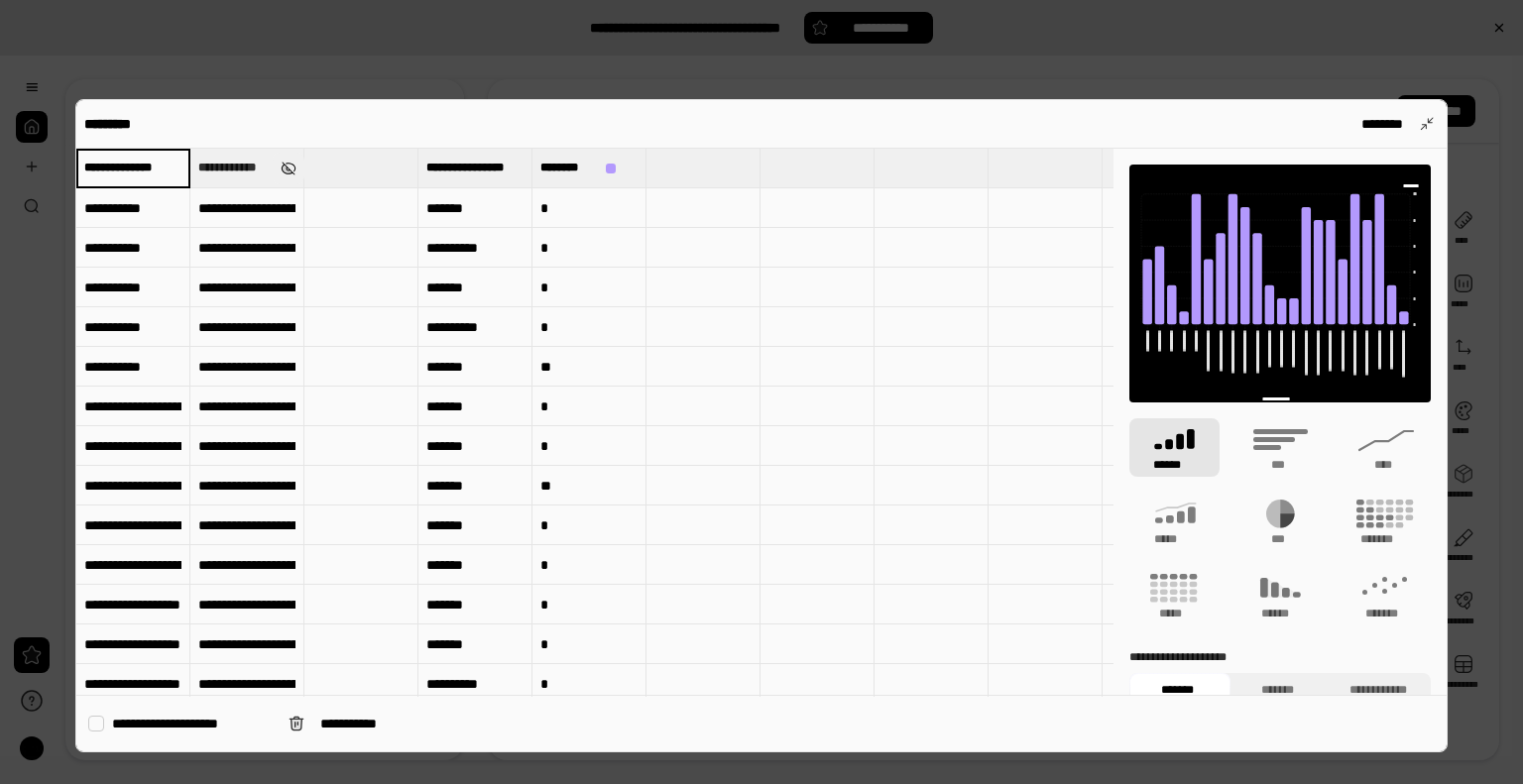 click at bounding box center [288, 168] 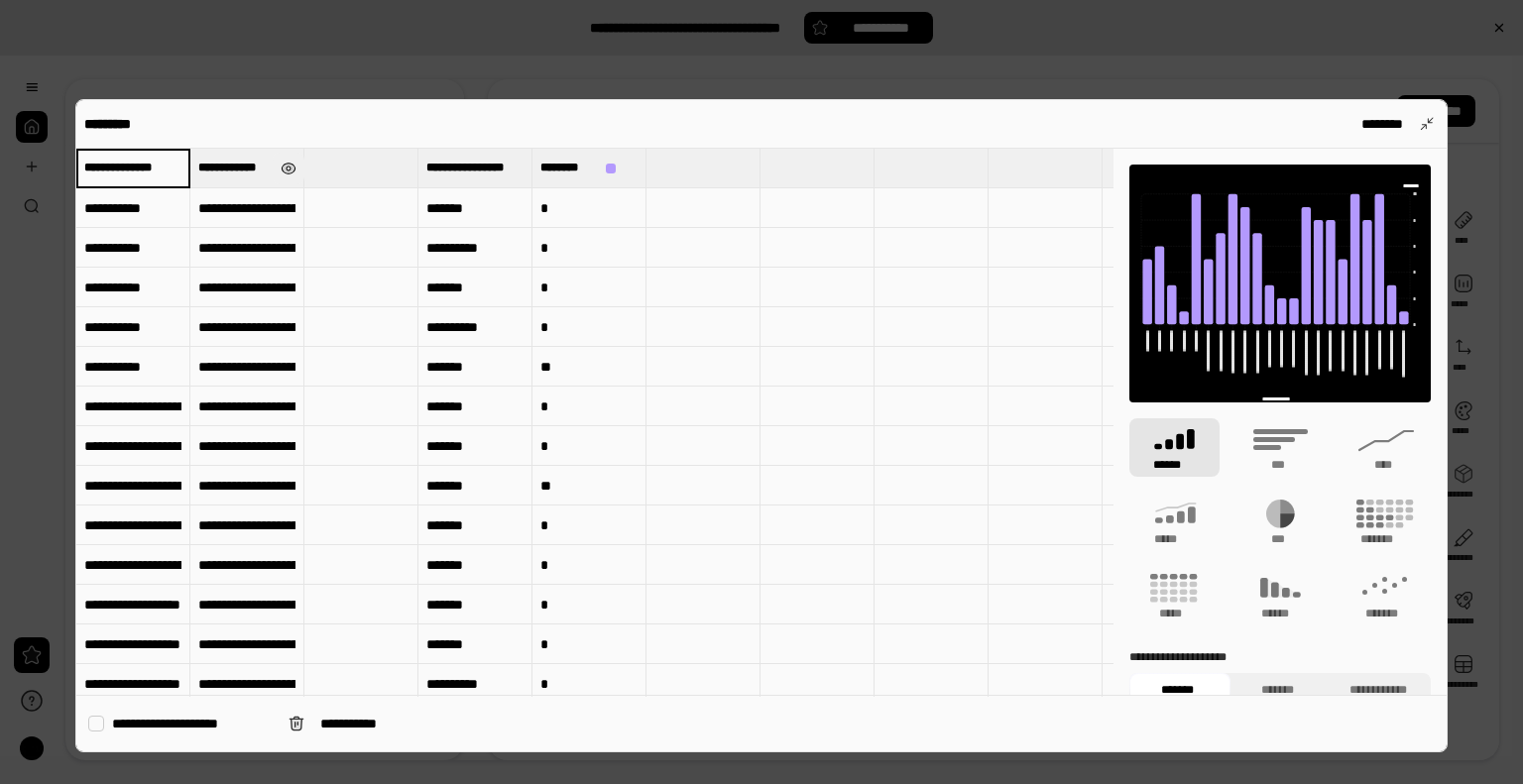 click at bounding box center (288, 168) 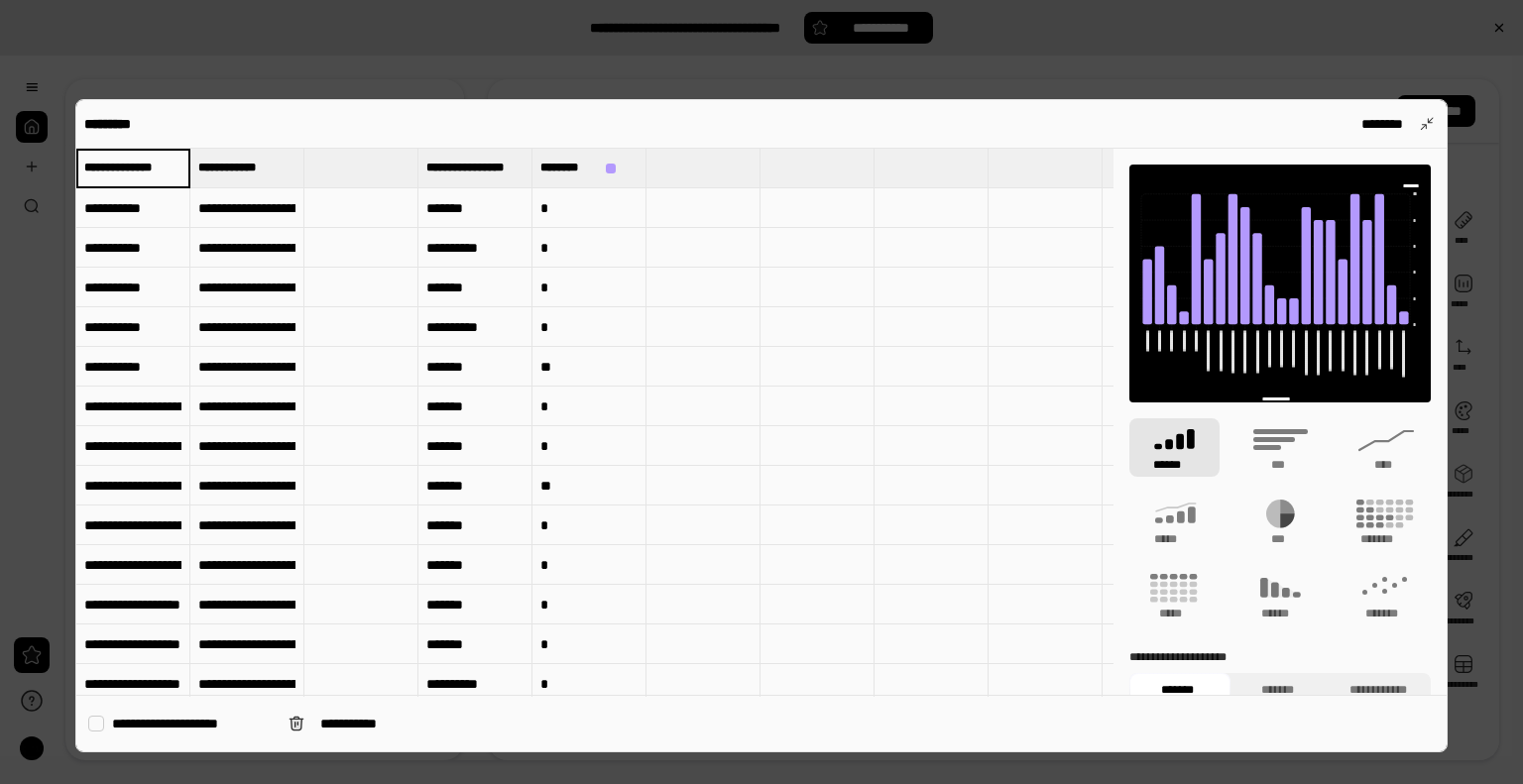 click on "[REDACTED]" at bounding box center [133, 168] 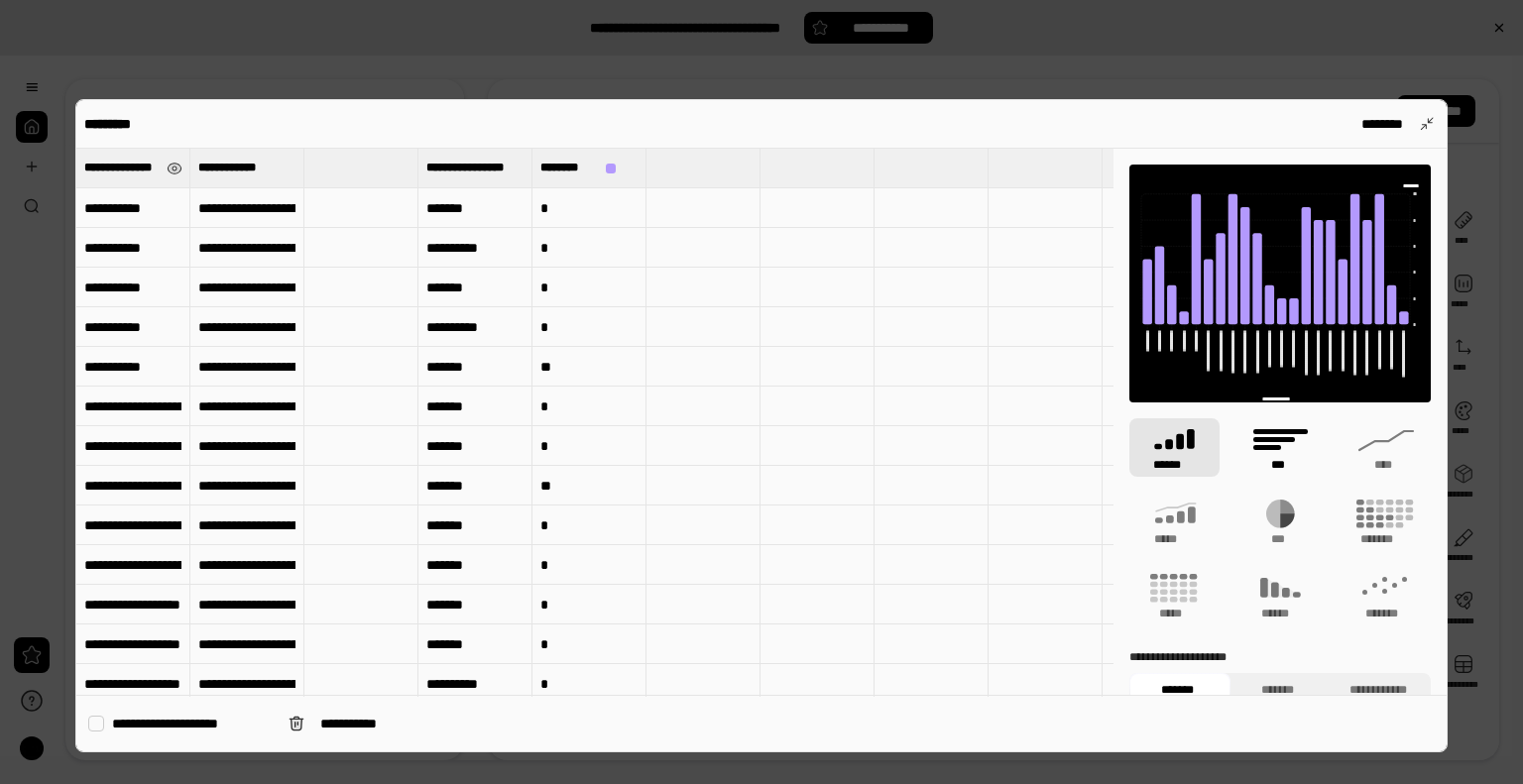 click 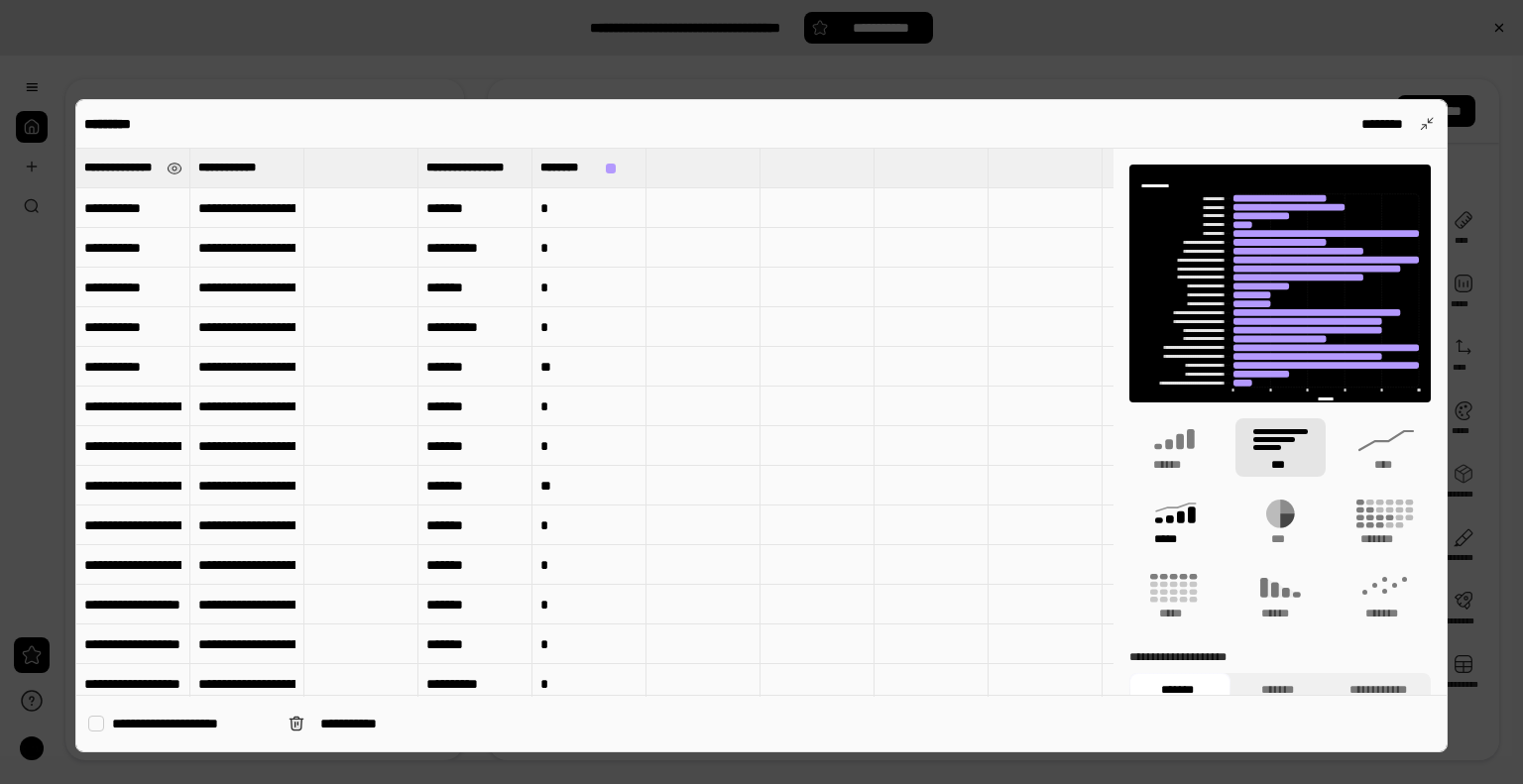 click on "[REDACTED]" at bounding box center [1174, 521] 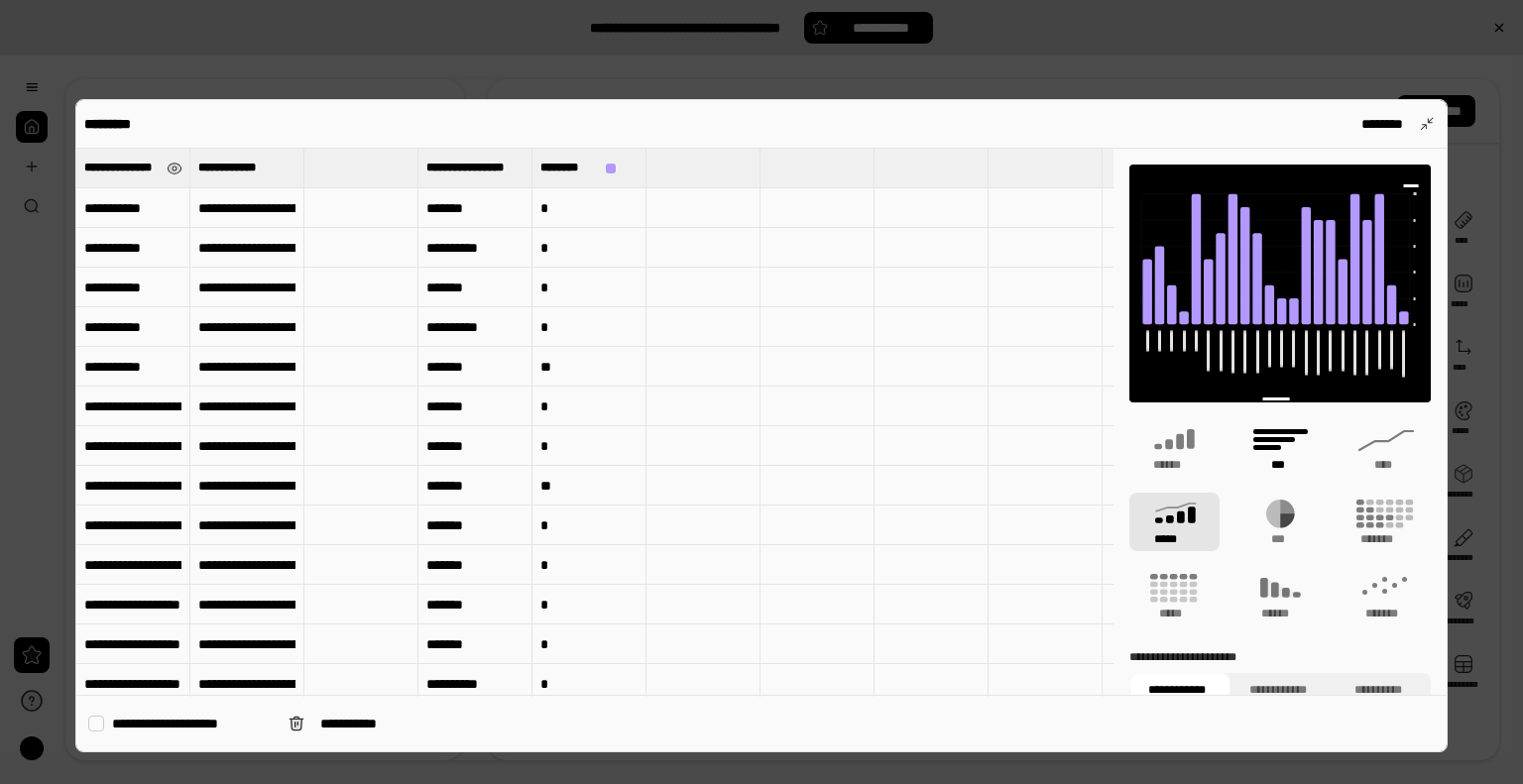 click 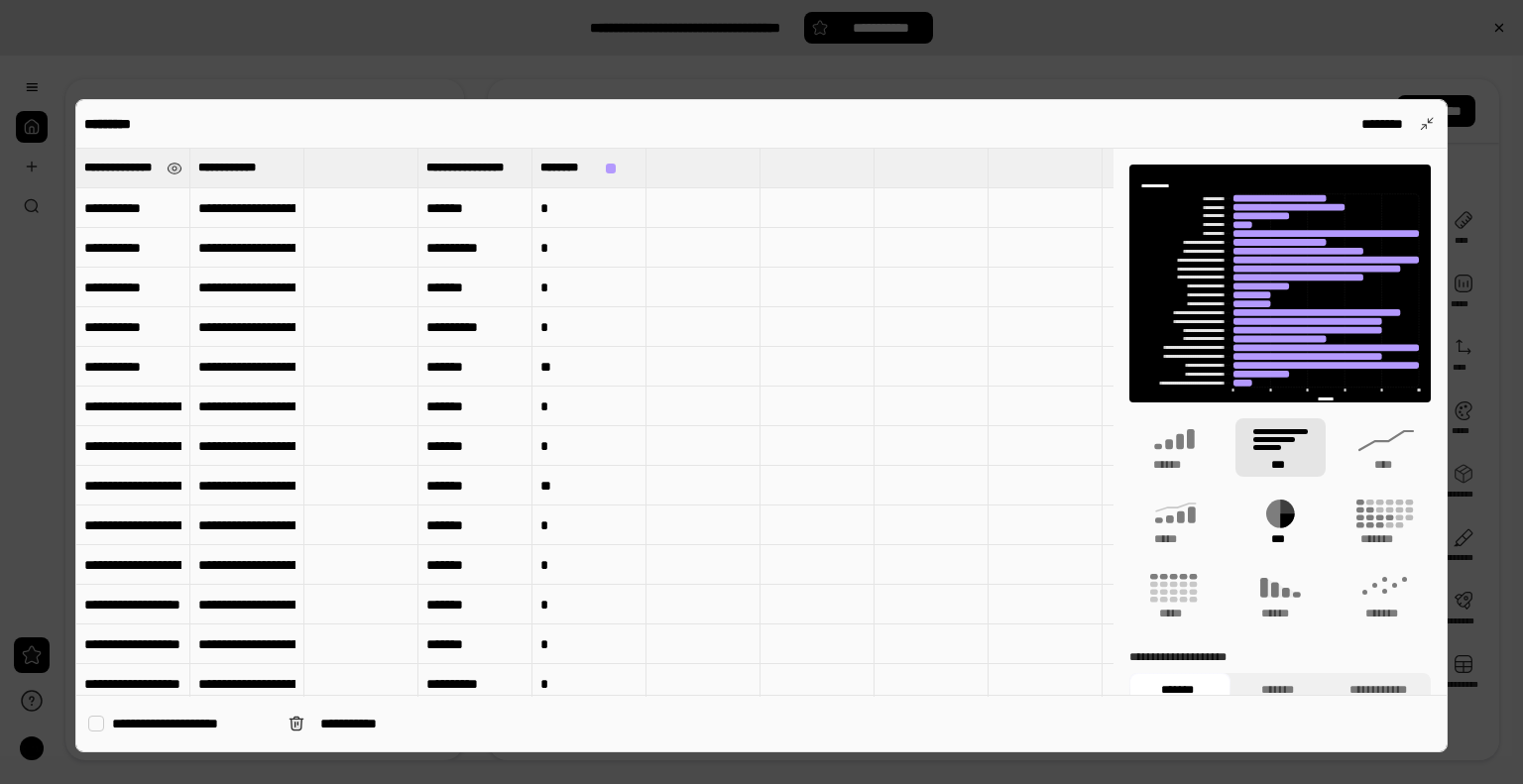 click 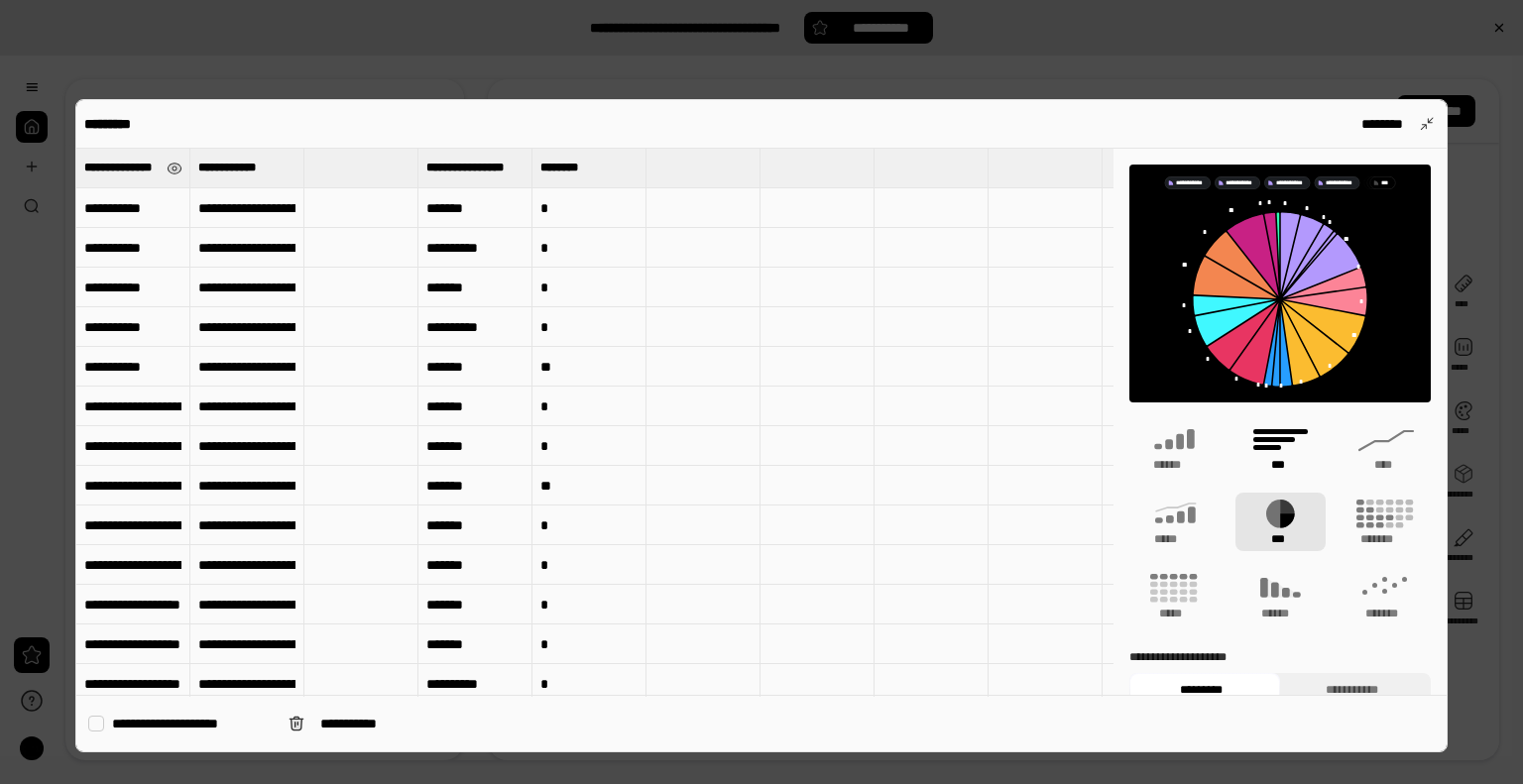 click 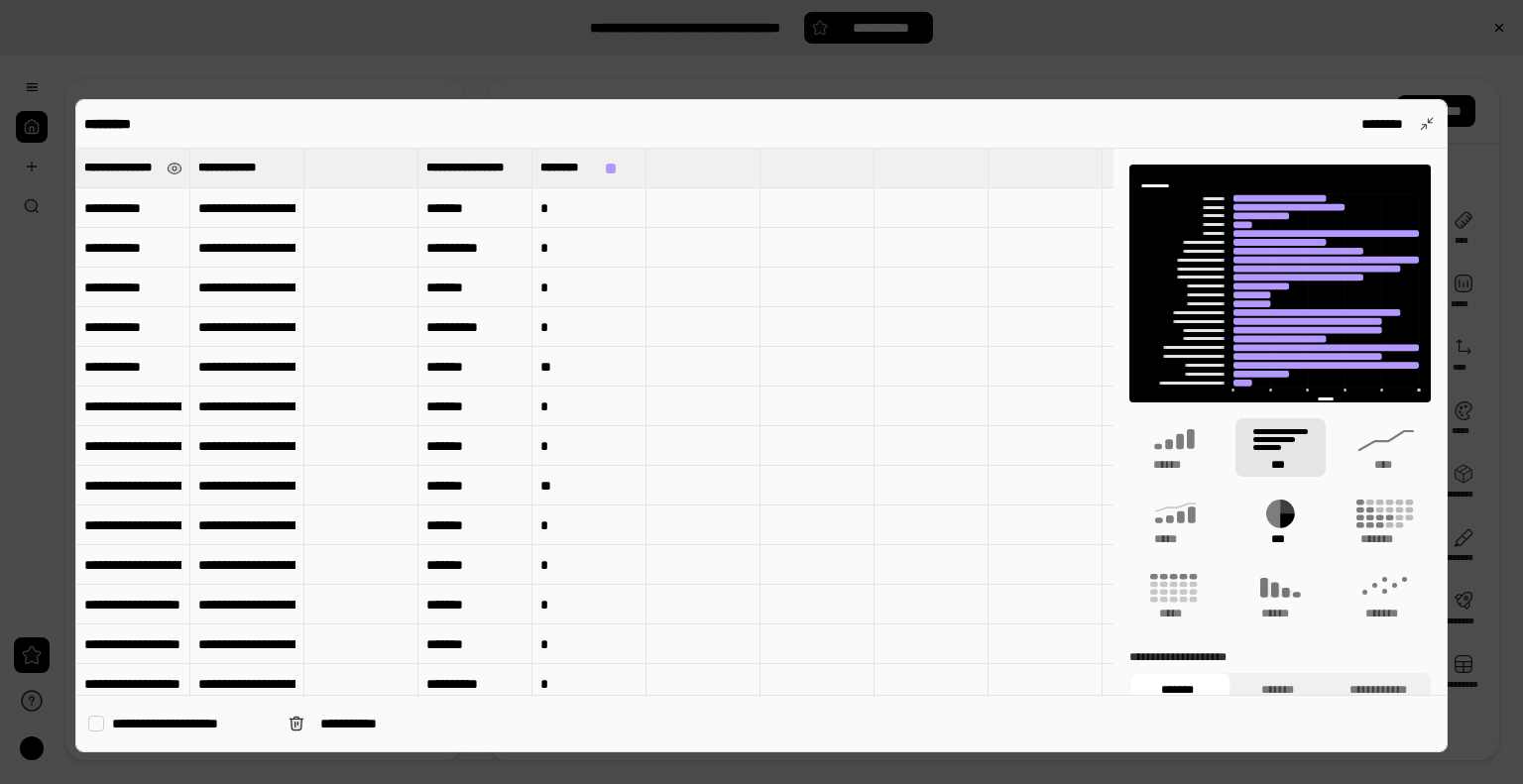 click on "[REDACTED]" at bounding box center (1280, 521) 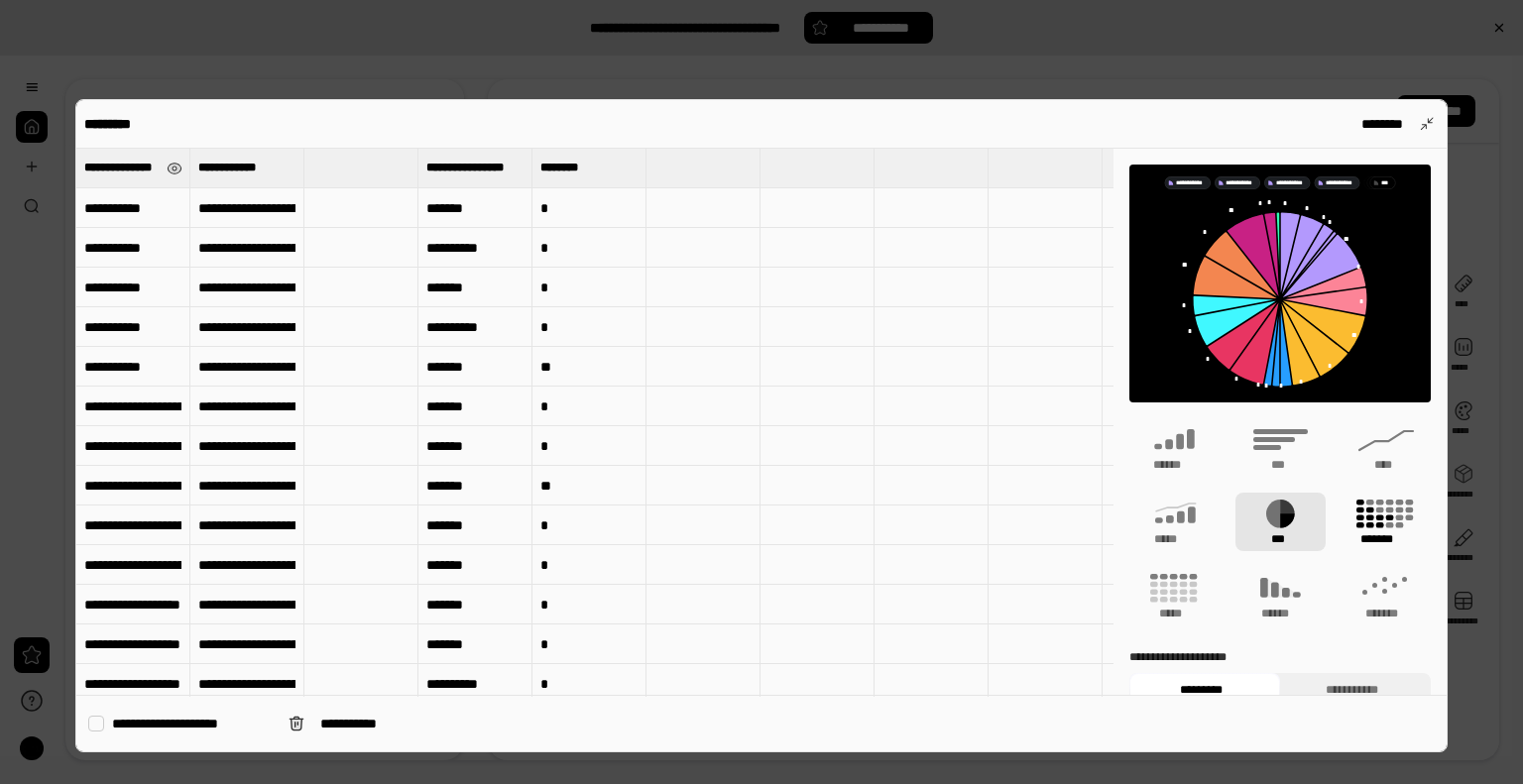 click 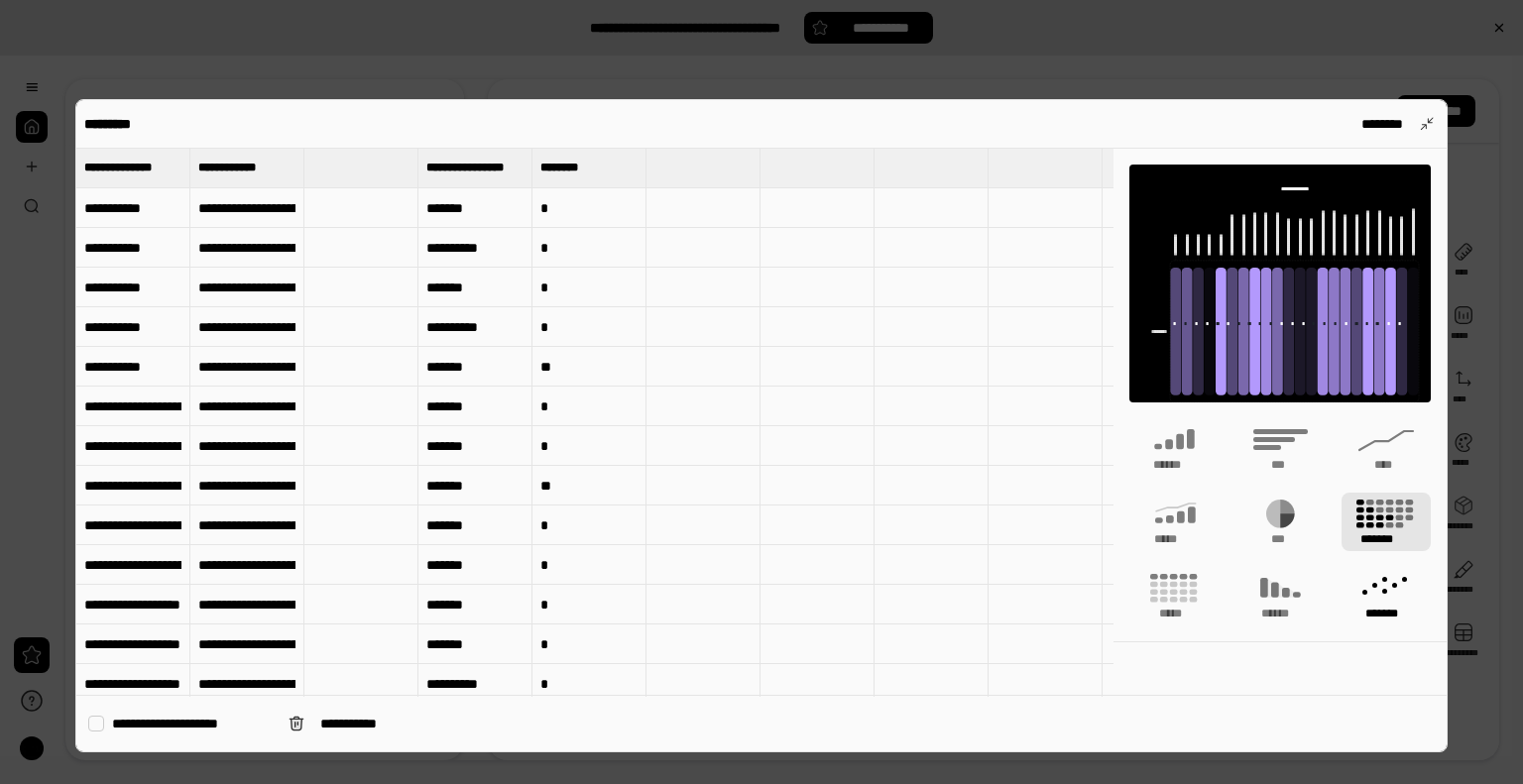 click 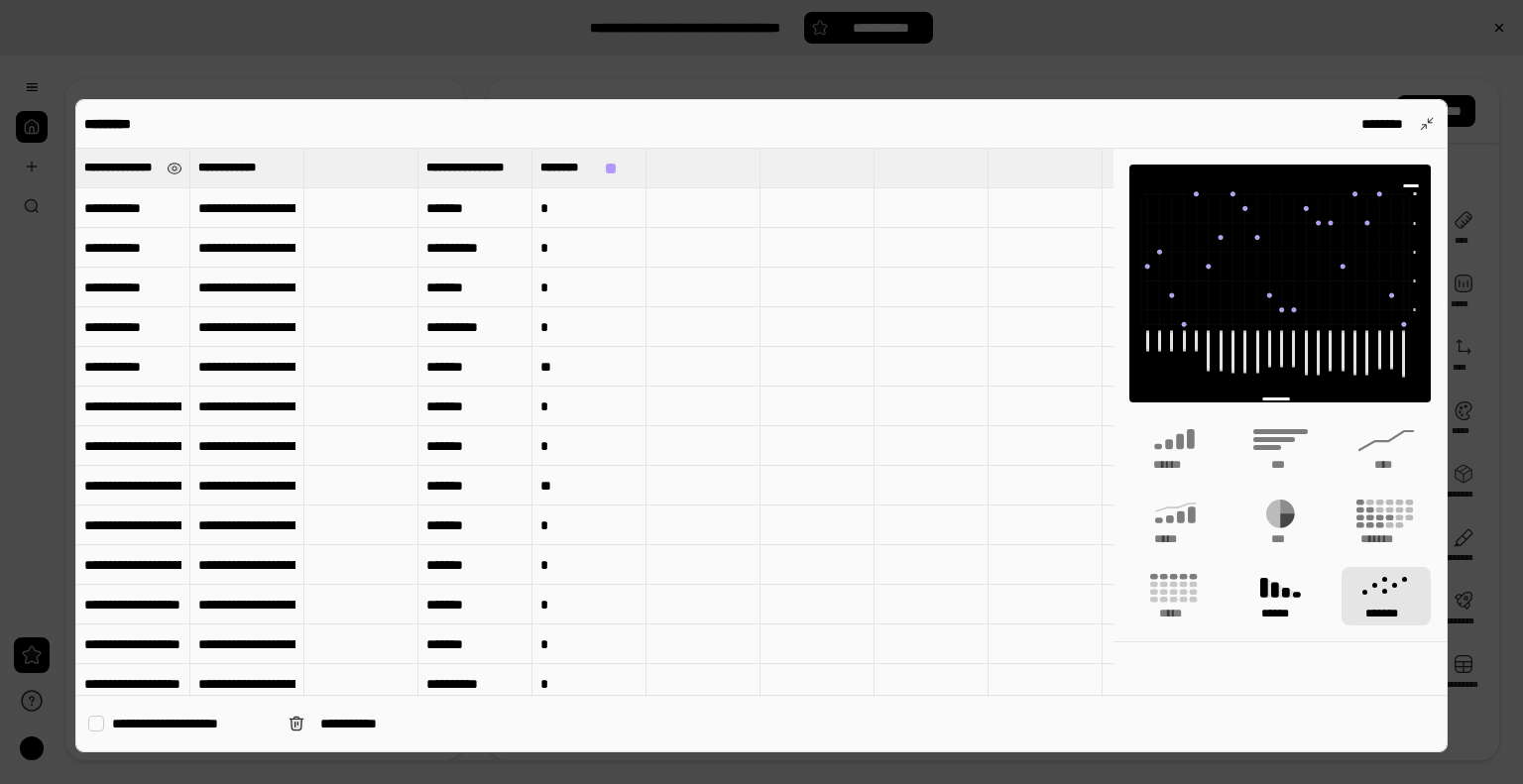 click 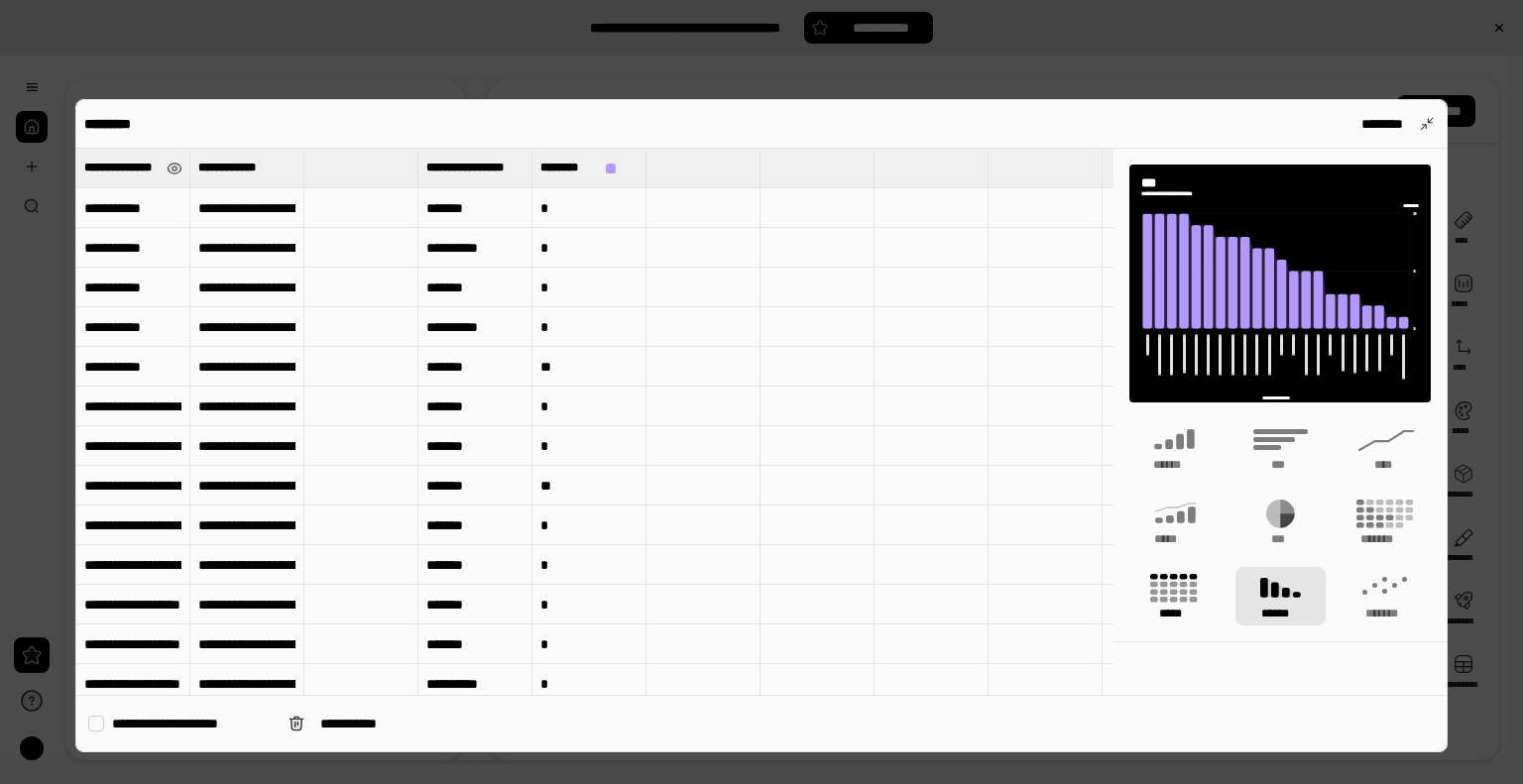 click 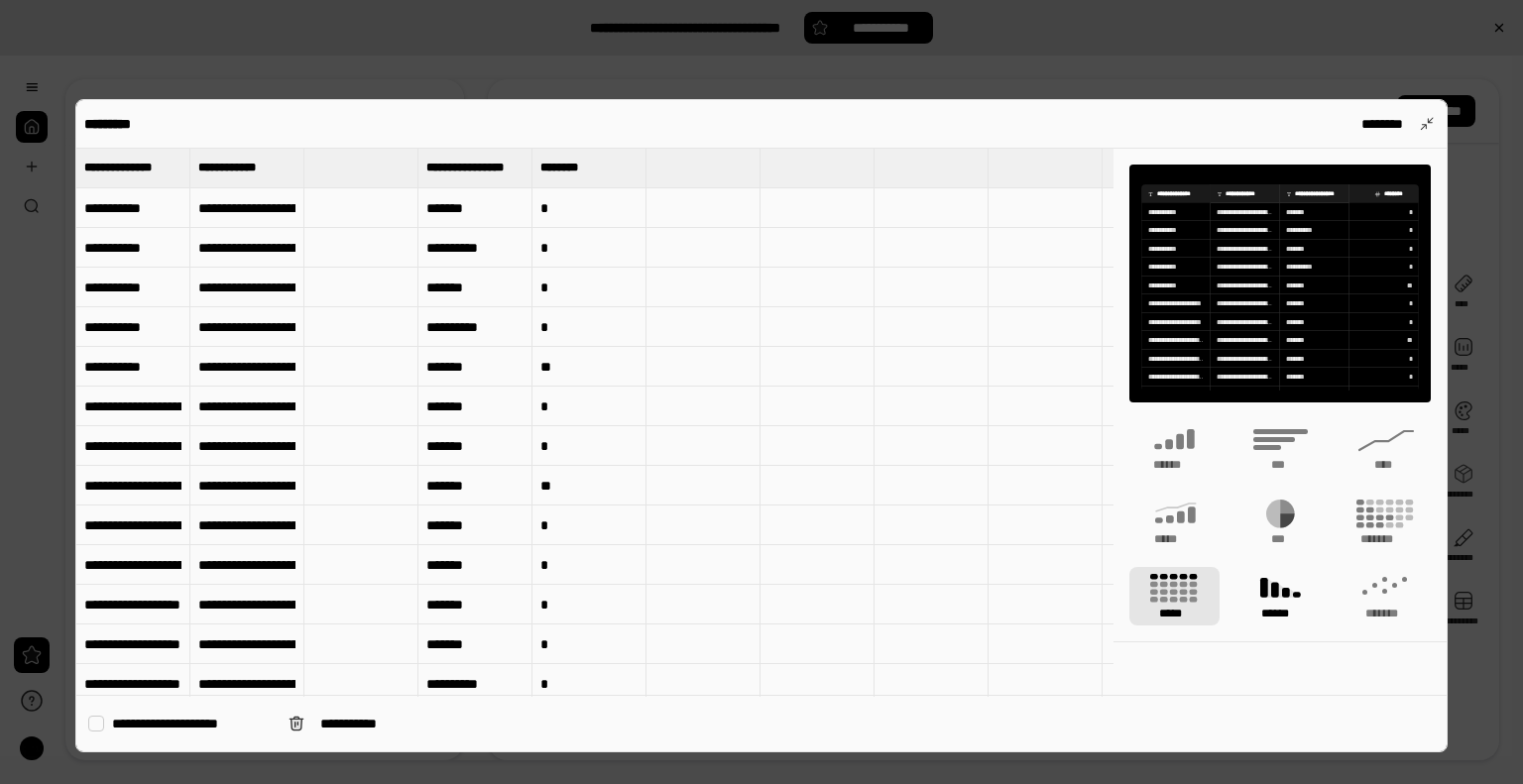 click on "[REDACTED]" at bounding box center [1280, 614] 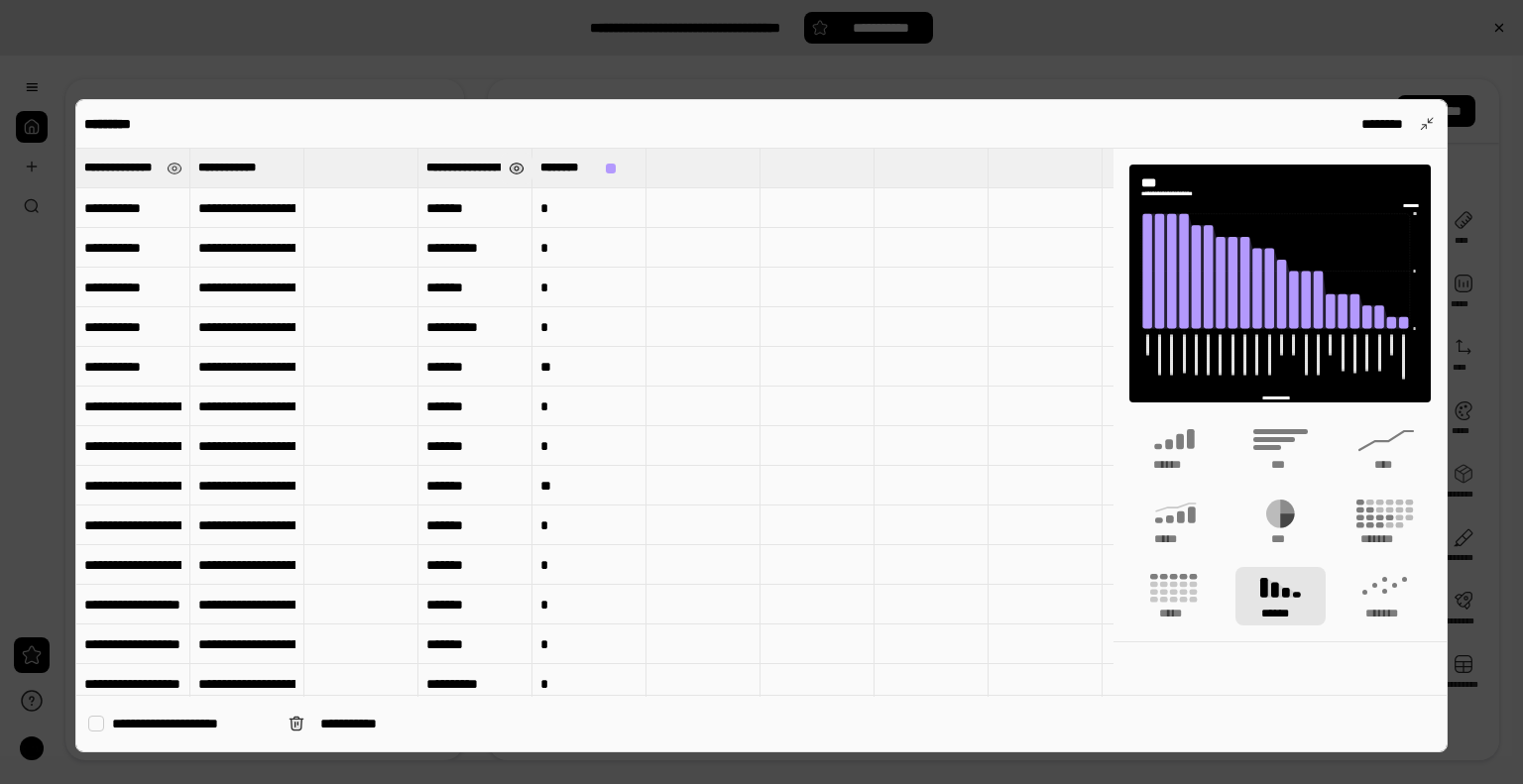 click at bounding box center [516, 168] 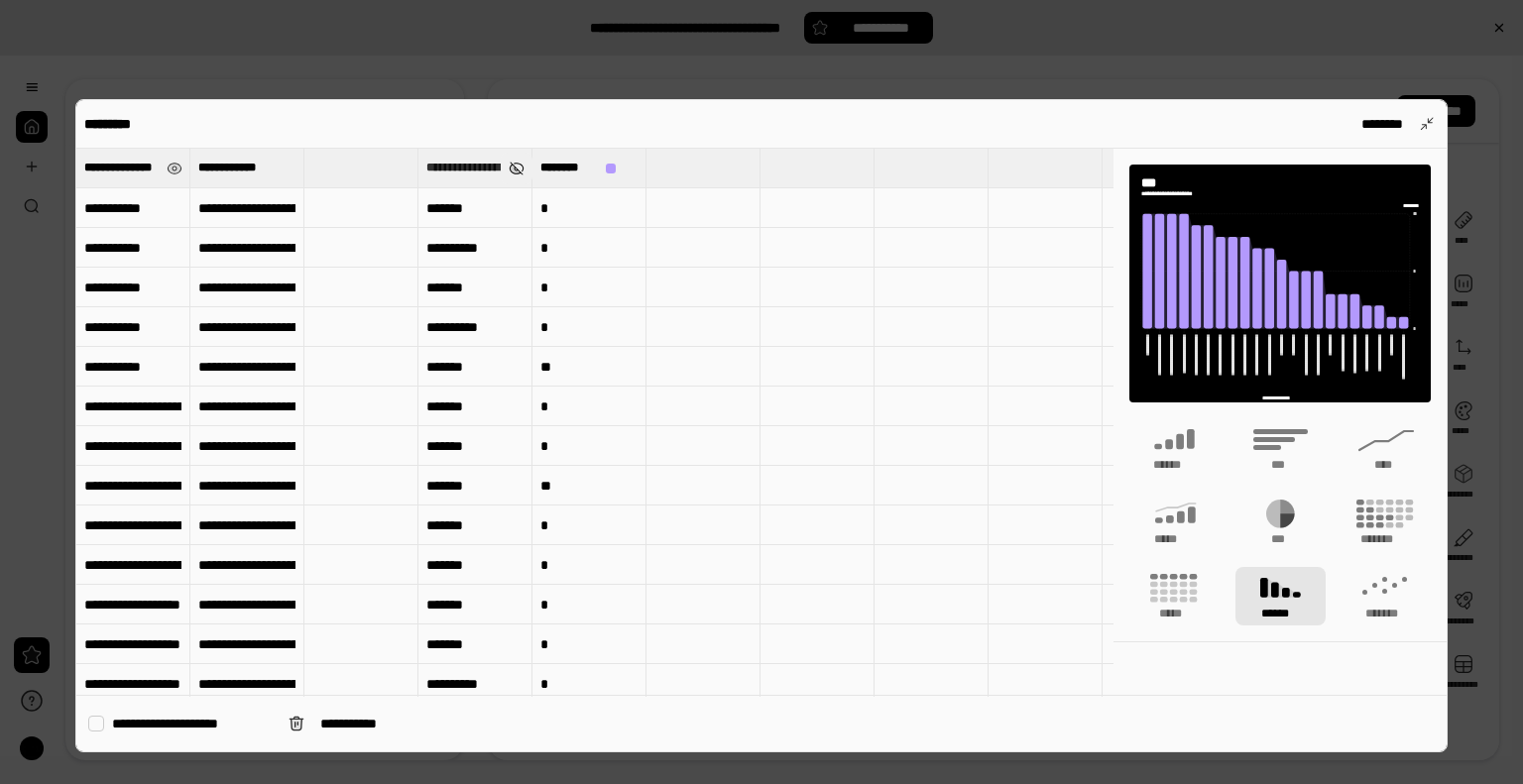 click at bounding box center [516, 168] 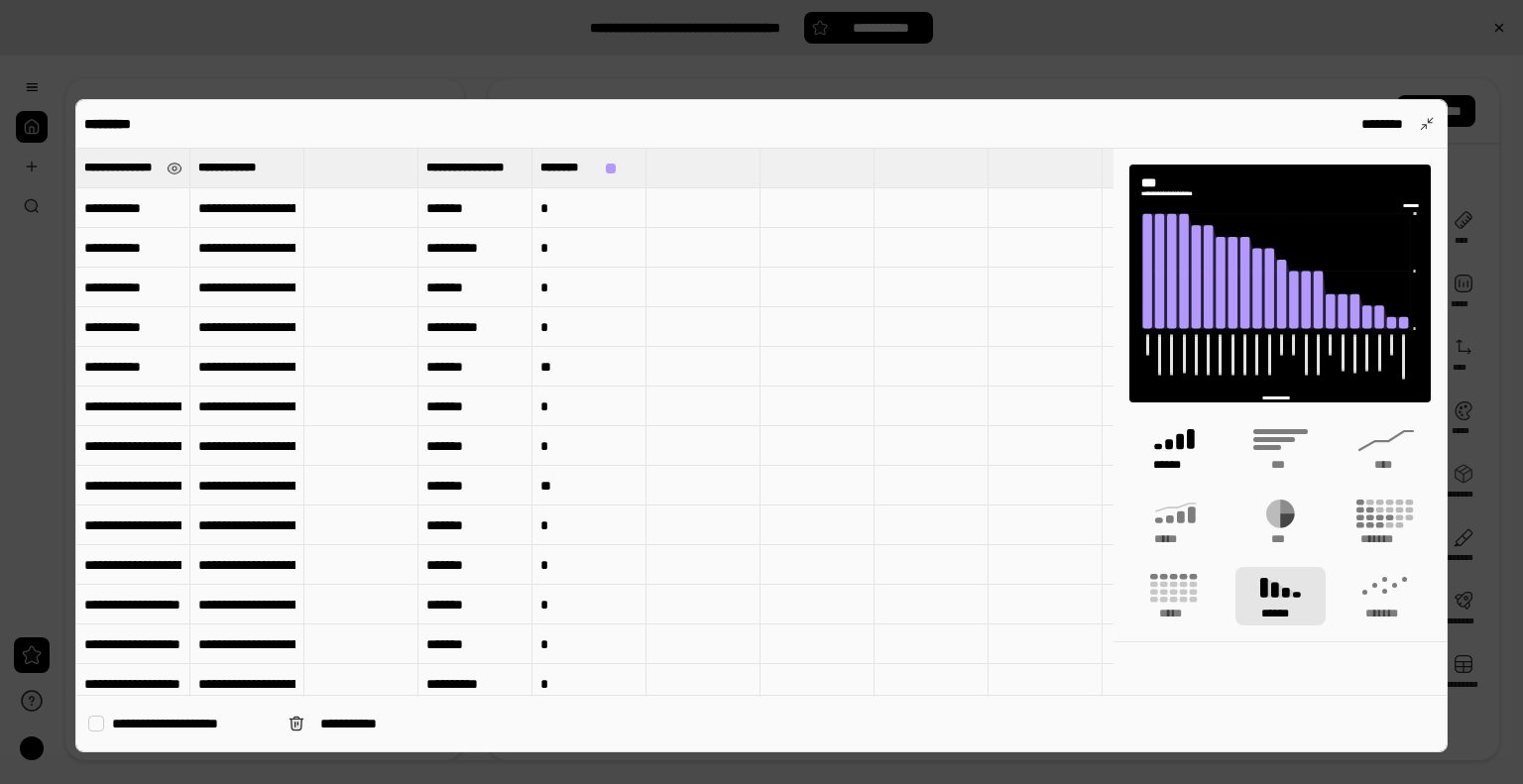click 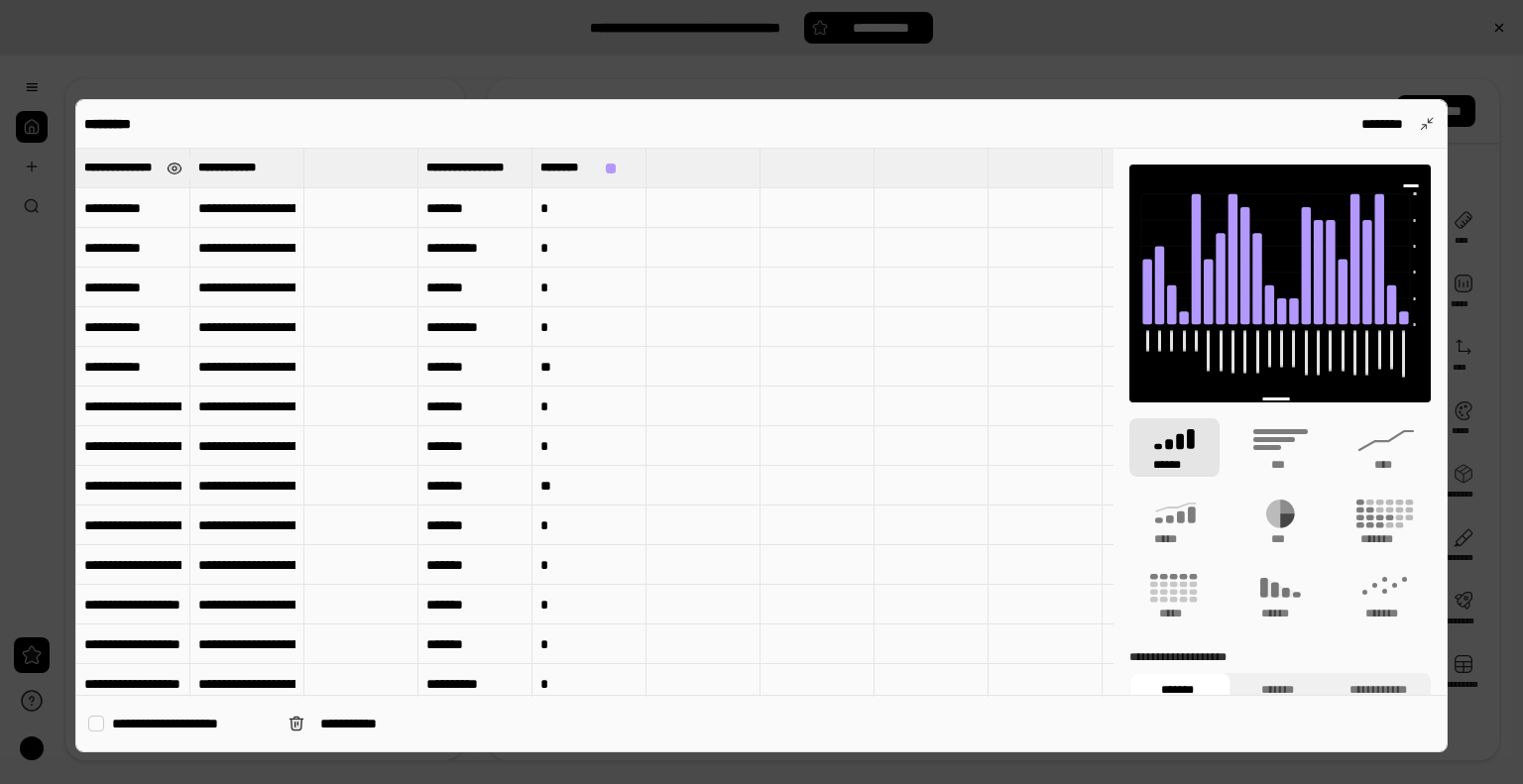 click at bounding box center [174, 168] 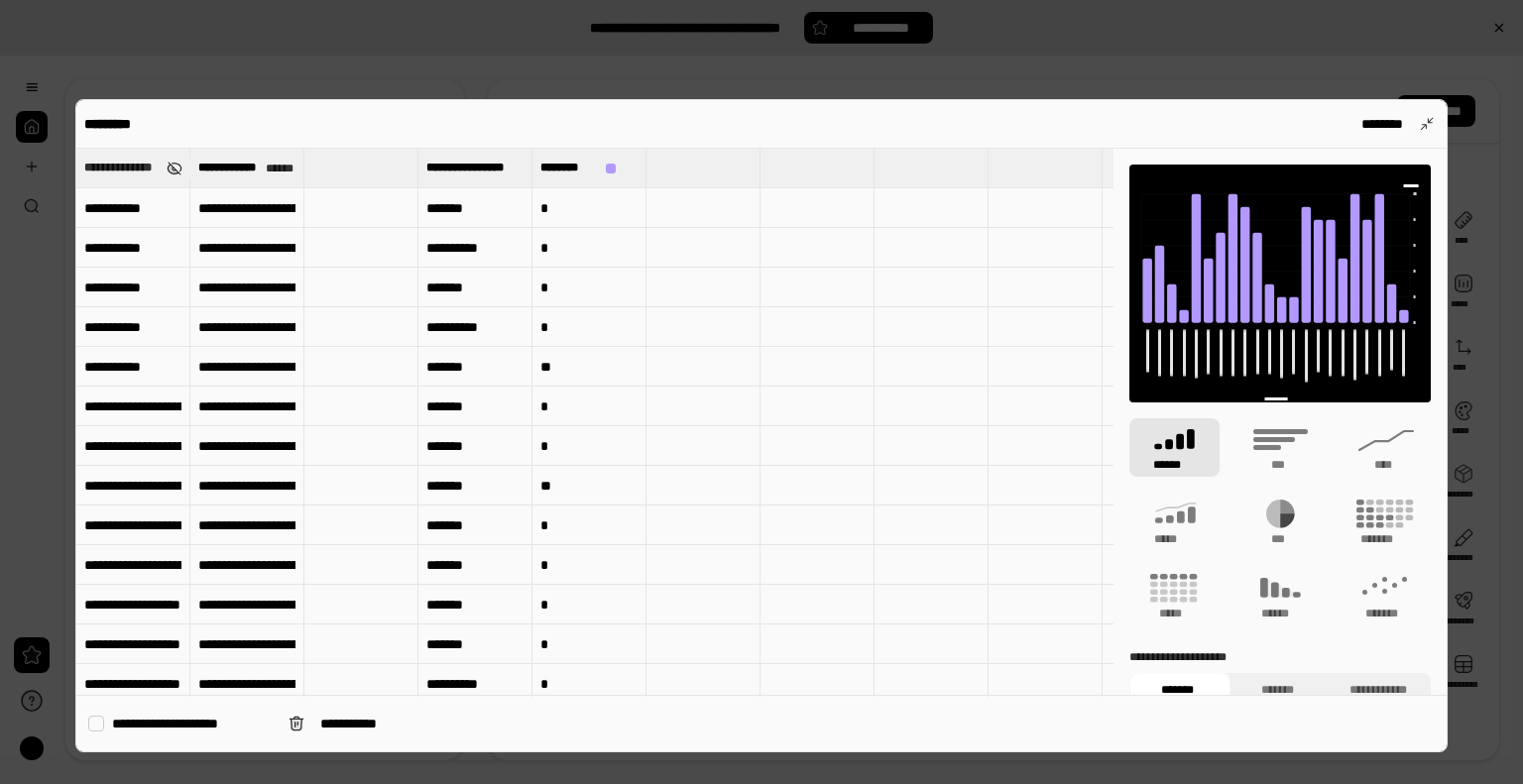 click at bounding box center [174, 168] 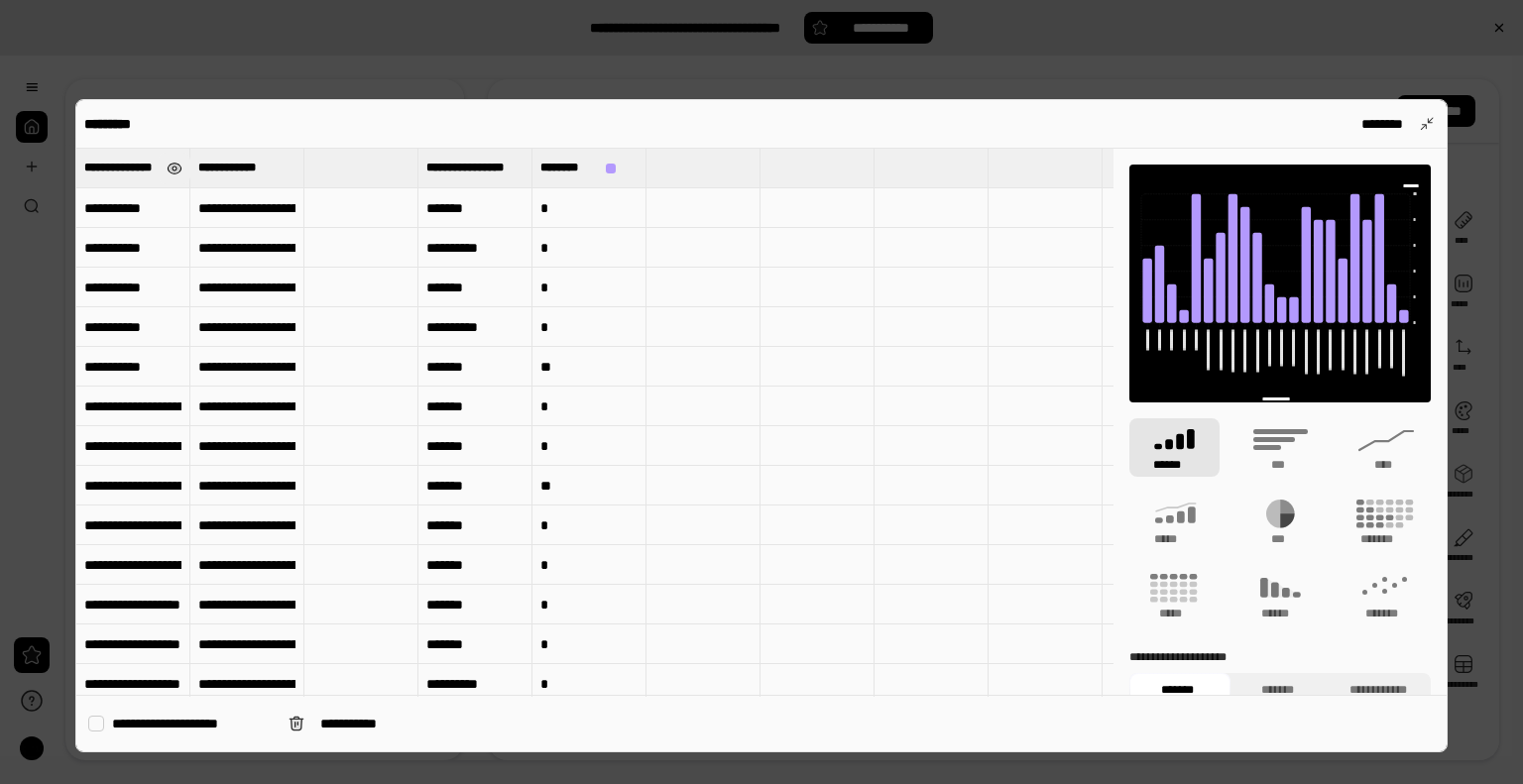 type on "[REDACTED]" 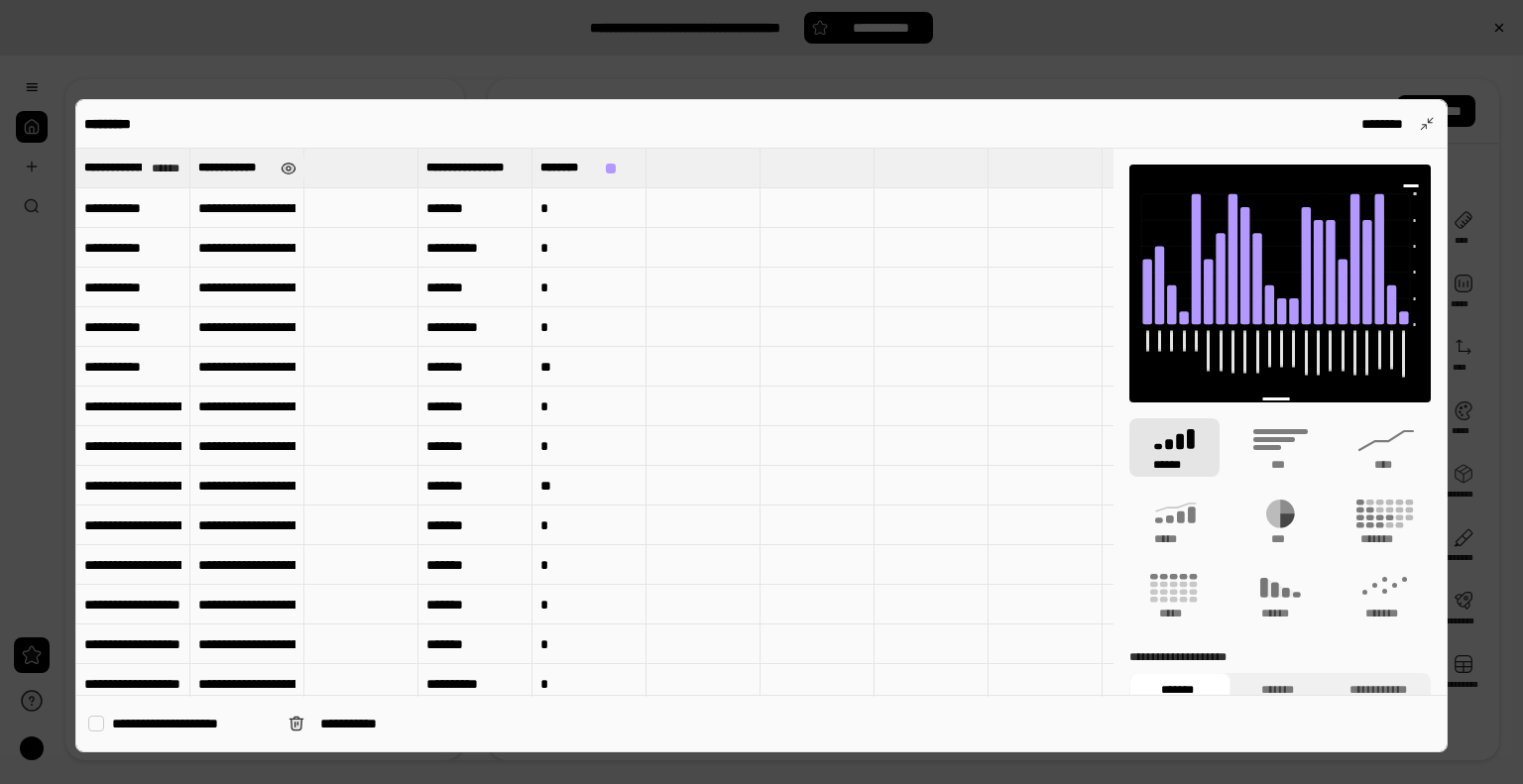 click at bounding box center [288, 168] 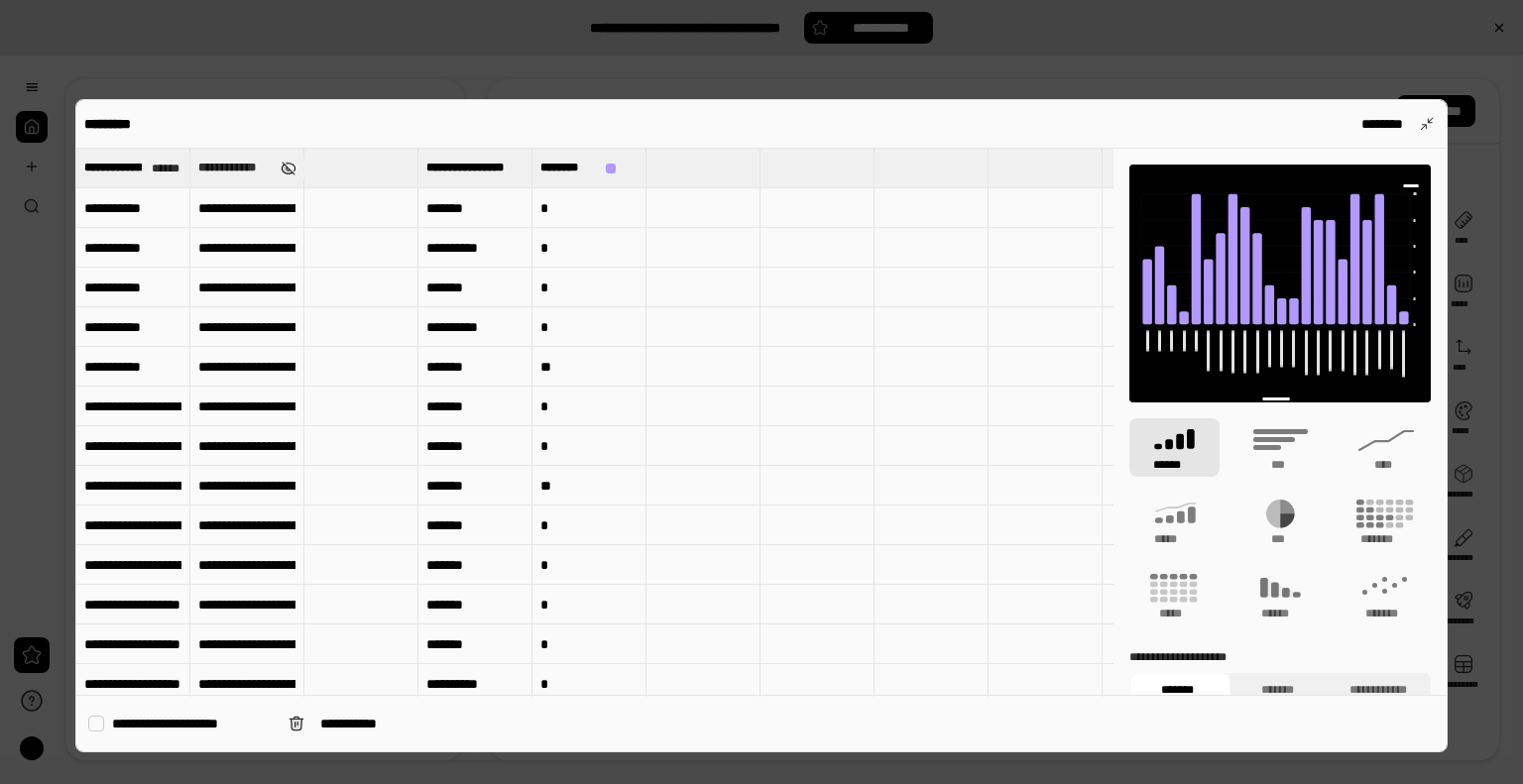 click at bounding box center (288, 168) 